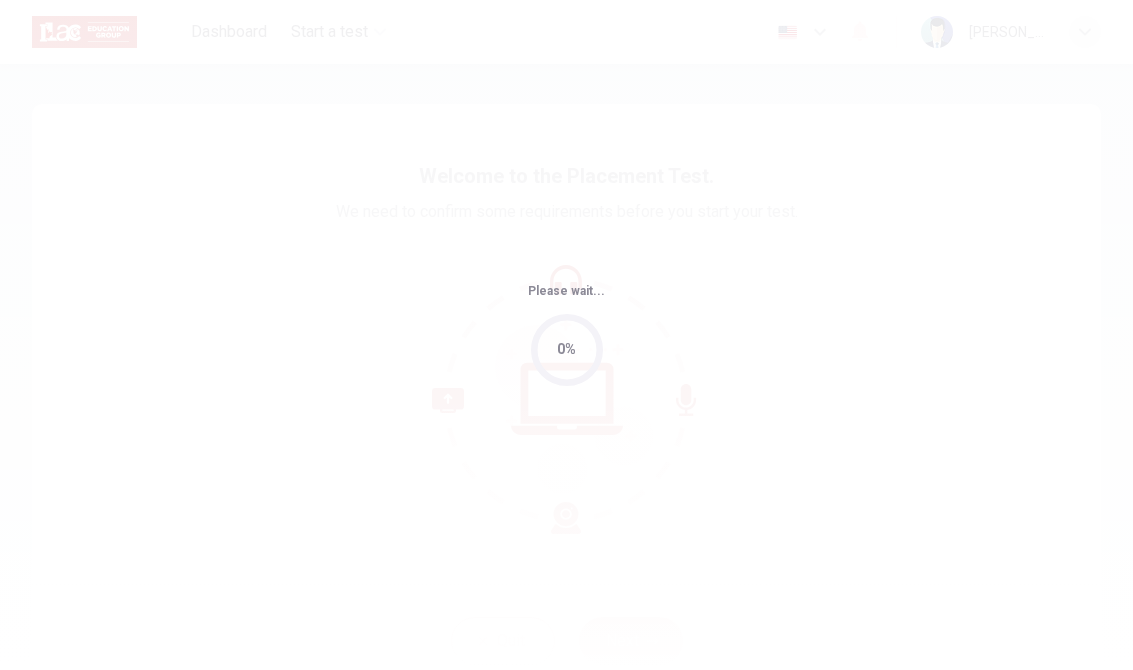 scroll, scrollTop: 0, scrollLeft: 0, axis: both 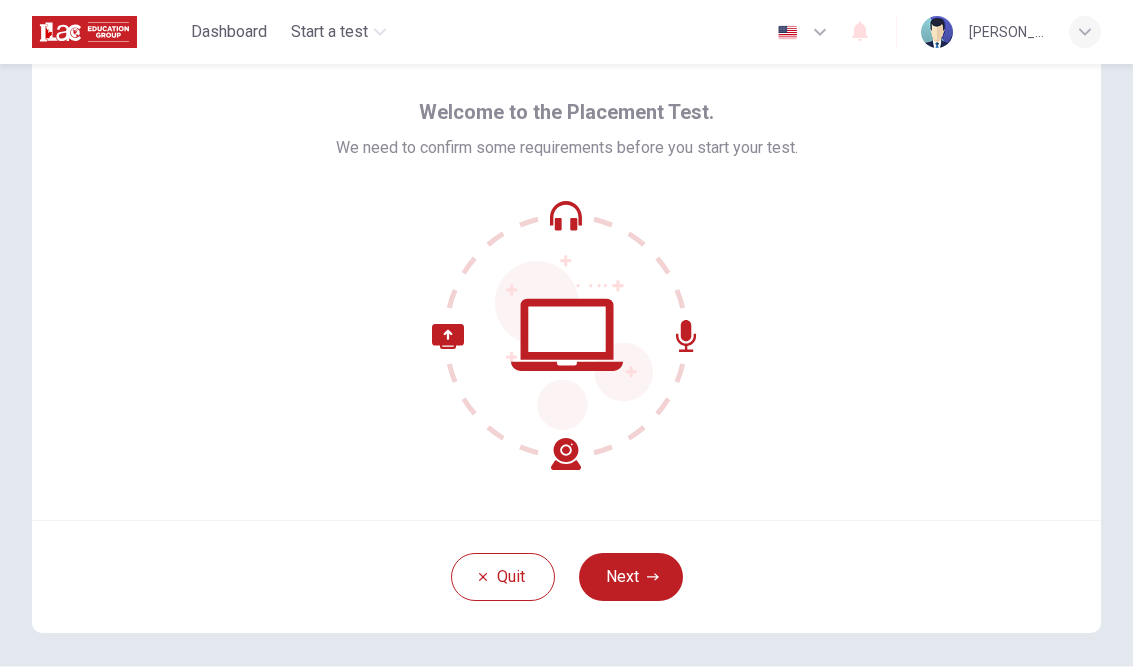 click on "Next" at bounding box center (631, 577) 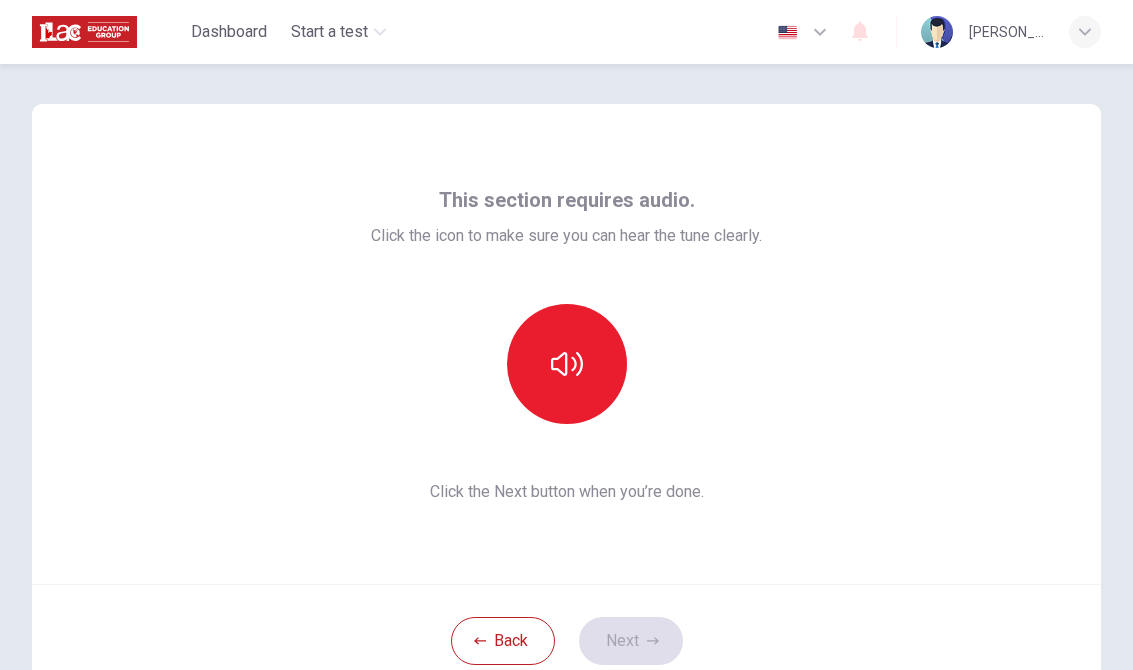 scroll, scrollTop: 0, scrollLeft: 0, axis: both 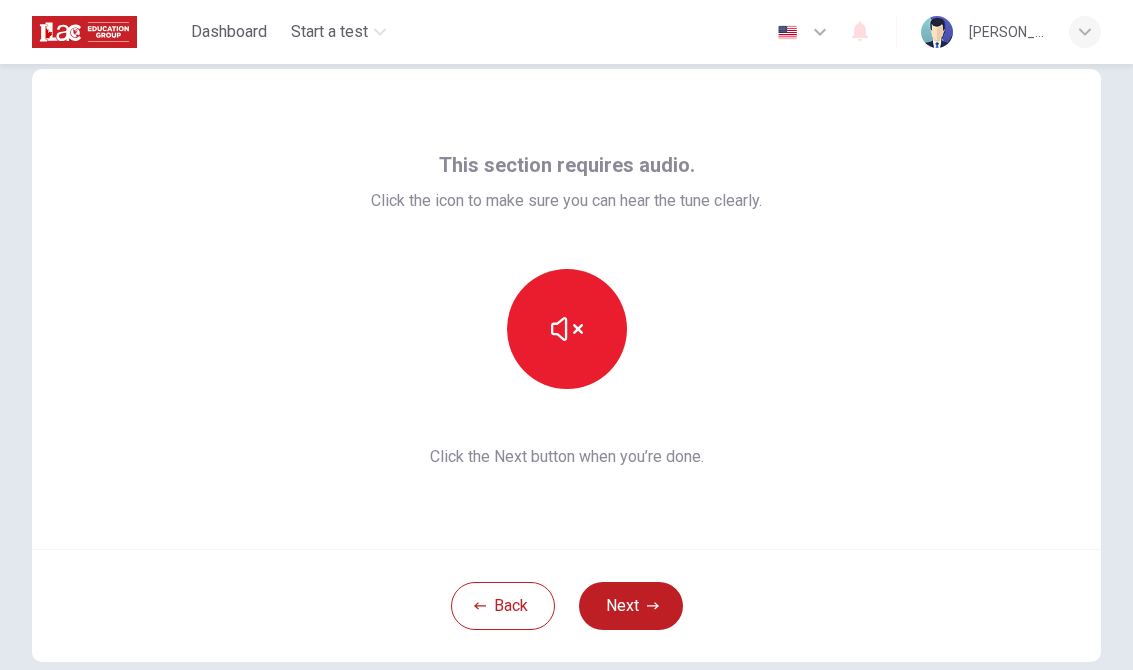 click 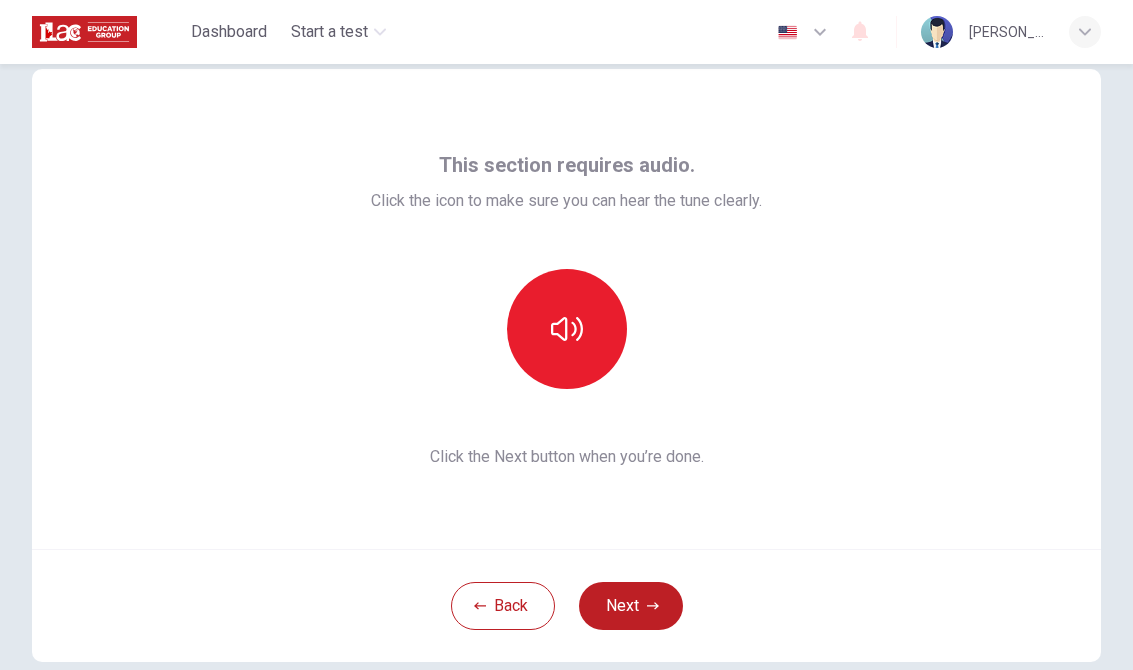 click at bounding box center [567, 329] 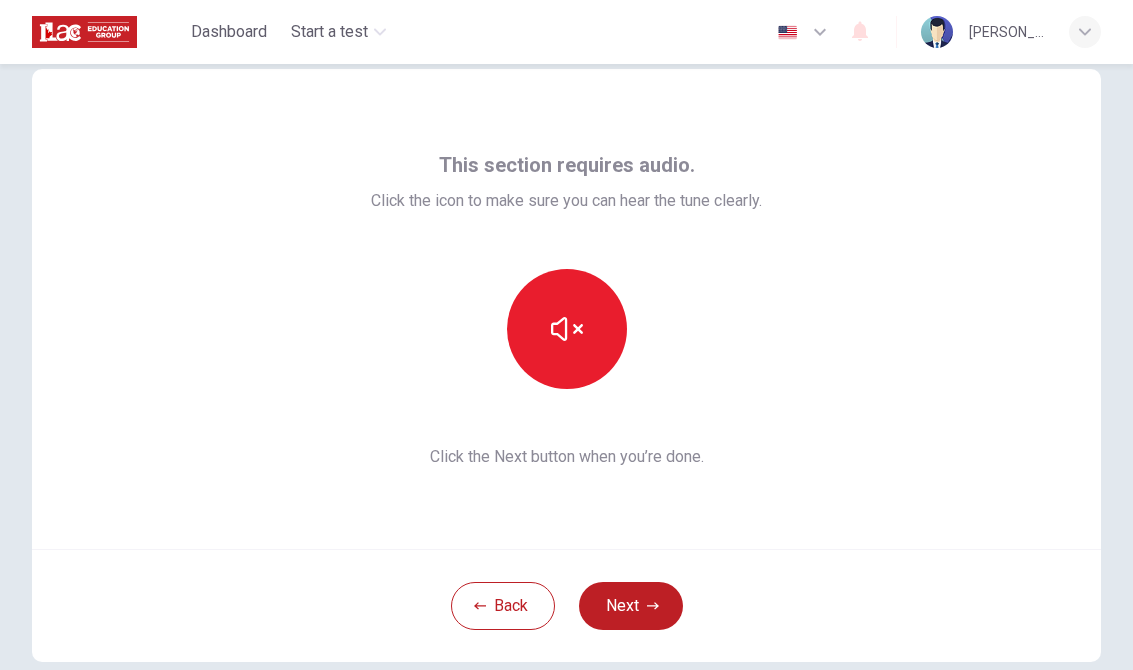 click on "Next" at bounding box center [631, 606] 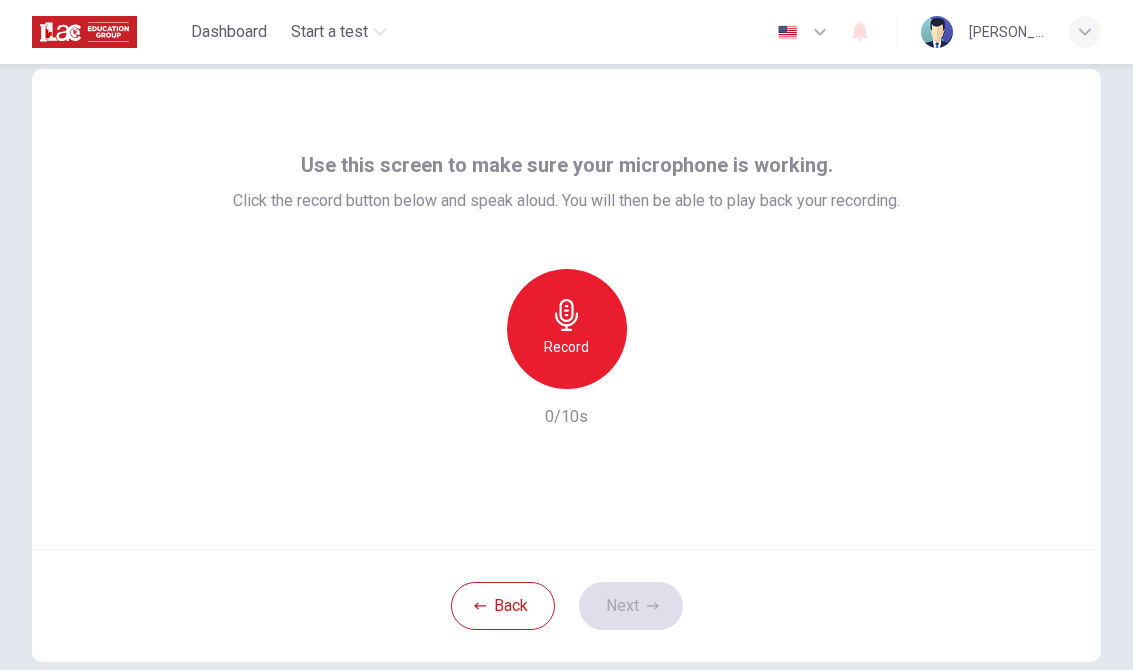 click on "Record" at bounding box center [567, 329] 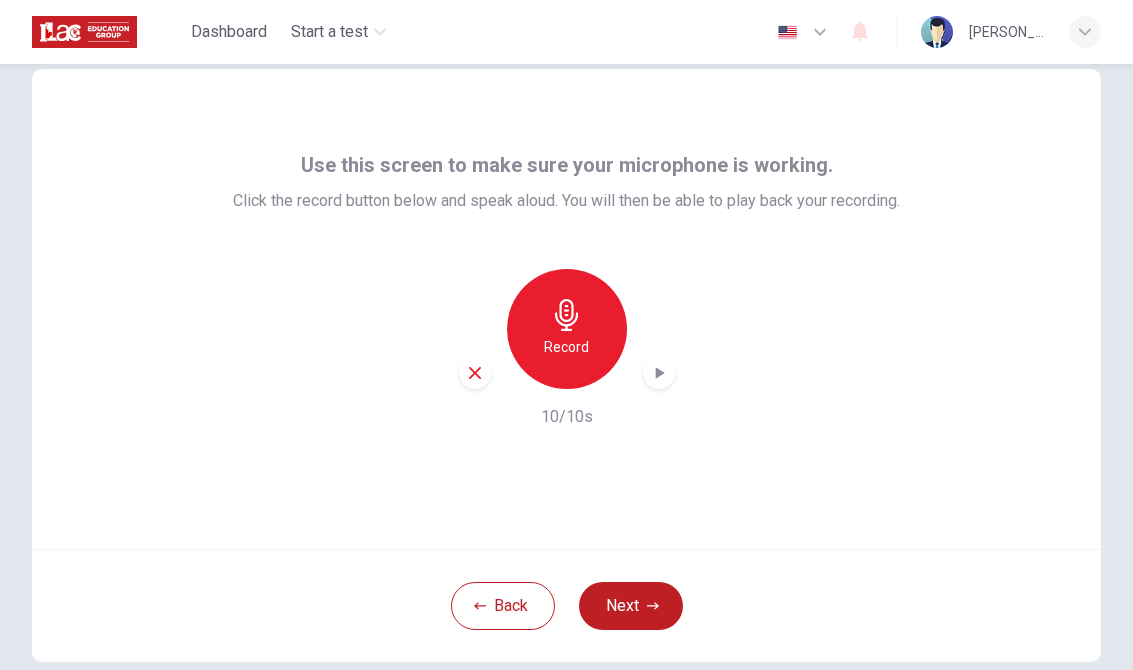 click on "Next" at bounding box center (631, 606) 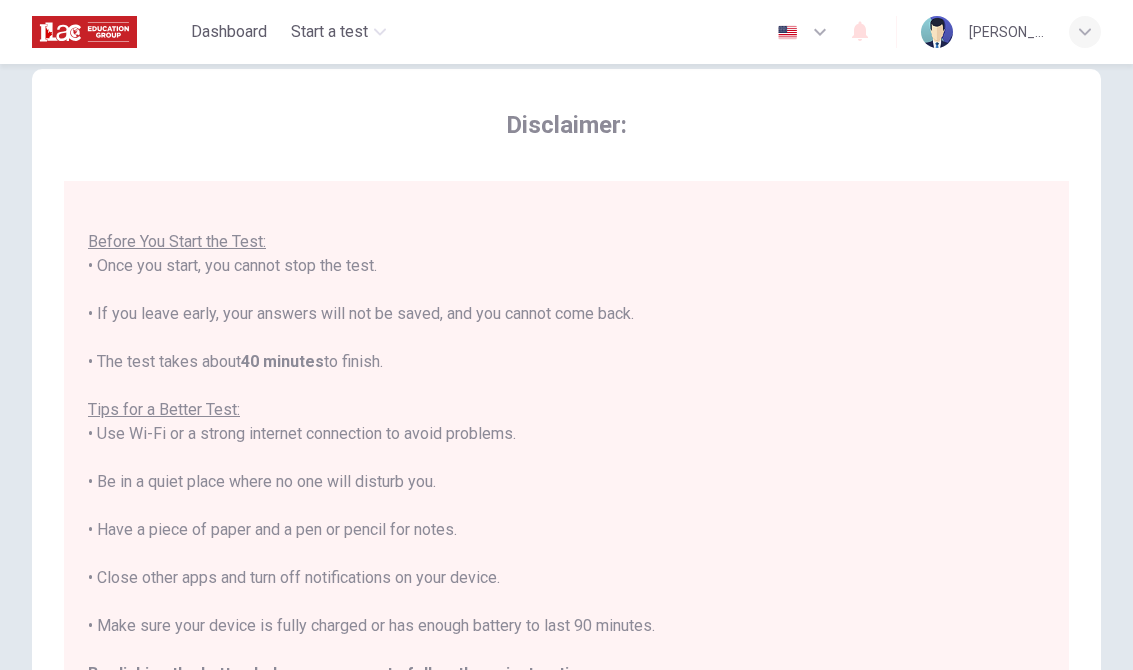 scroll, scrollTop: 23, scrollLeft: 0, axis: vertical 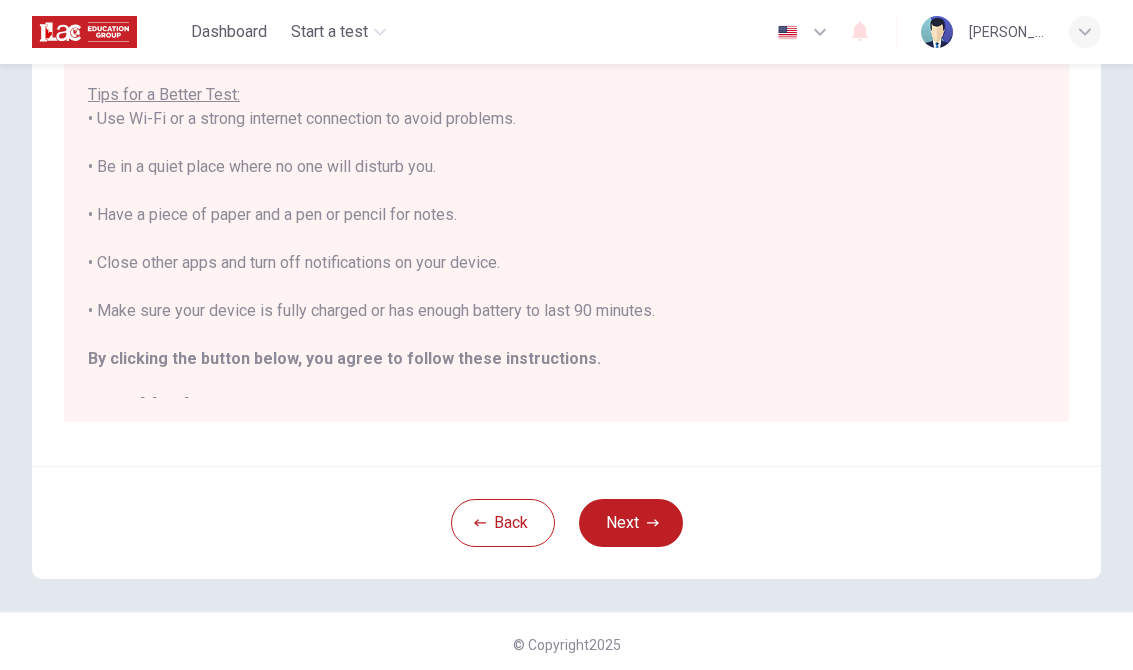click on "Next" at bounding box center [631, 523] 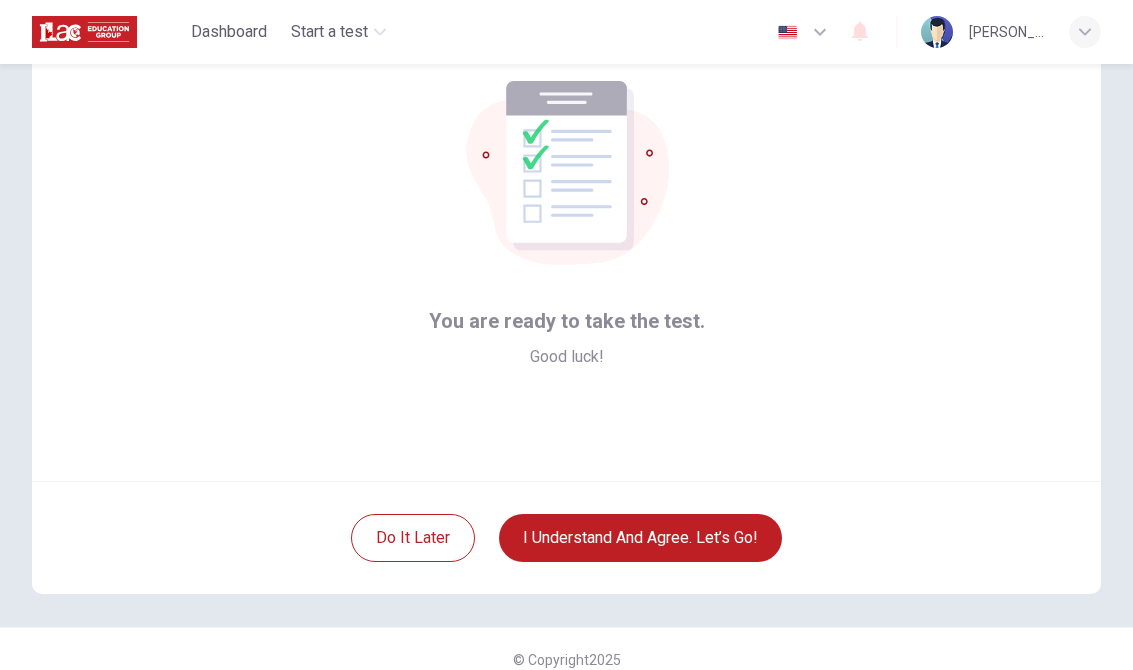 scroll, scrollTop: 102, scrollLeft: 0, axis: vertical 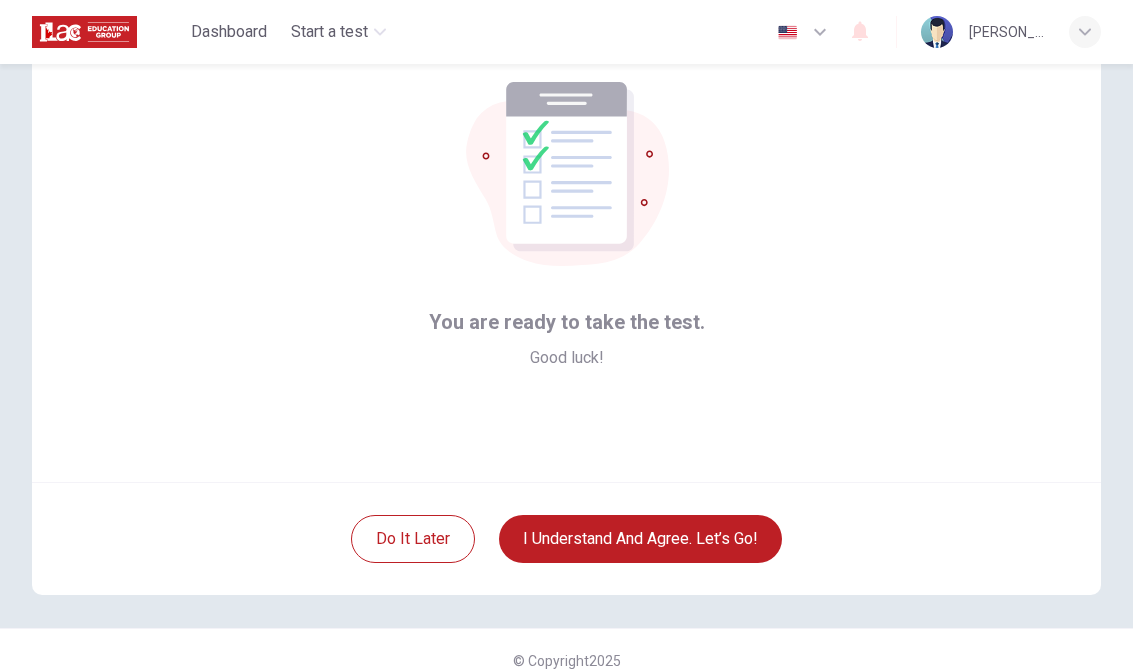 click on "I understand and agree. Let’s go!" at bounding box center (640, 539) 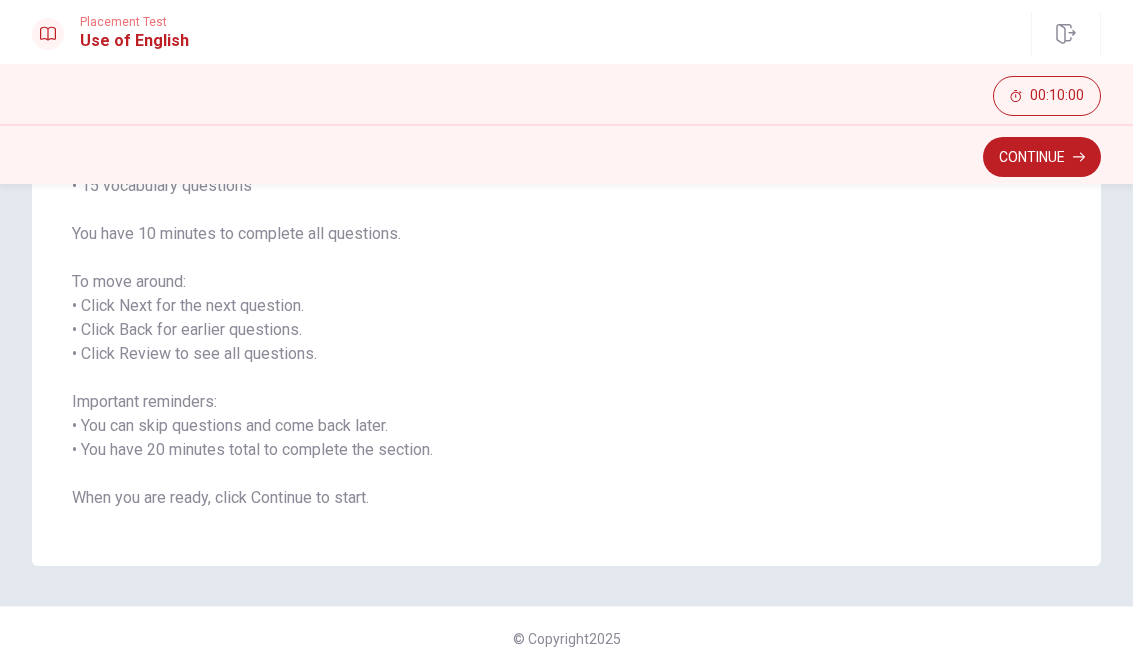 scroll, scrollTop: 226, scrollLeft: 0, axis: vertical 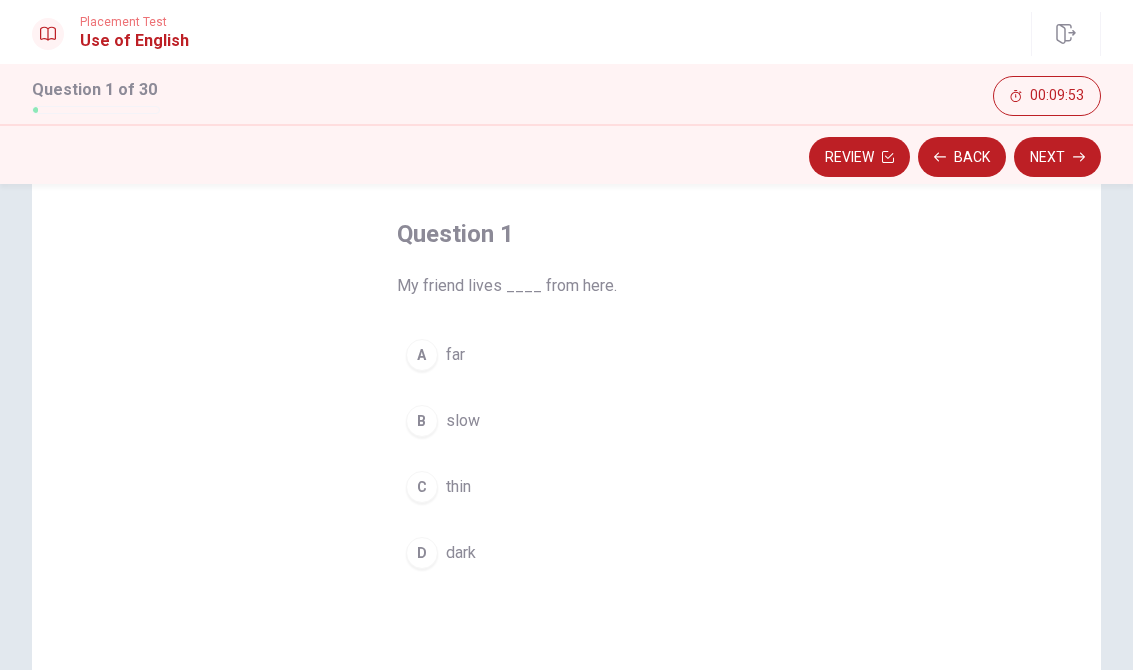click on "A far" at bounding box center [567, 355] 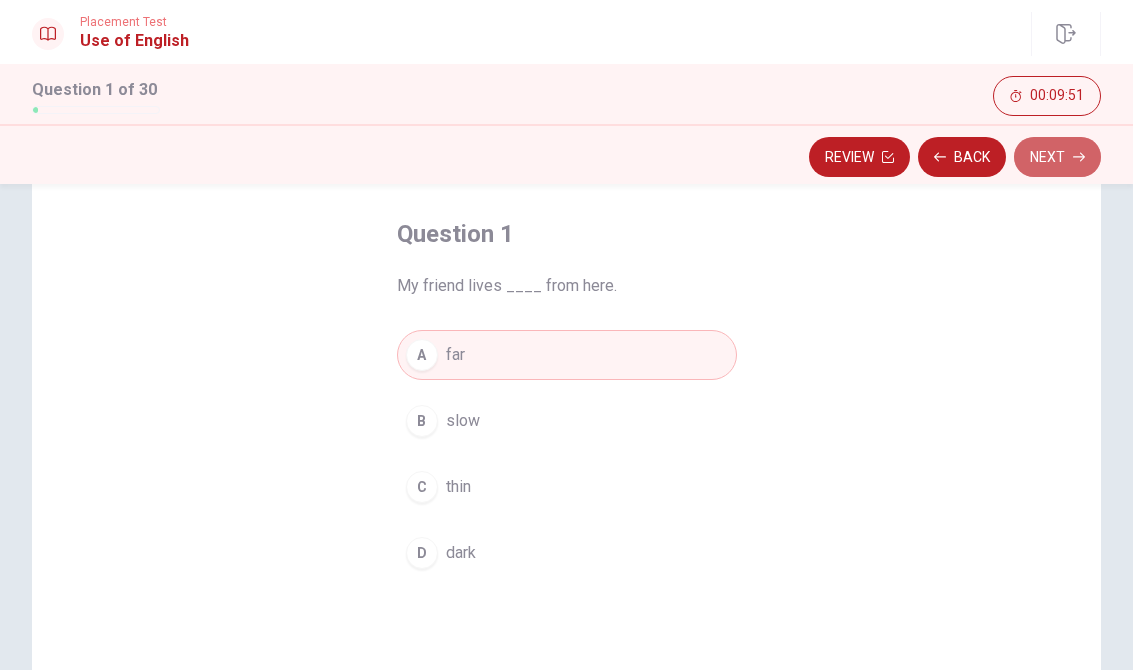 click on "Next" at bounding box center [1057, 157] 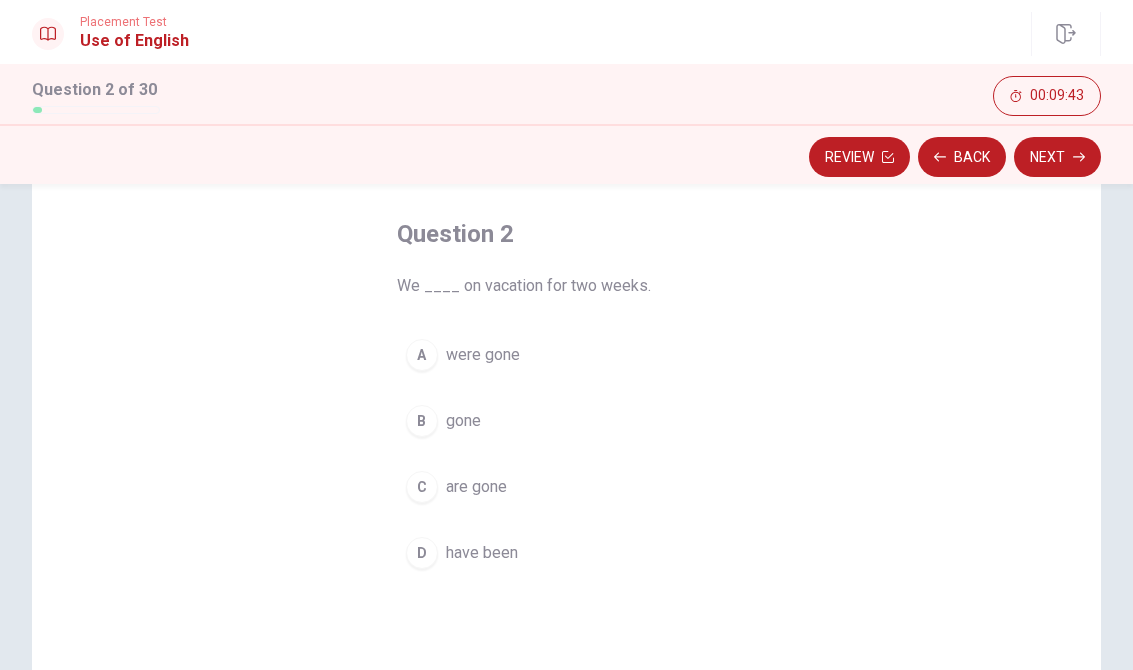click on "C are gone" at bounding box center [567, 487] 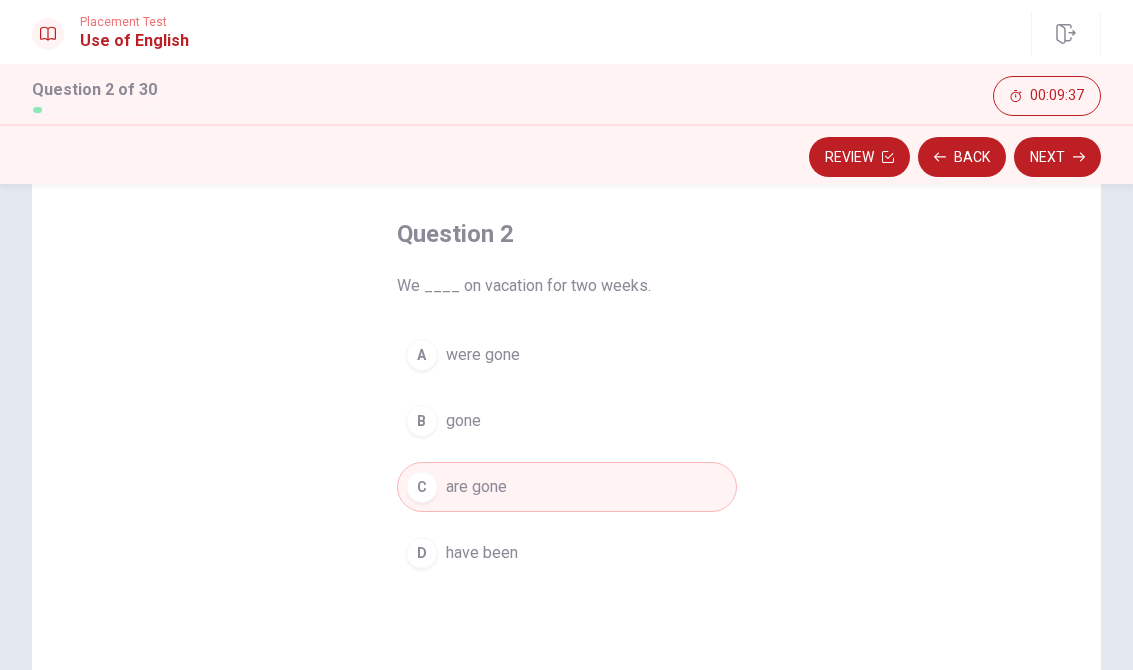 click on "Next" at bounding box center [1057, 157] 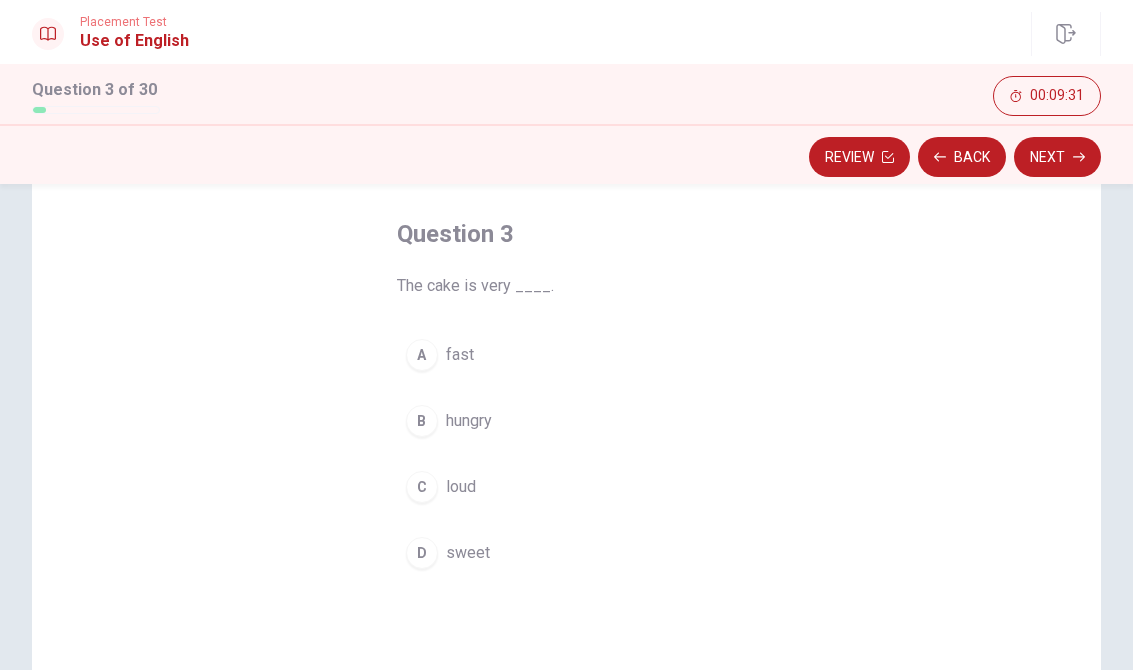 click on "D" at bounding box center (422, 553) 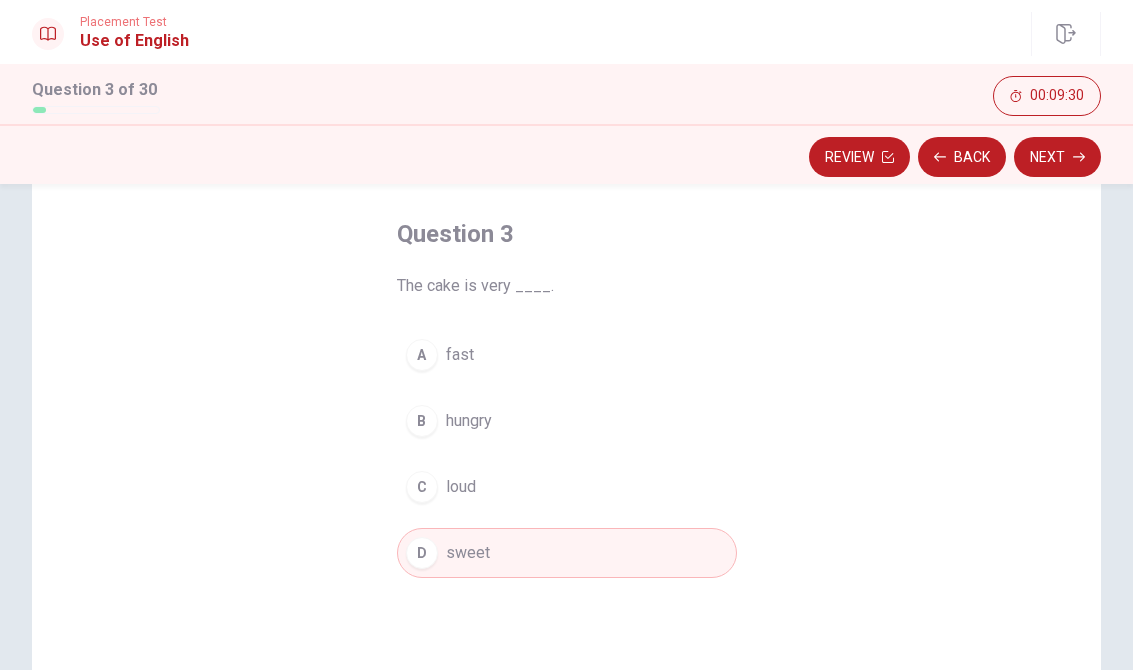 click on "Next" at bounding box center (1057, 157) 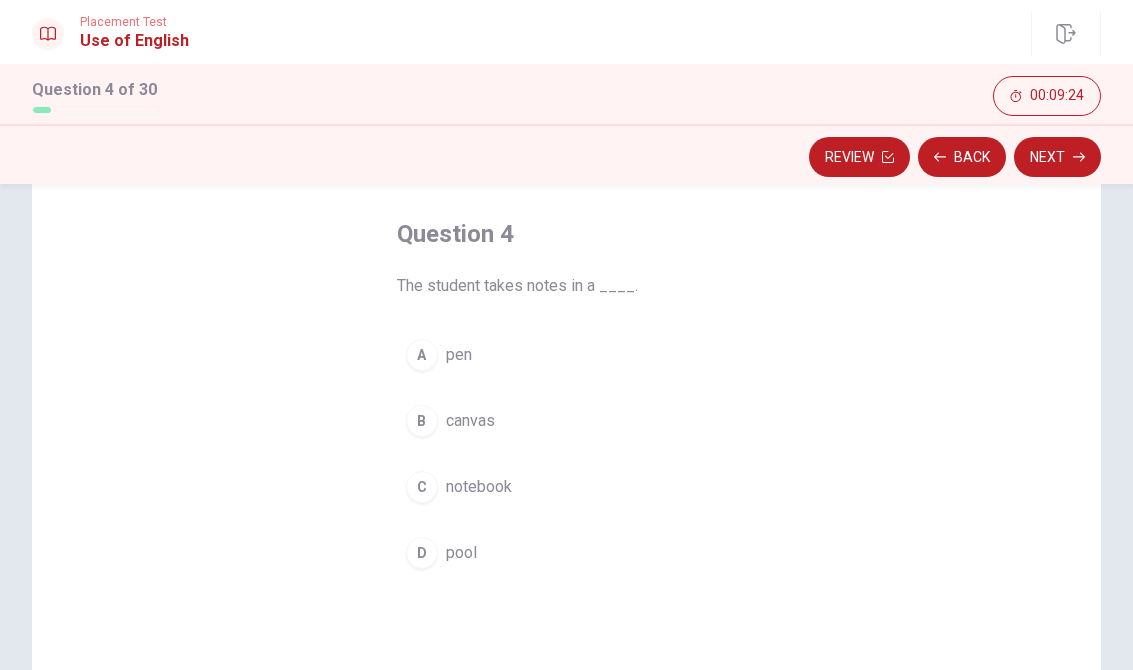 click on "C" at bounding box center [422, 487] 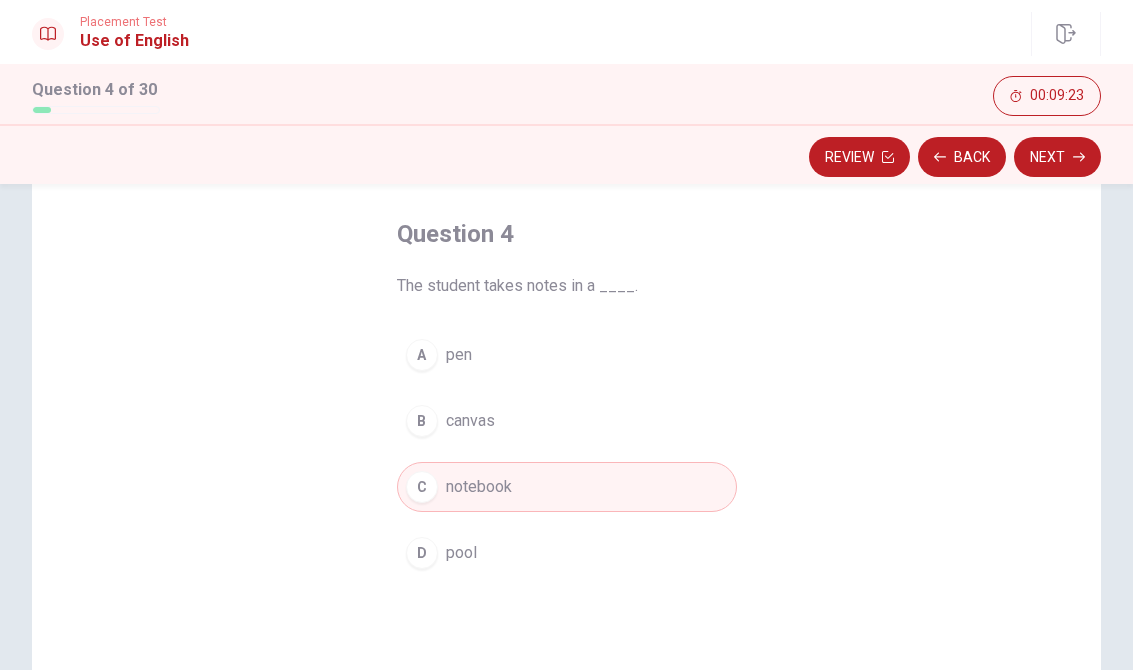 click on "Next" at bounding box center [1057, 157] 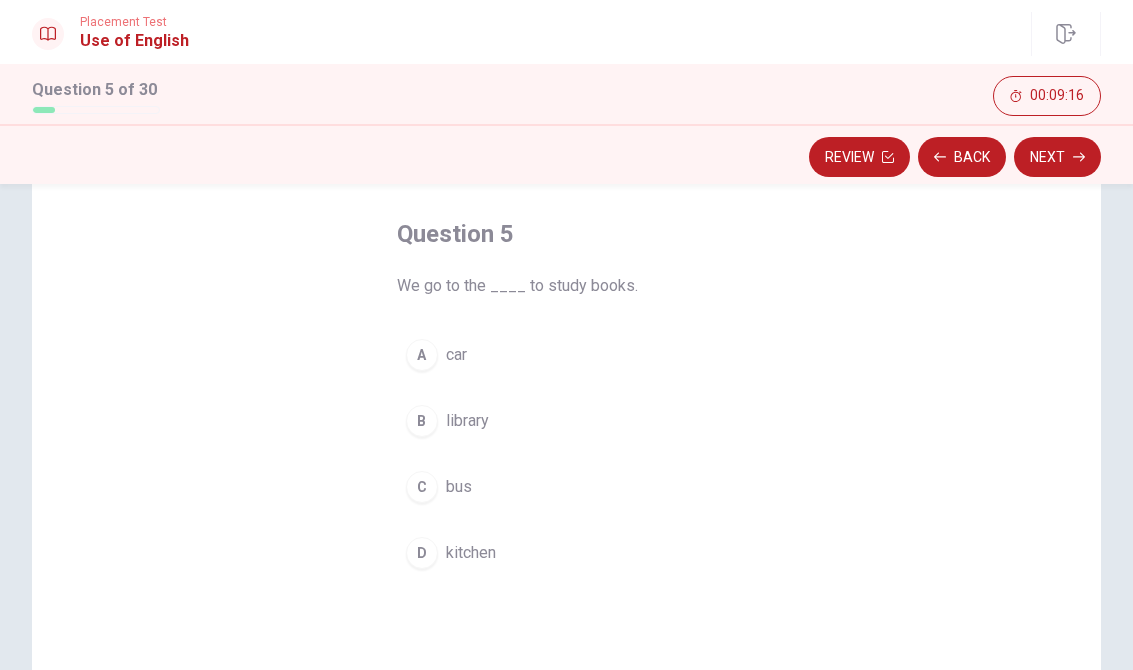 click on "B" at bounding box center (422, 421) 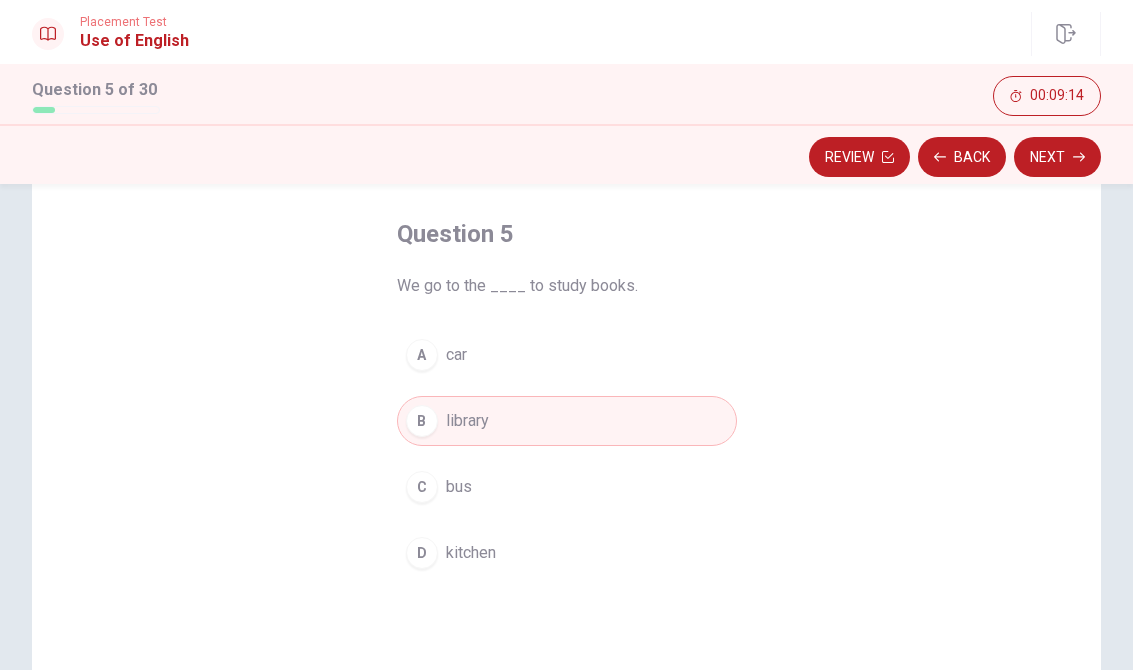 click on "Next" at bounding box center [1057, 157] 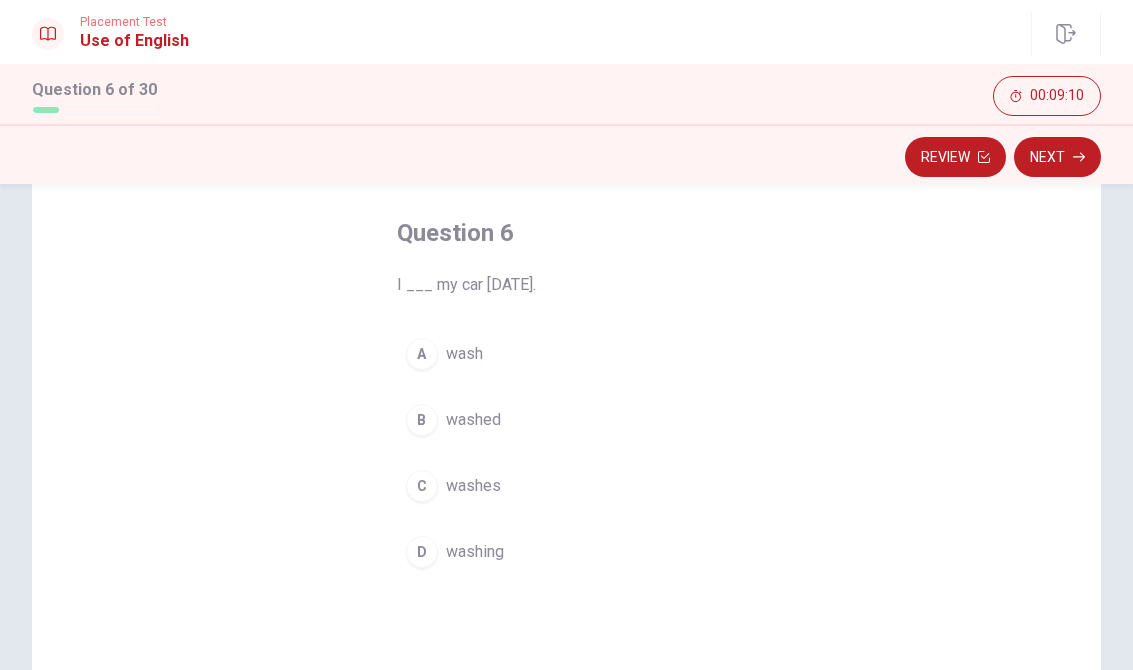 scroll, scrollTop: 91, scrollLeft: 0, axis: vertical 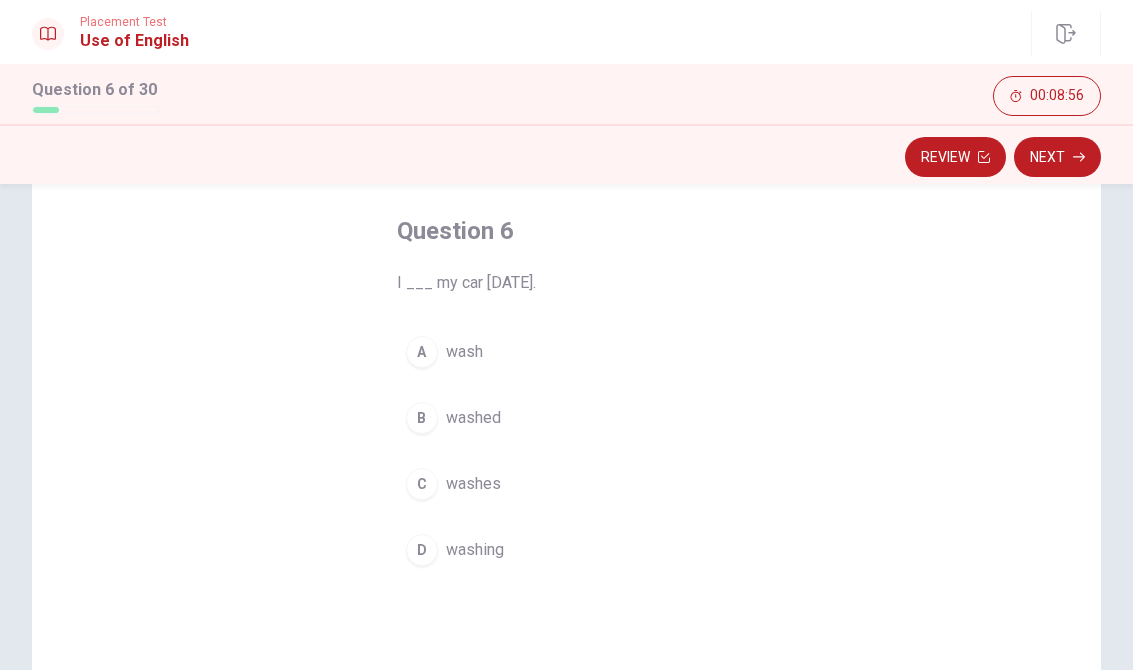 click on "B" at bounding box center [422, 418] 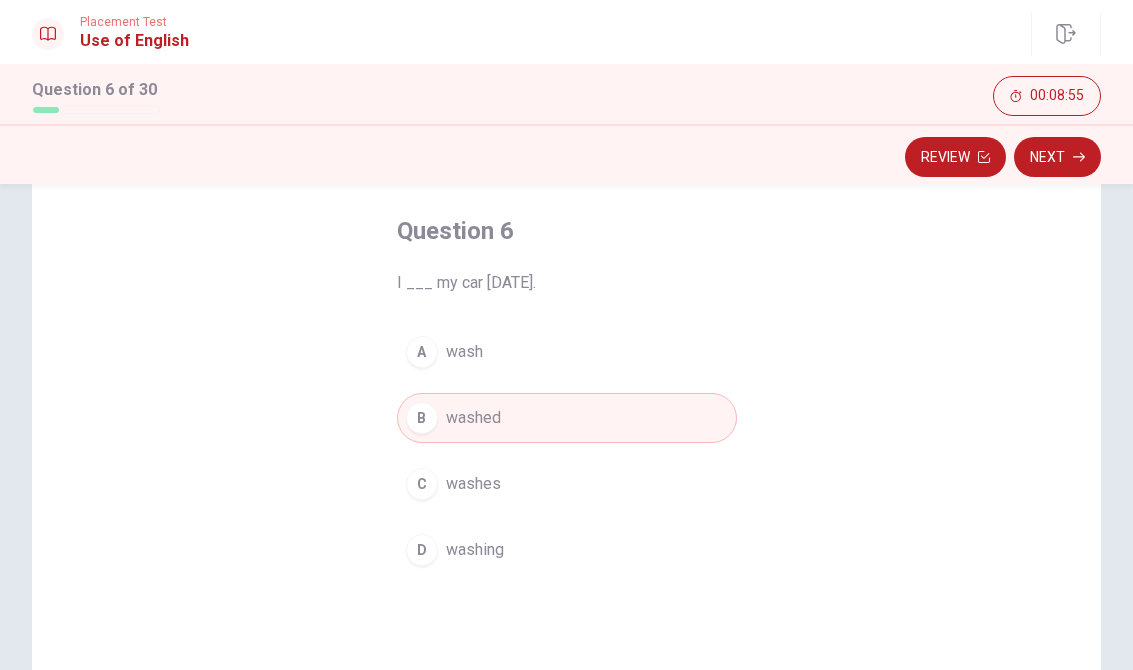 click 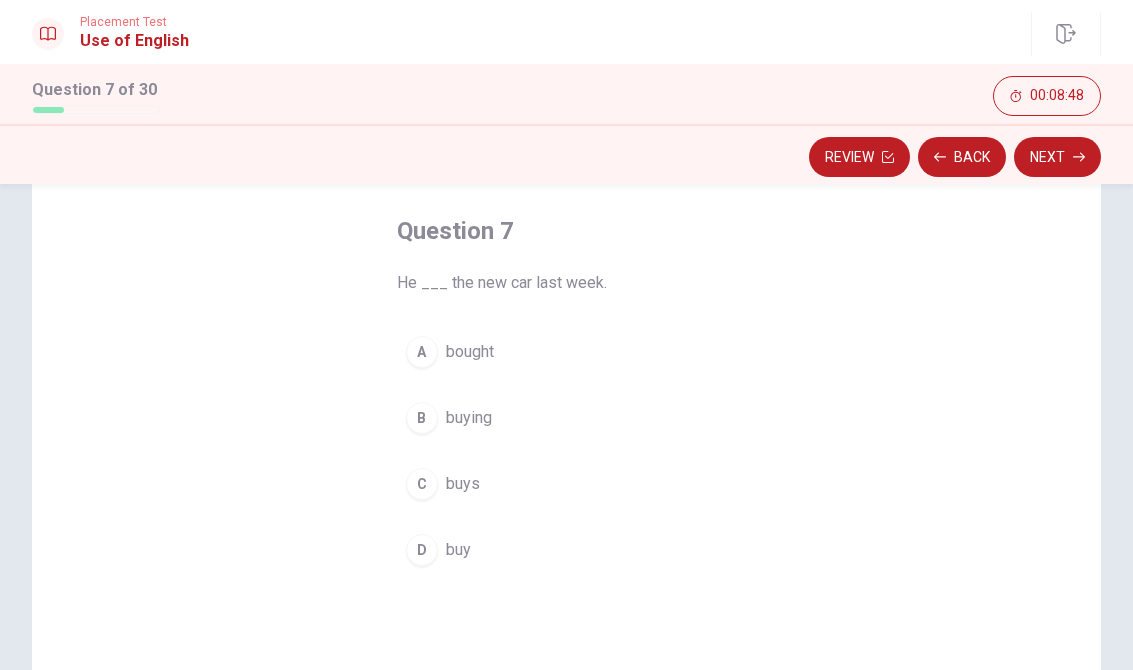 click on "bought" at bounding box center (470, 352) 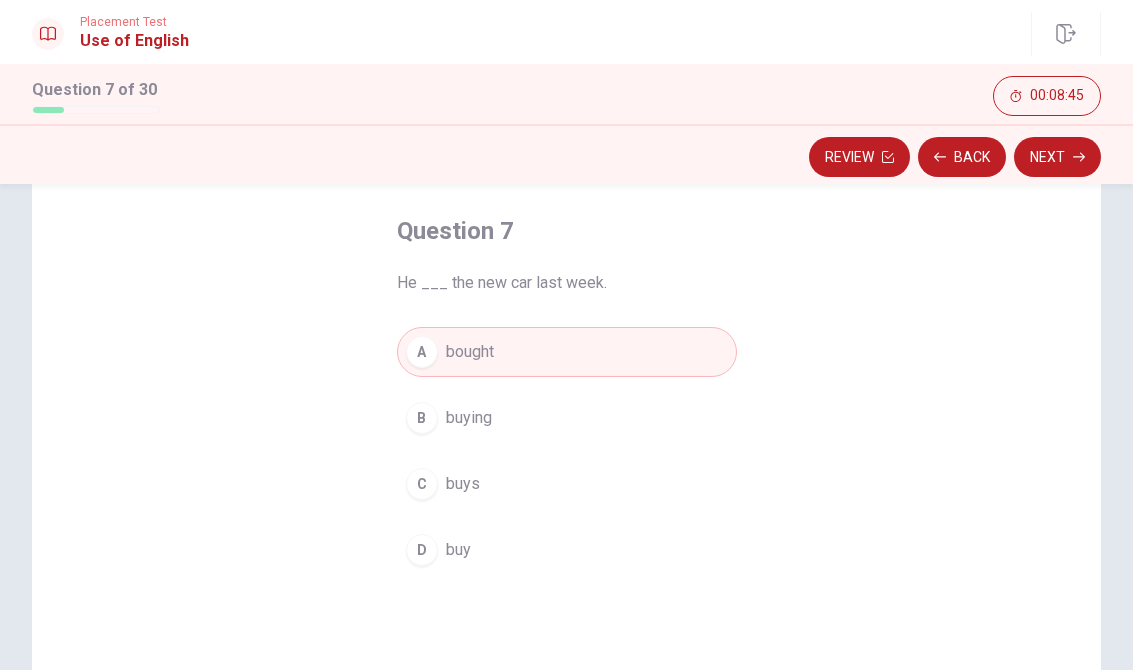 click on "Next" at bounding box center [1057, 157] 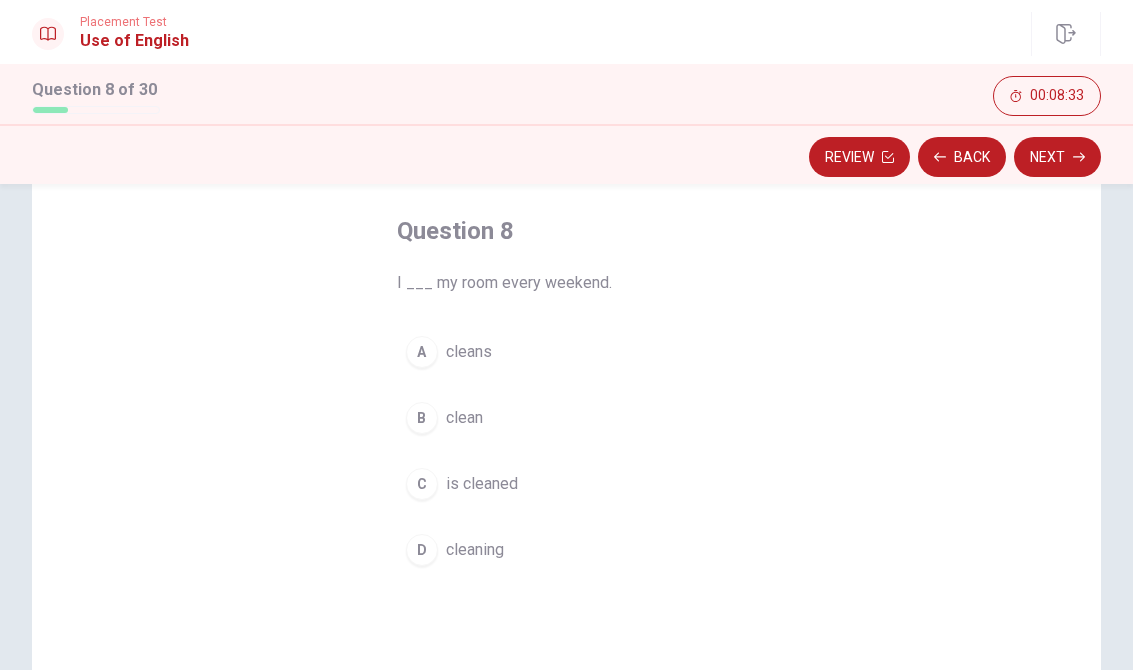 click on "cleaning" at bounding box center [475, 550] 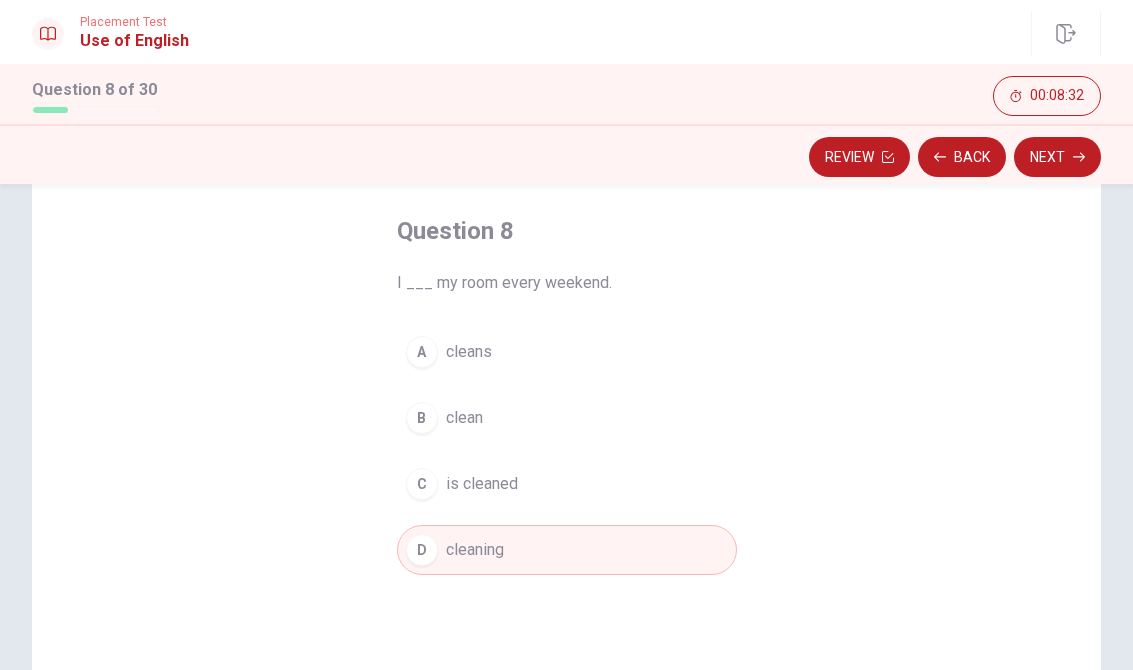 click on "Next" at bounding box center (1057, 157) 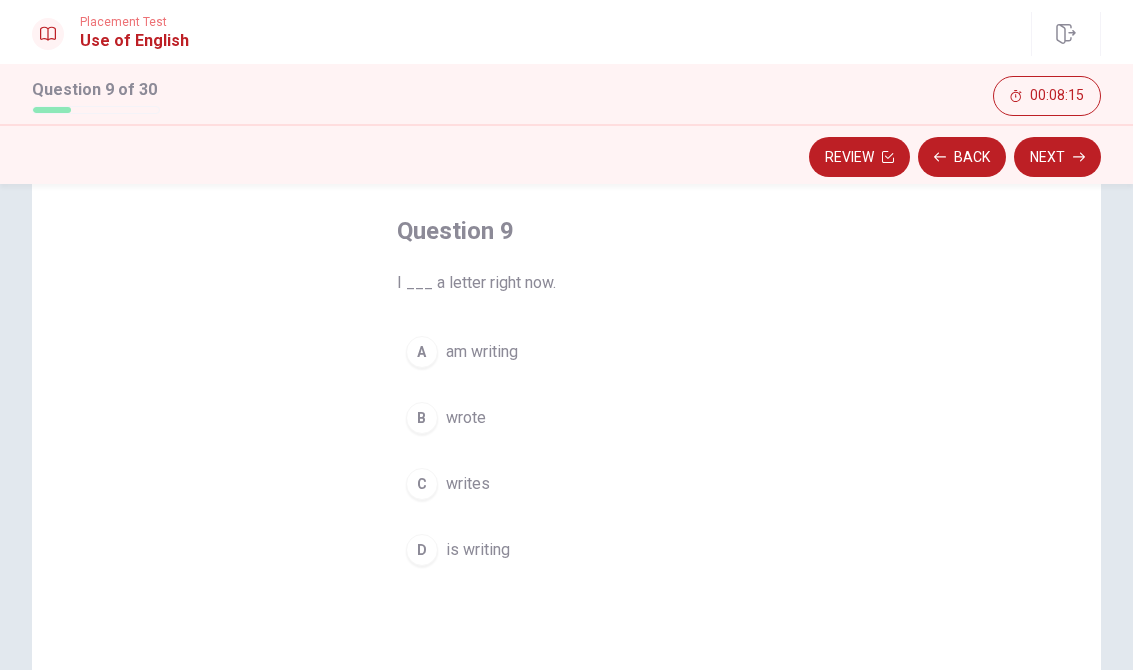 click on "A am writing" at bounding box center [567, 352] 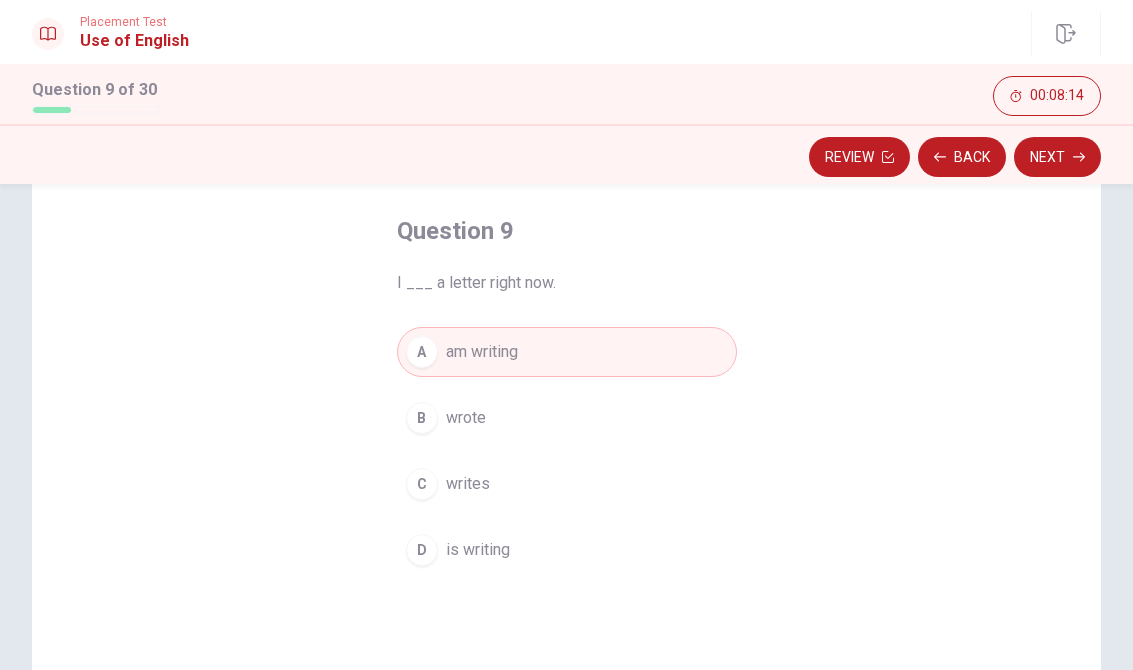 click 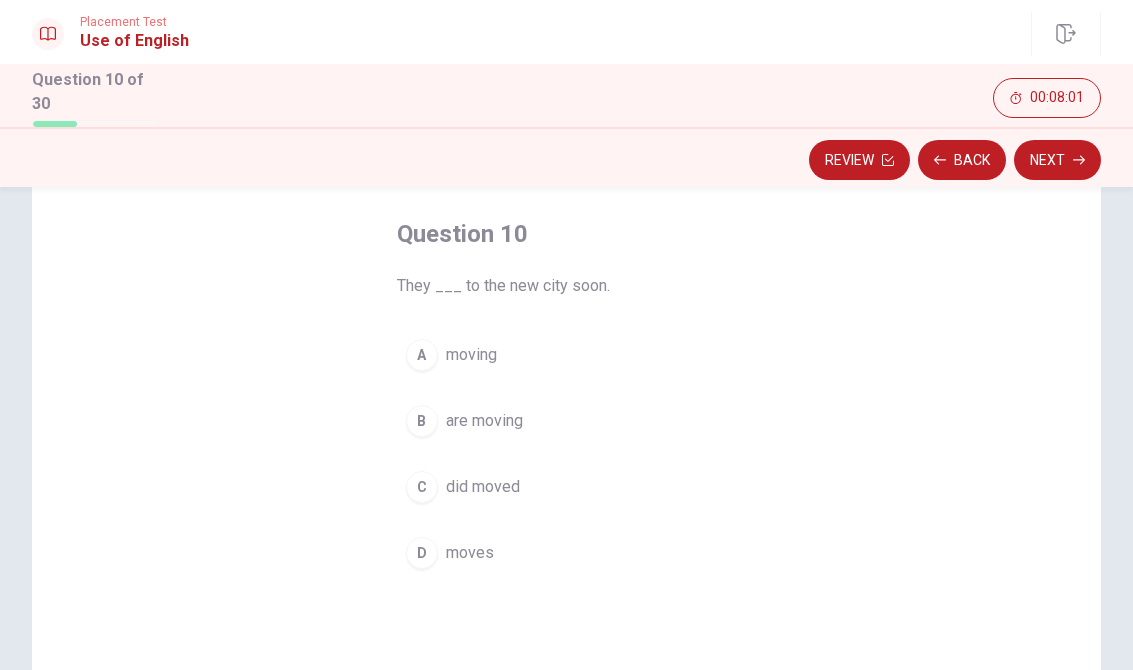 click on "are moving" at bounding box center [484, 421] 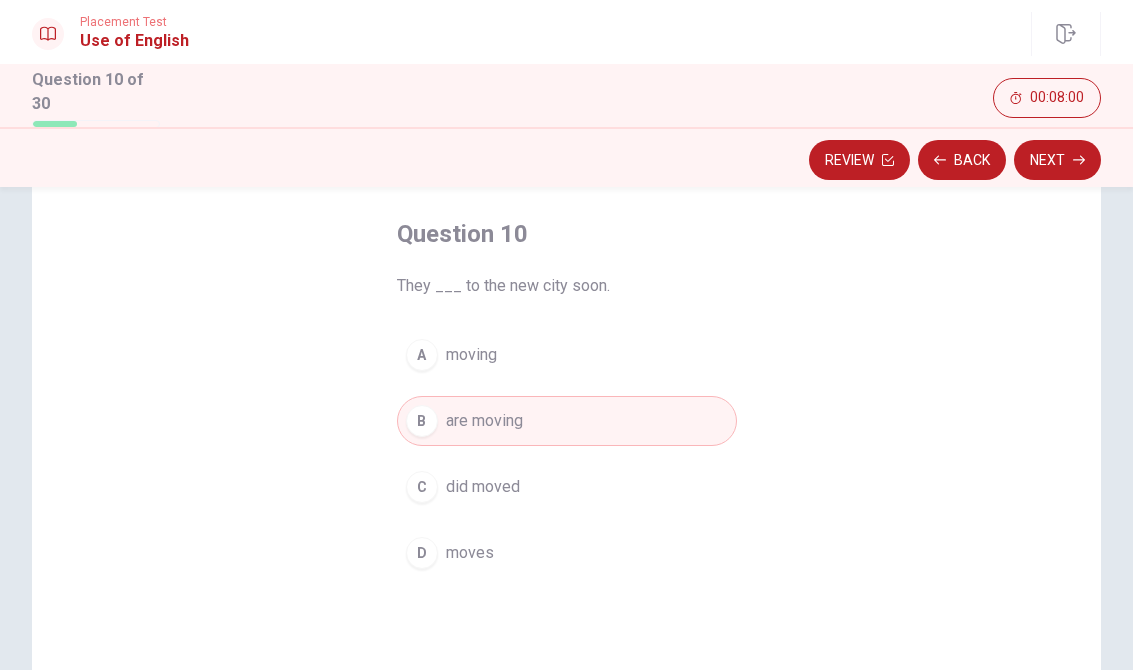click 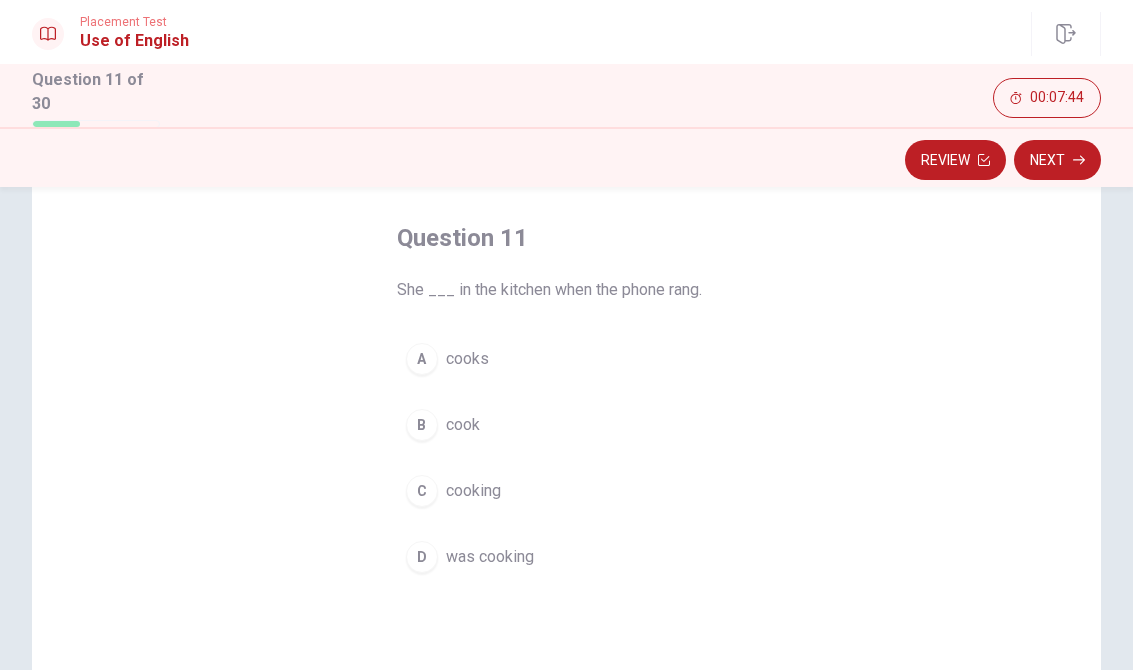 scroll, scrollTop: 91, scrollLeft: 0, axis: vertical 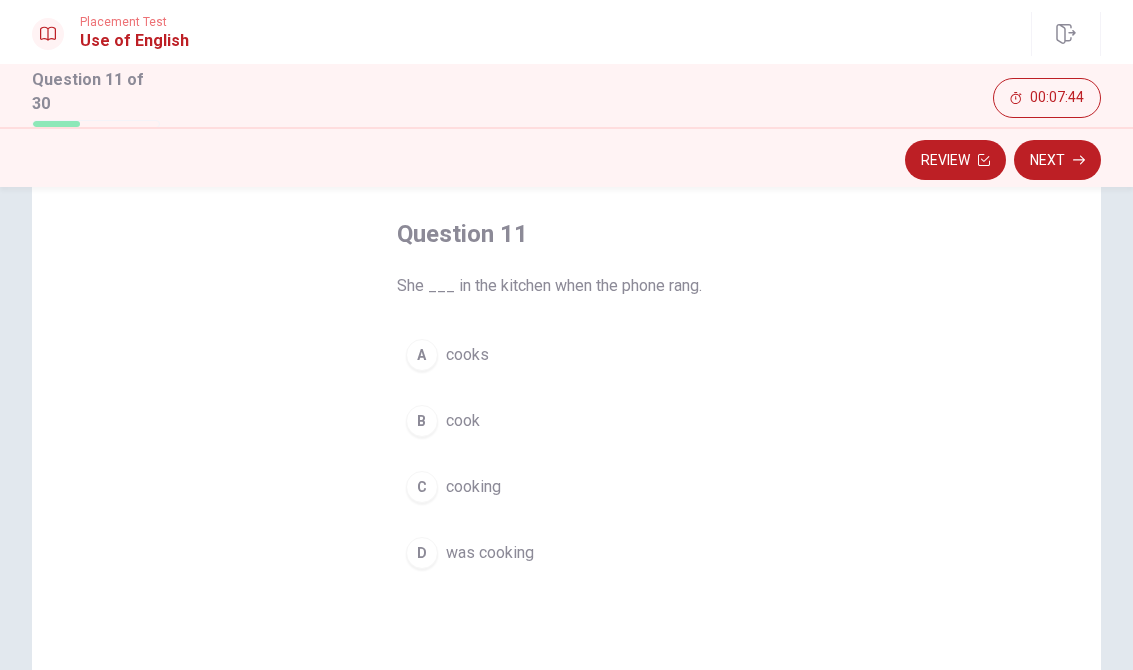 click on "was cooking" at bounding box center (490, 553) 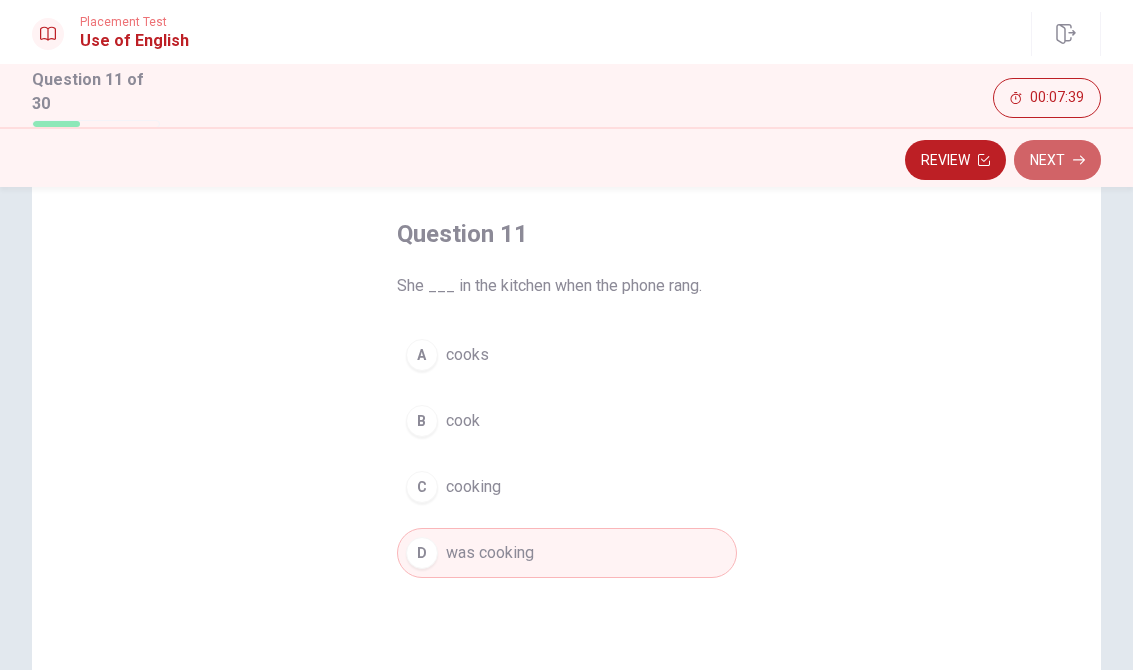 click on "Next" at bounding box center [1057, 160] 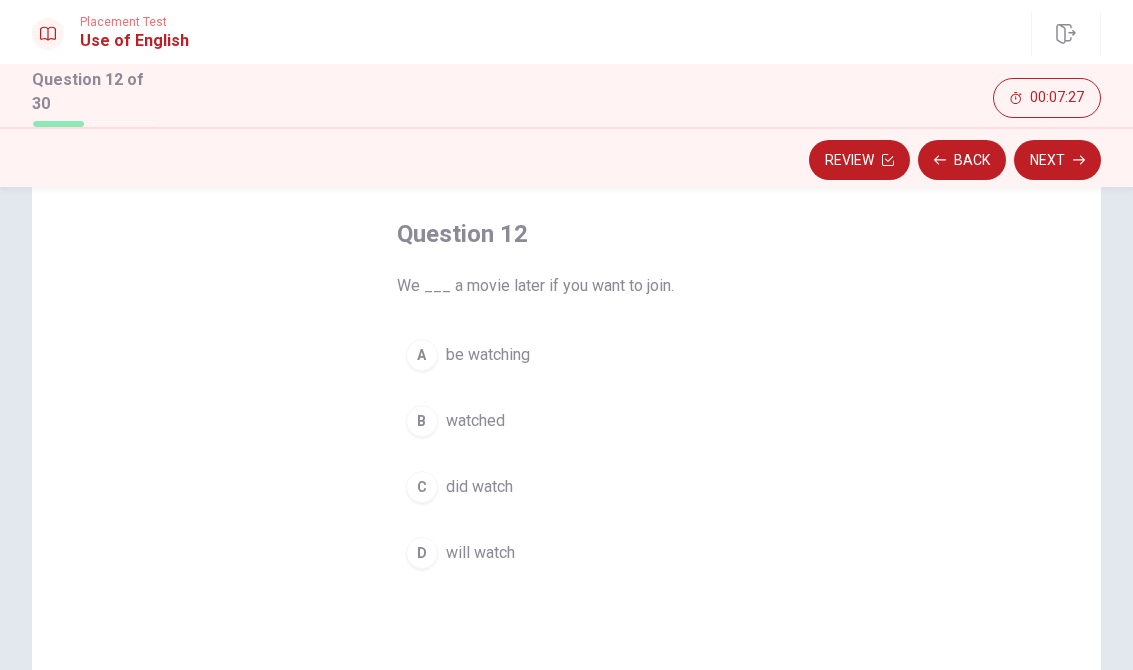 click on "will watch" at bounding box center (480, 553) 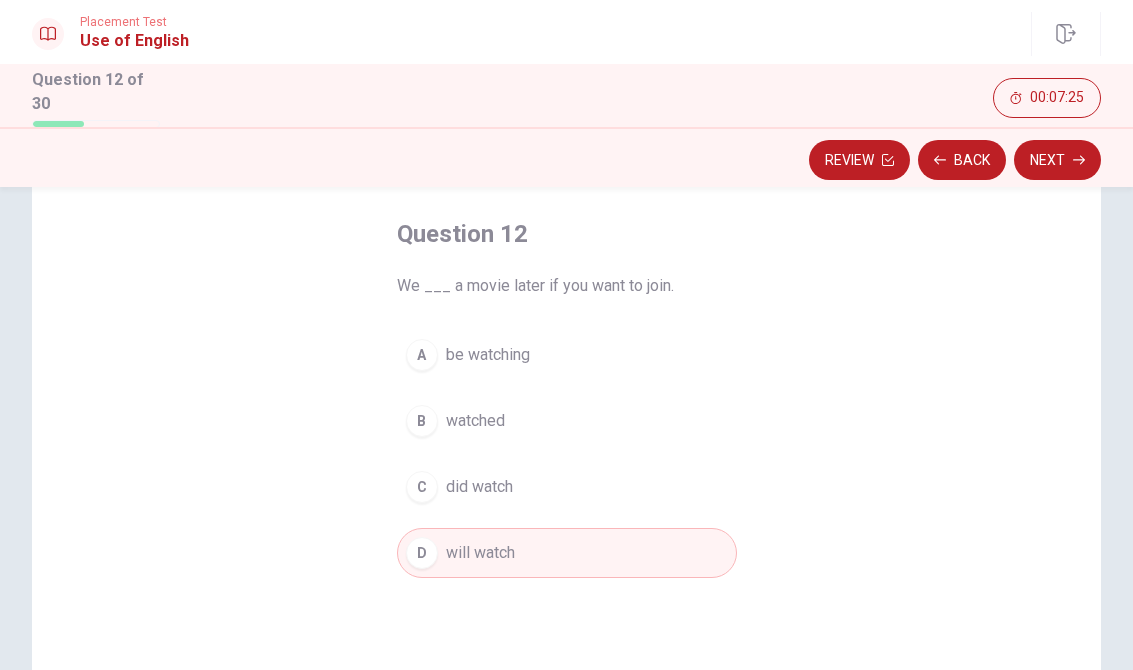 click on "Next" at bounding box center (1057, 160) 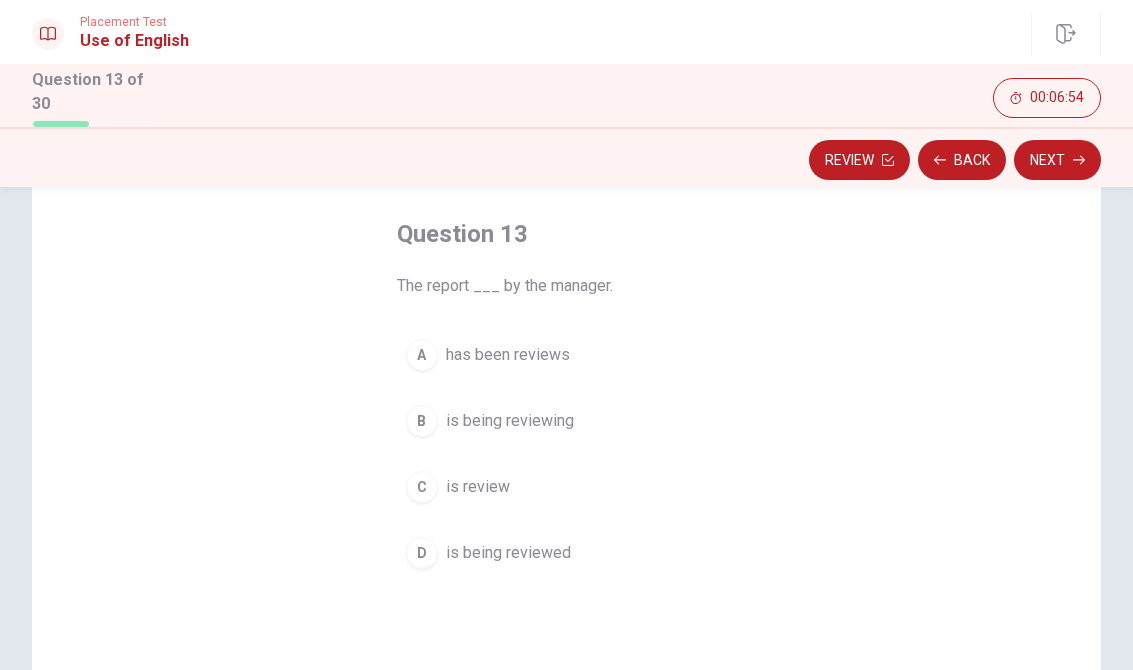 click on "has been reviews" at bounding box center (508, 355) 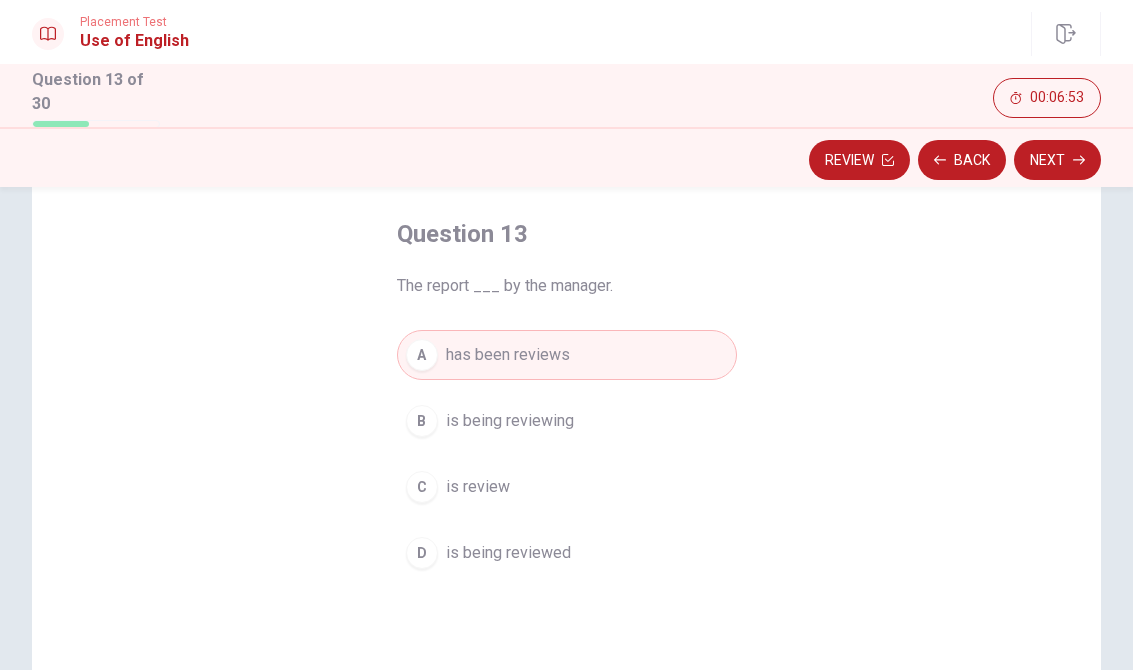 click on "Next" at bounding box center (1057, 160) 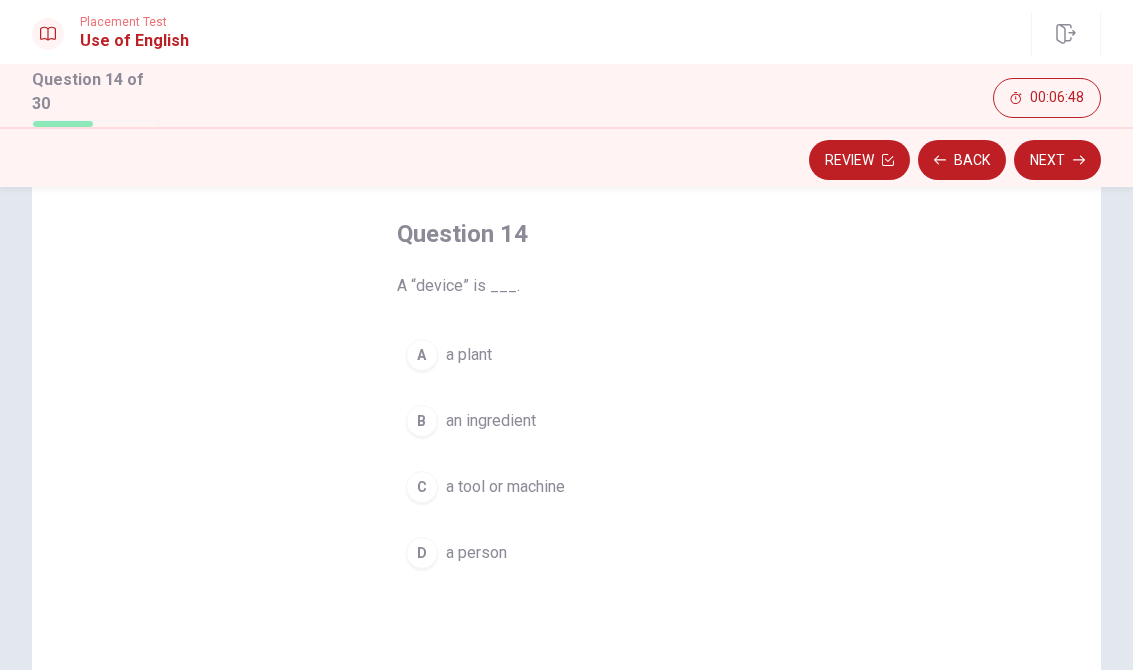 click on "a tool or machine" at bounding box center [505, 487] 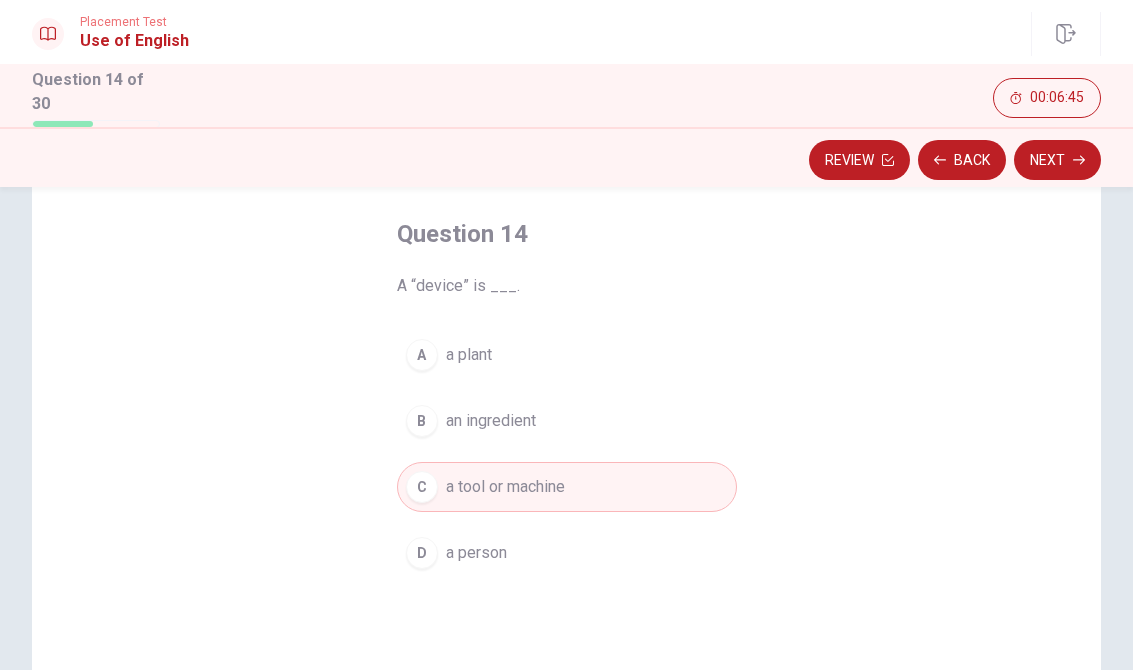 click on "Next" at bounding box center [1057, 160] 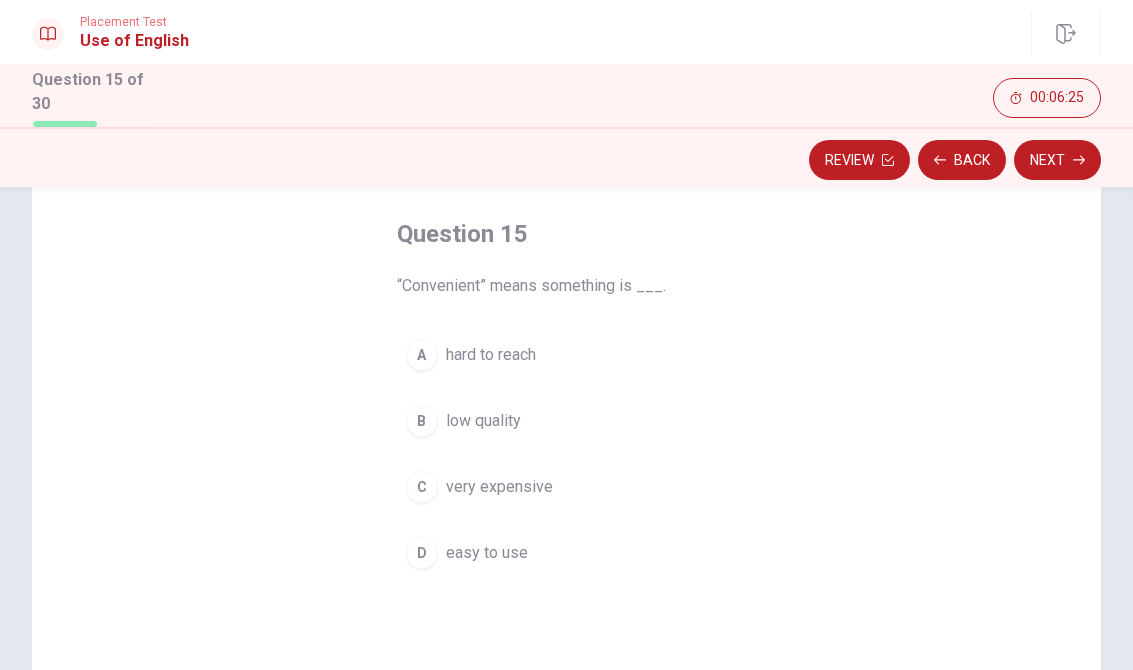 click on "easy to use" at bounding box center [487, 553] 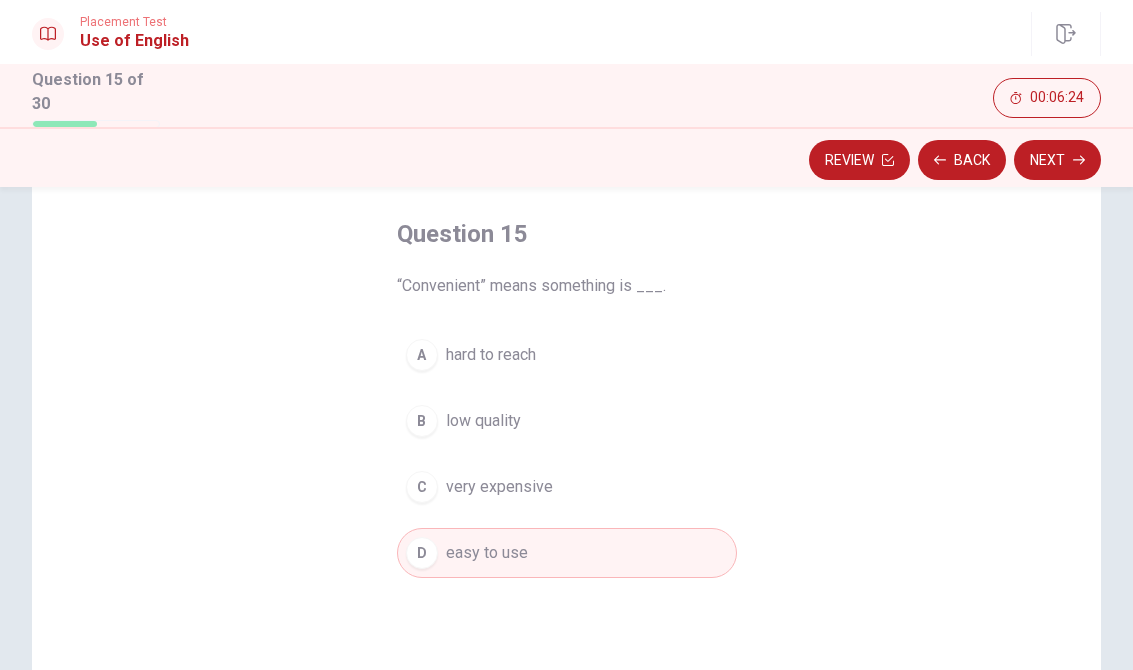 click on "Next" at bounding box center (1057, 160) 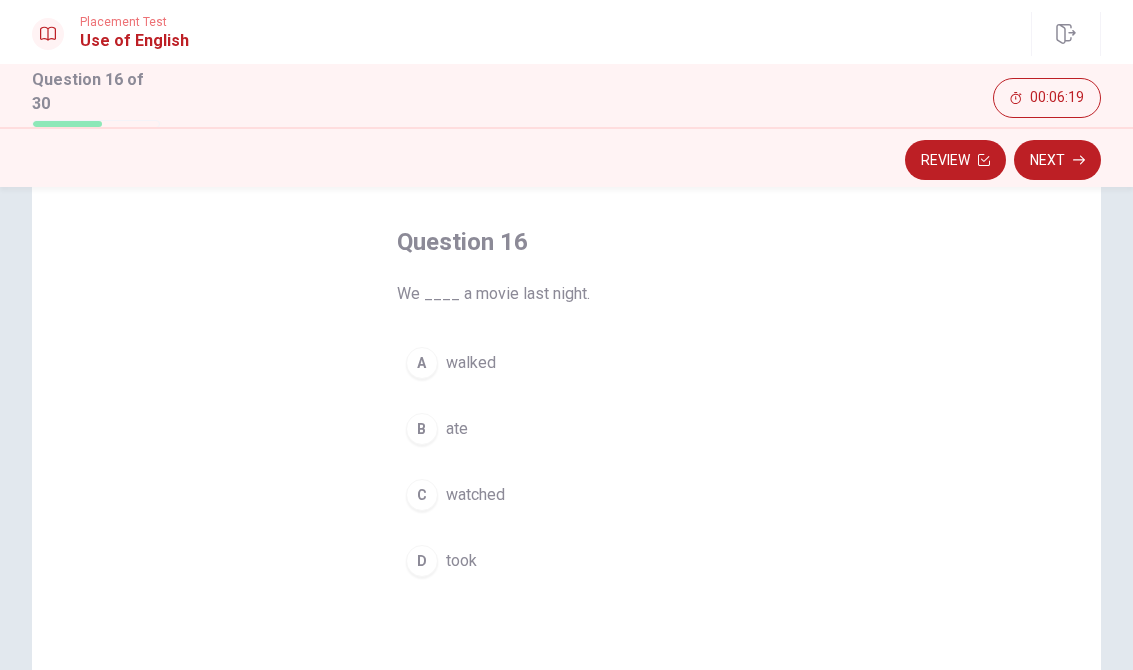 scroll, scrollTop: 82, scrollLeft: 0, axis: vertical 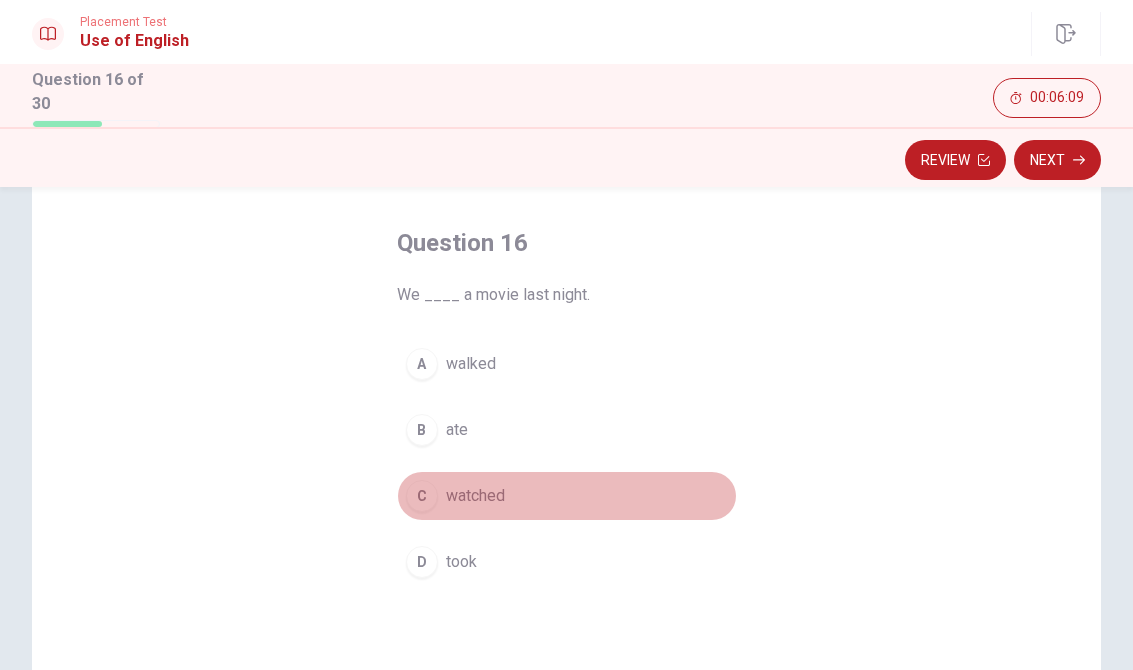 click on "watched" at bounding box center (475, 496) 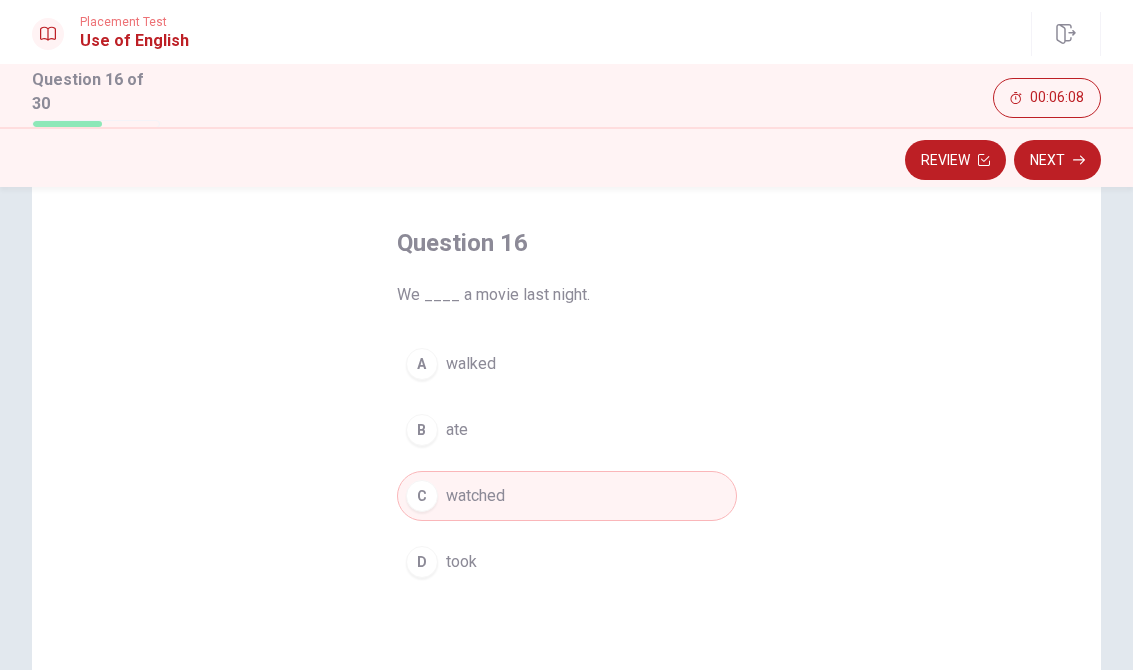 click on "Next" at bounding box center (1057, 160) 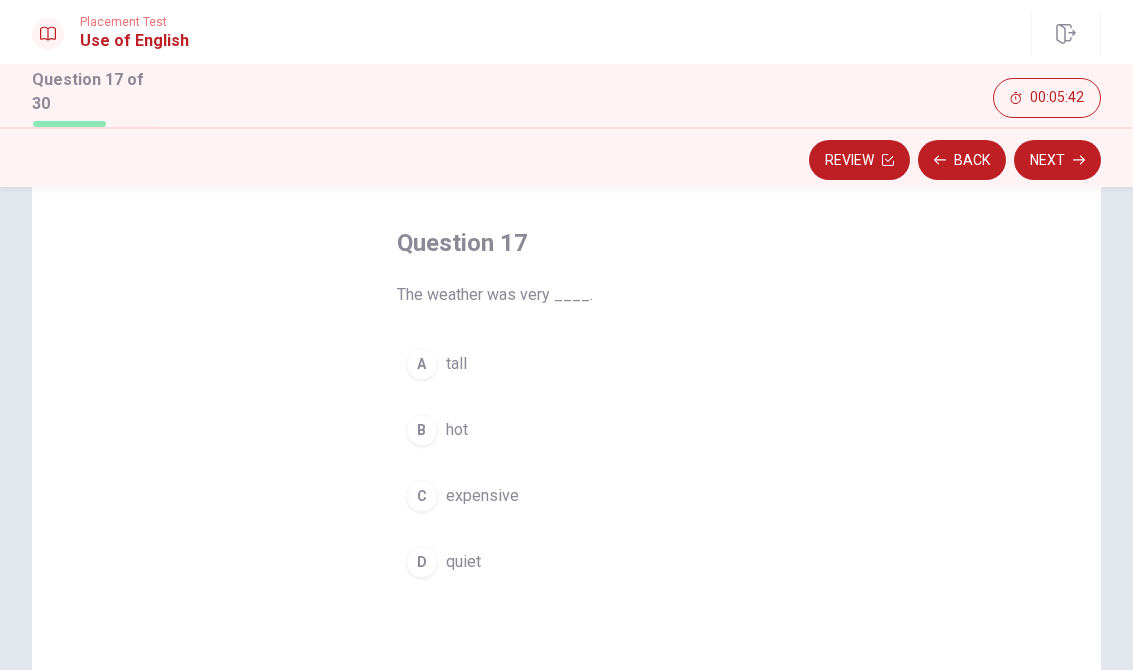 click on "C expensive" at bounding box center (567, 496) 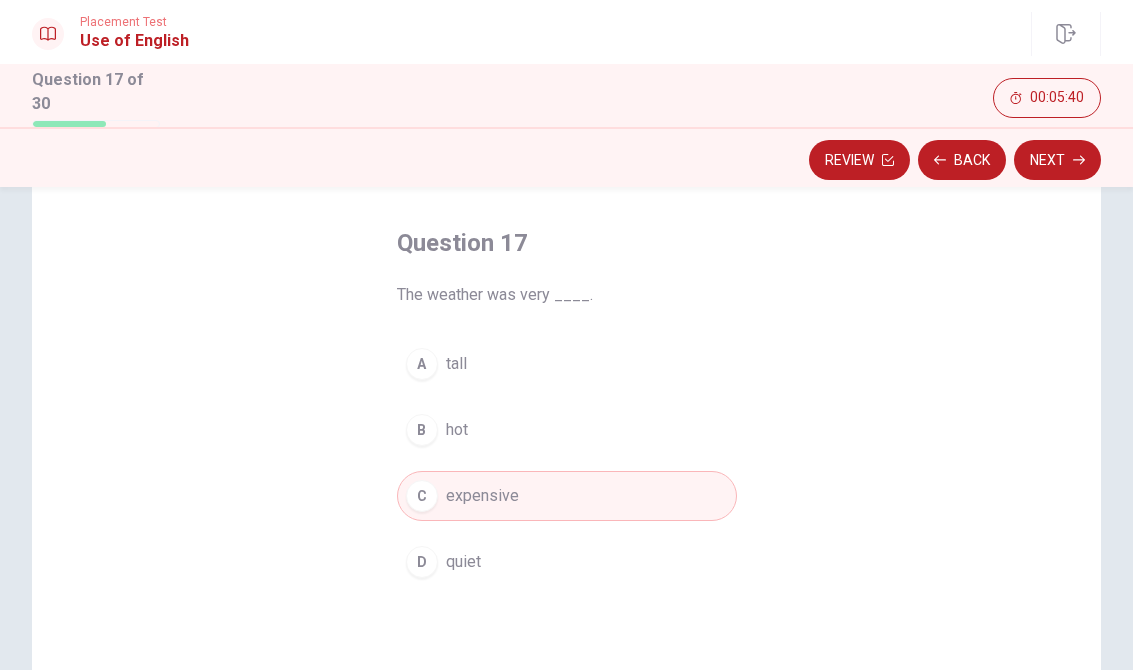click on "D quiet" at bounding box center (567, 562) 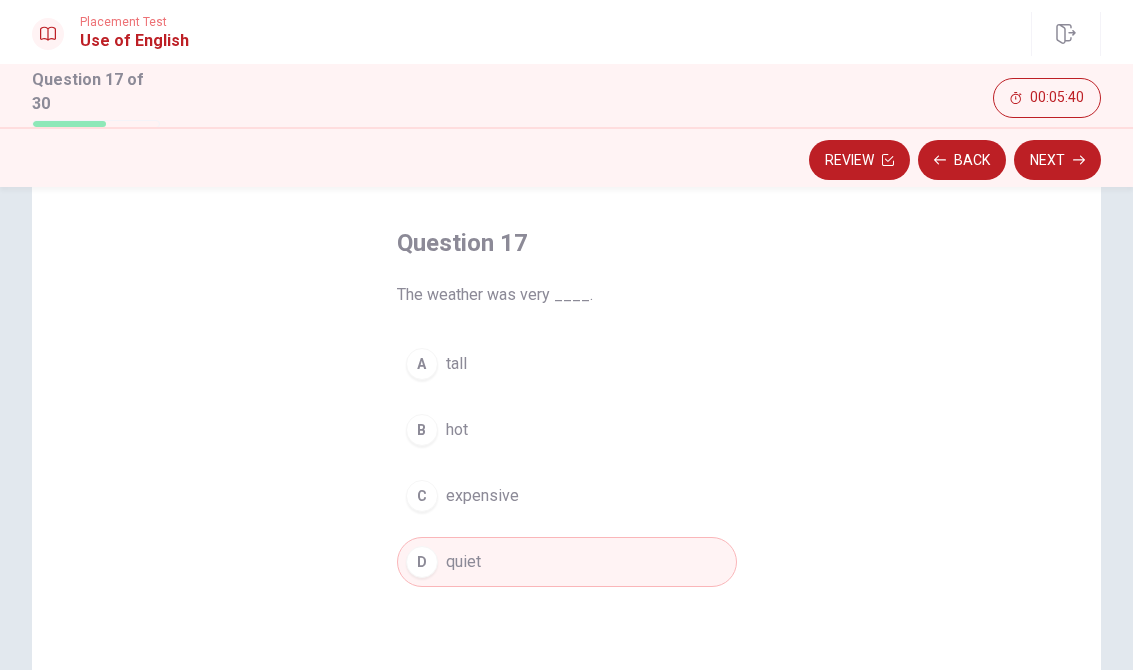 click on "C expensive" at bounding box center (567, 496) 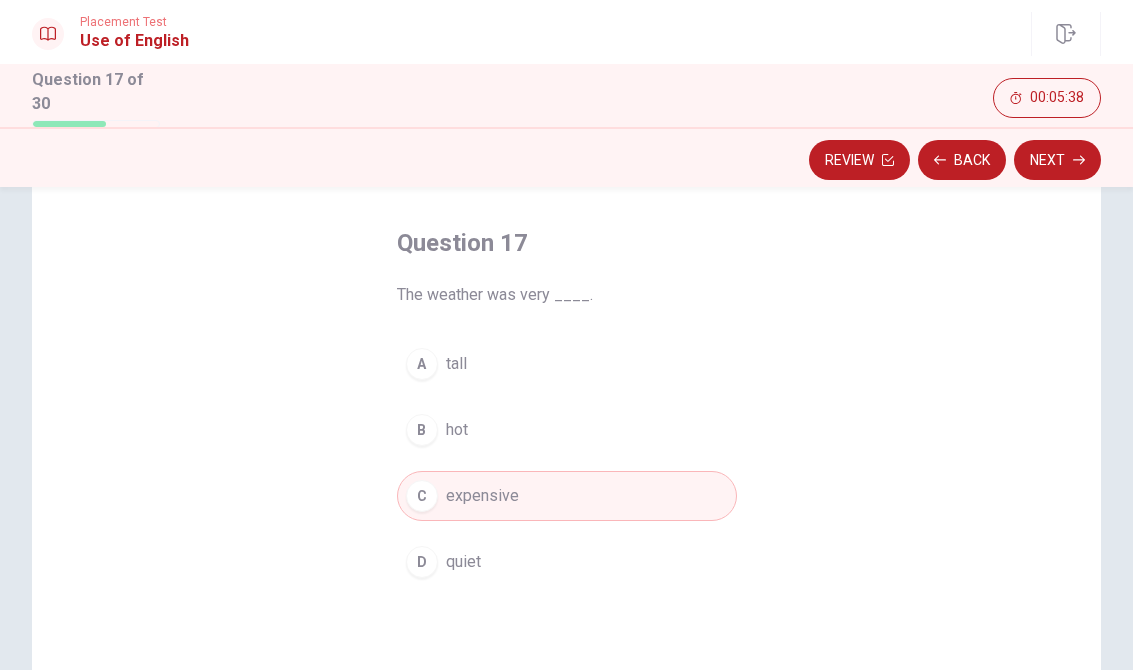 click on "A tall" at bounding box center (567, 364) 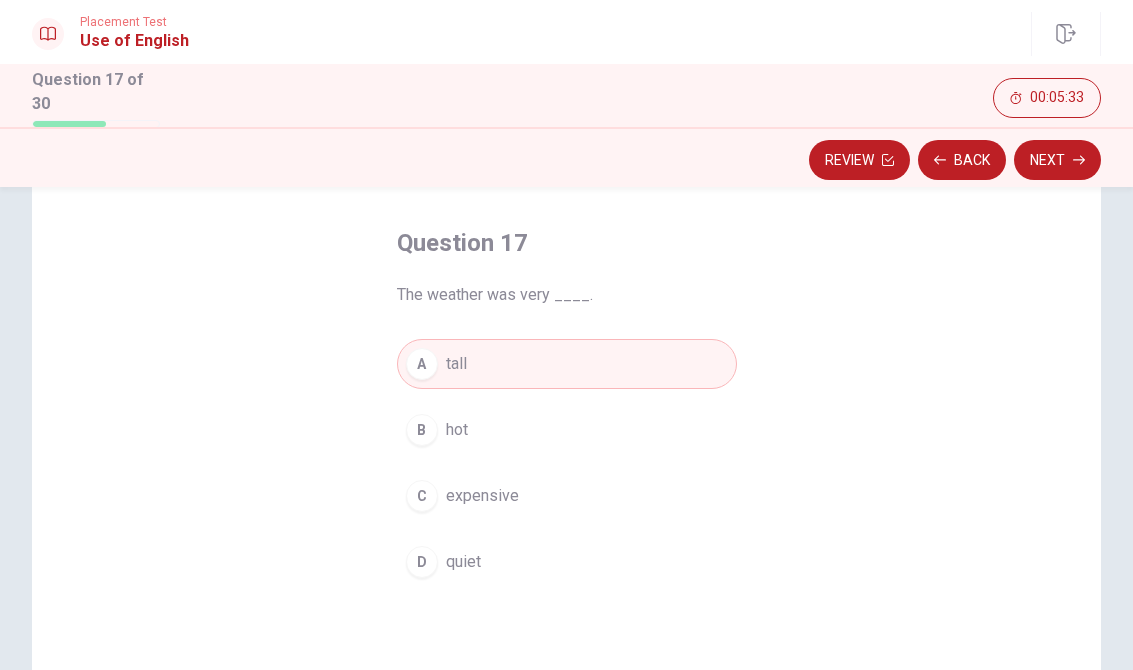 click on "C expensive" at bounding box center (567, 496) 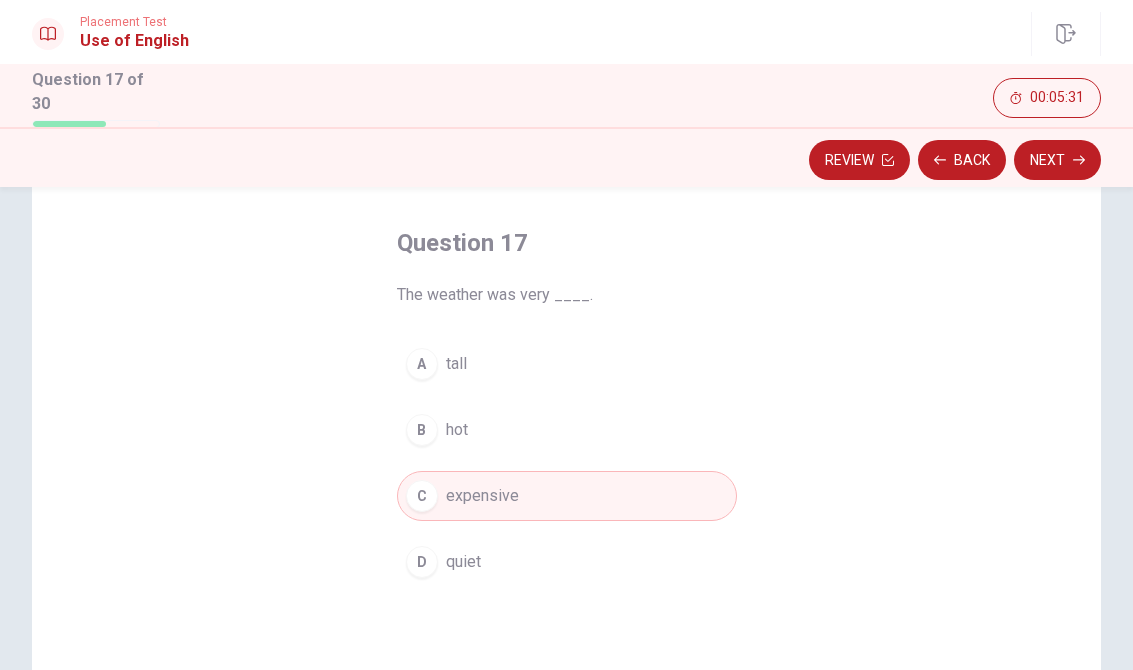 click 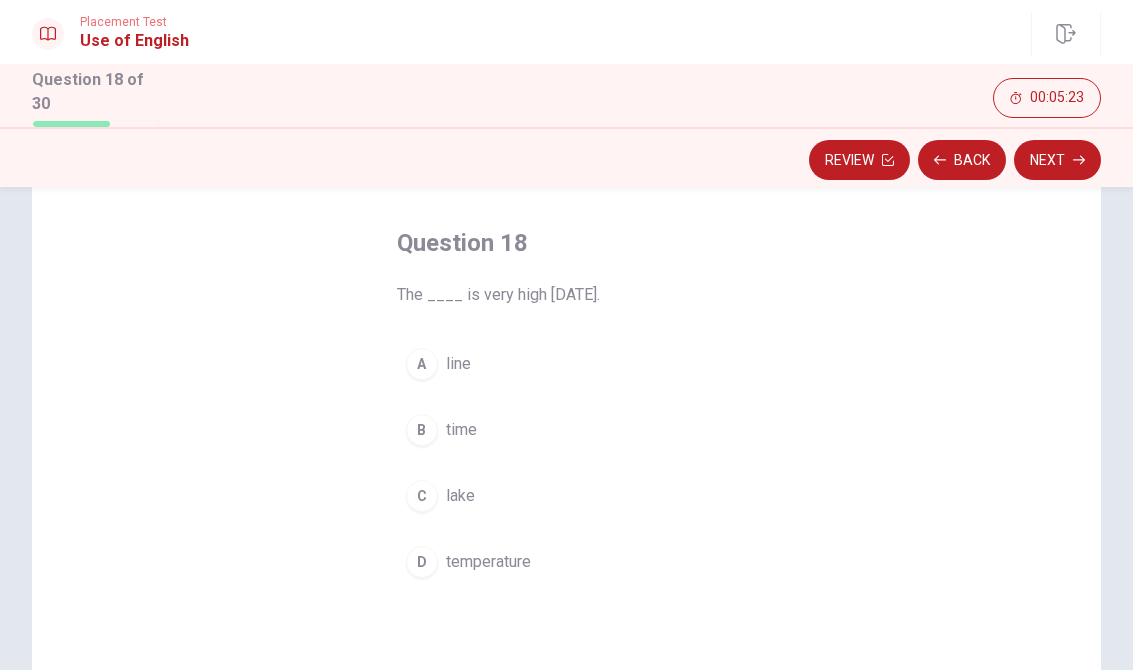 click on "temperature" at bounding box center (488, 562) 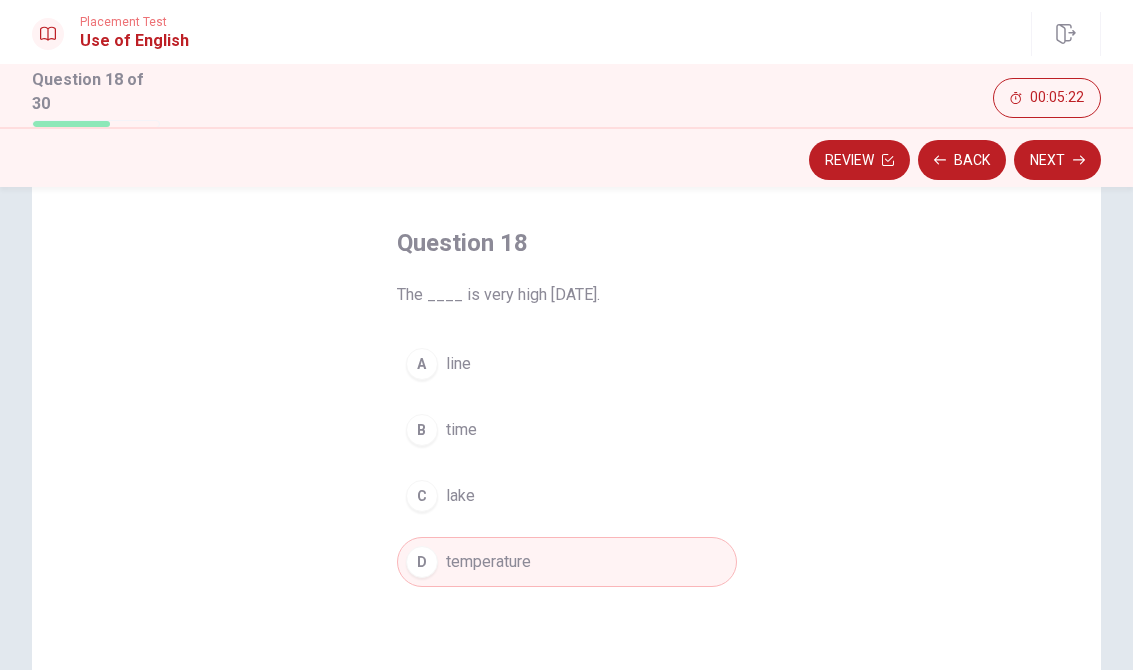 click on "Next" at bounding box center [1057, 160] 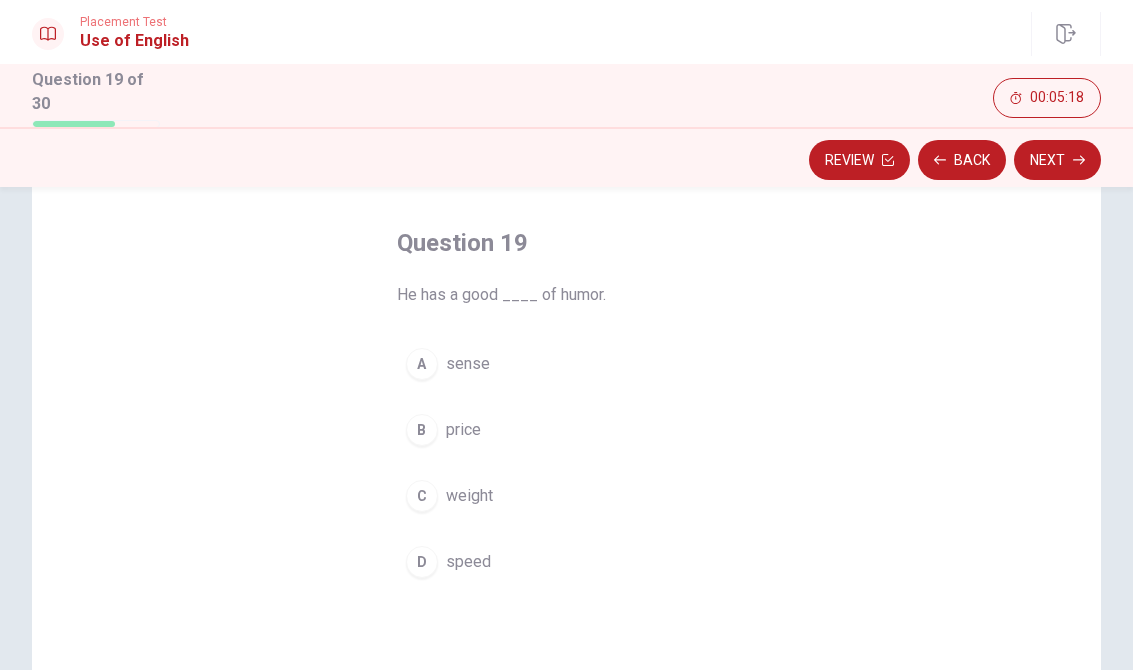 click on "A sense" at bounding box center [567, 364] 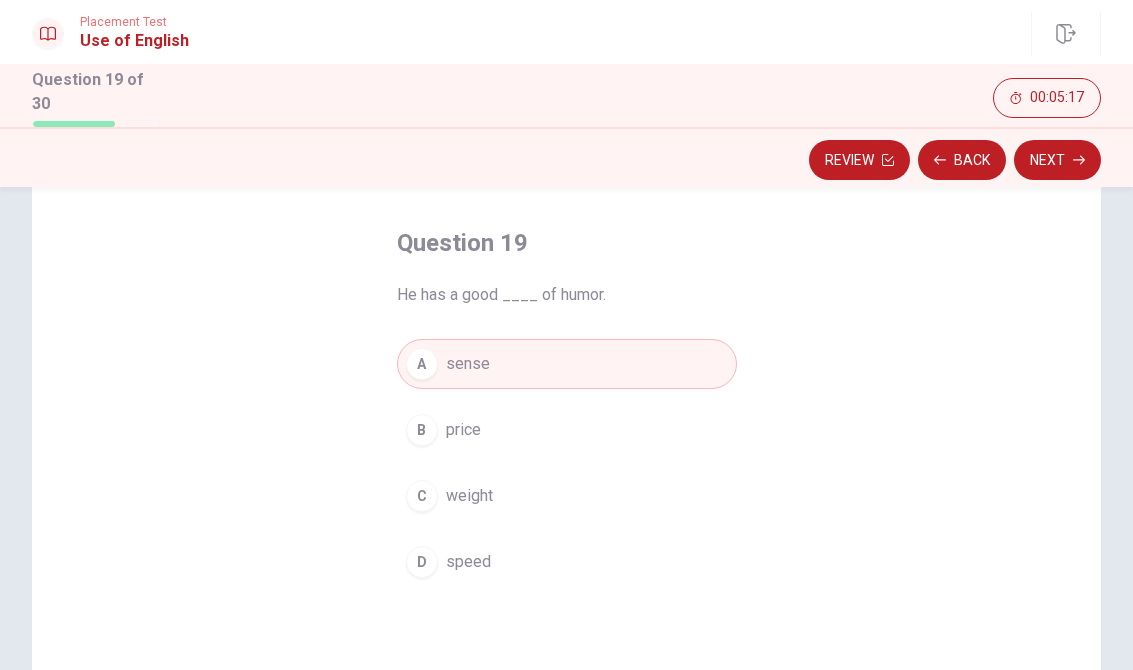 click on "Next" at bounding box center [1057, 160] 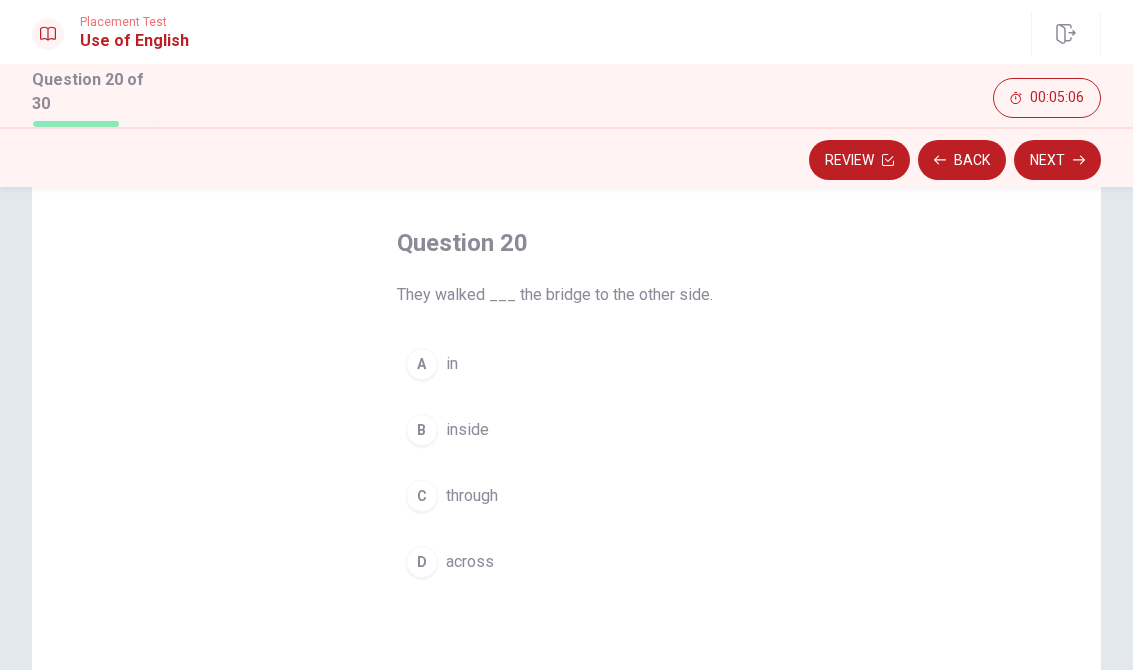 click on "across" at bounding box center [470, 562] 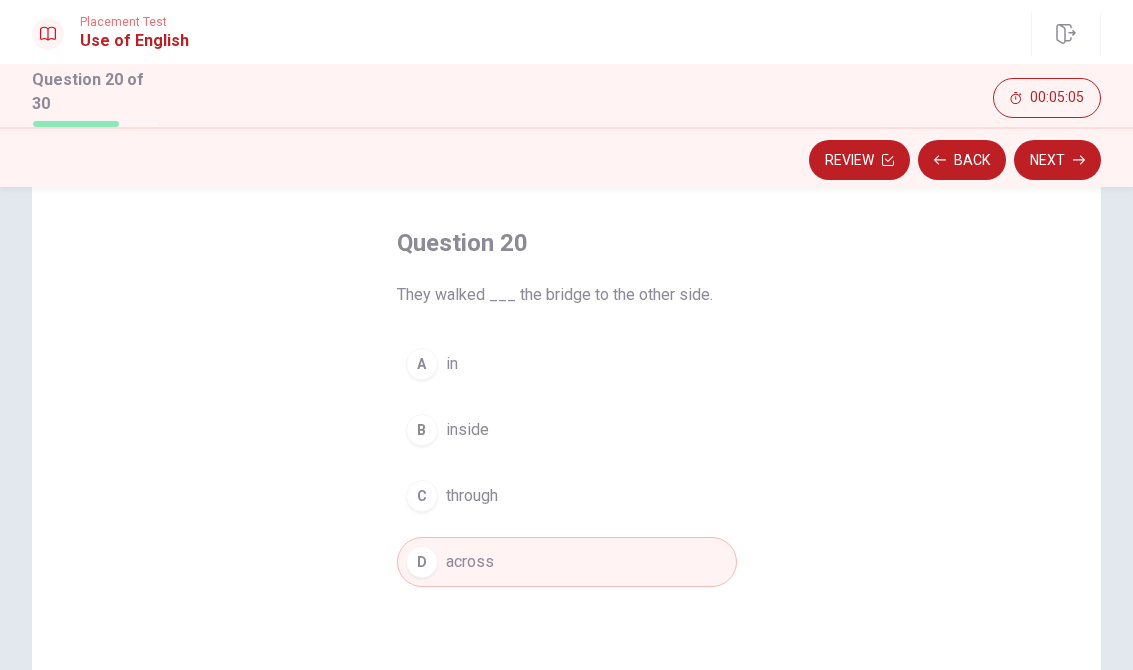 click on "Next" at bounding box center (1057, 160) 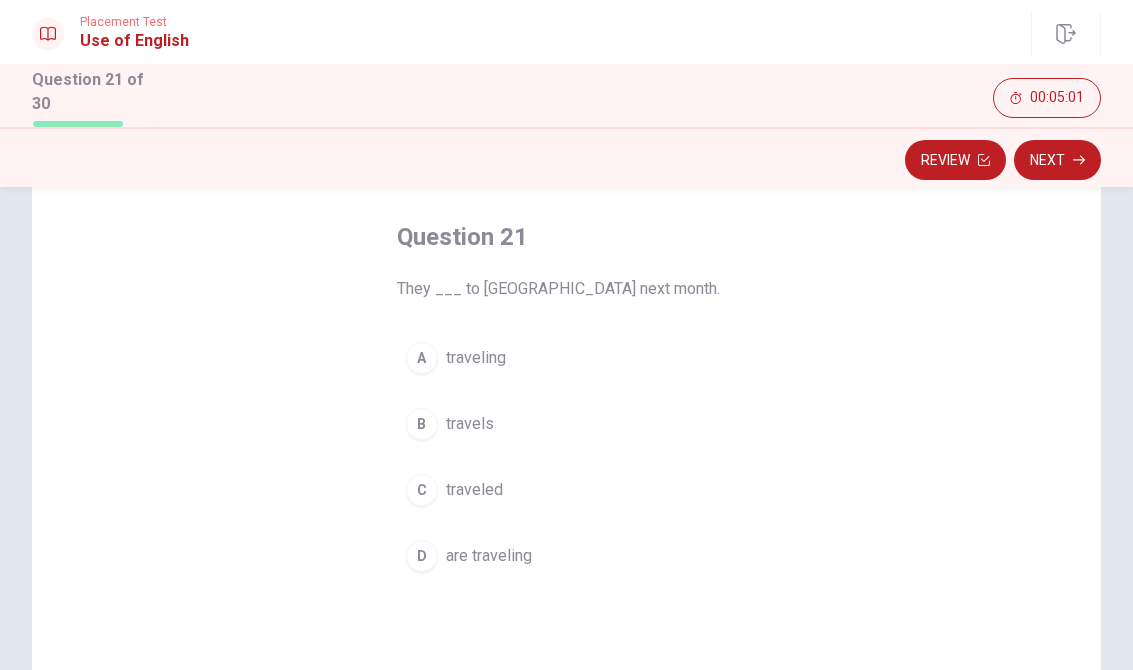 scroll, scrollTop: 91, scrollLeft: 0, axis: vertical 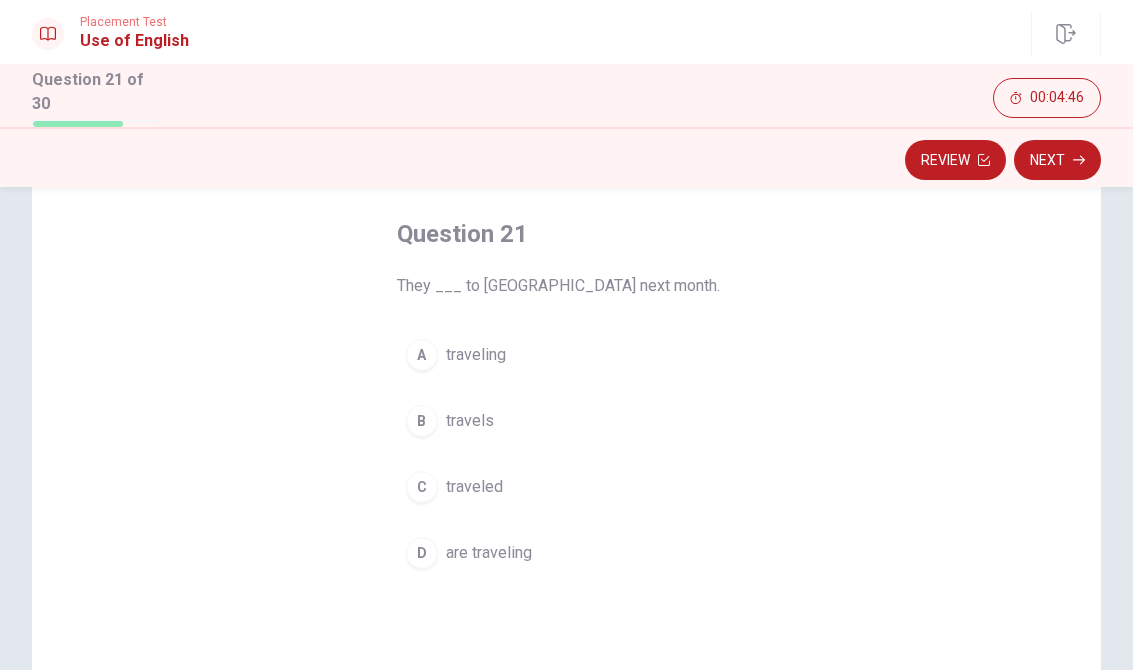 click on "travels" at bounding box center [470, 421] 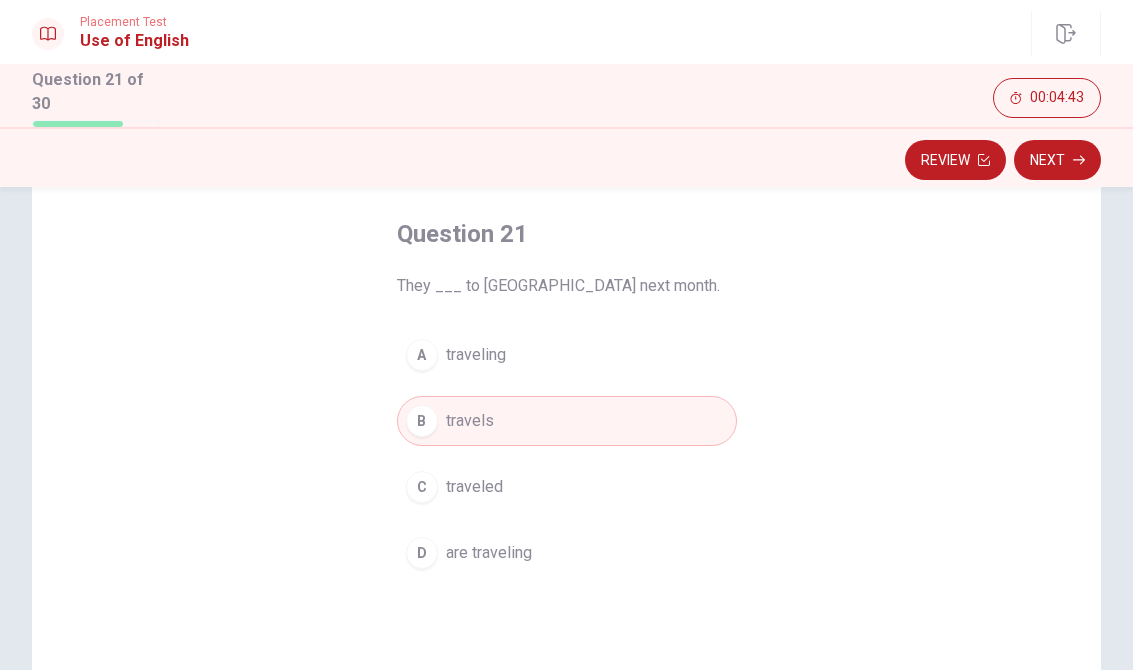 click on "Next" at bounding box center [1057, 160] 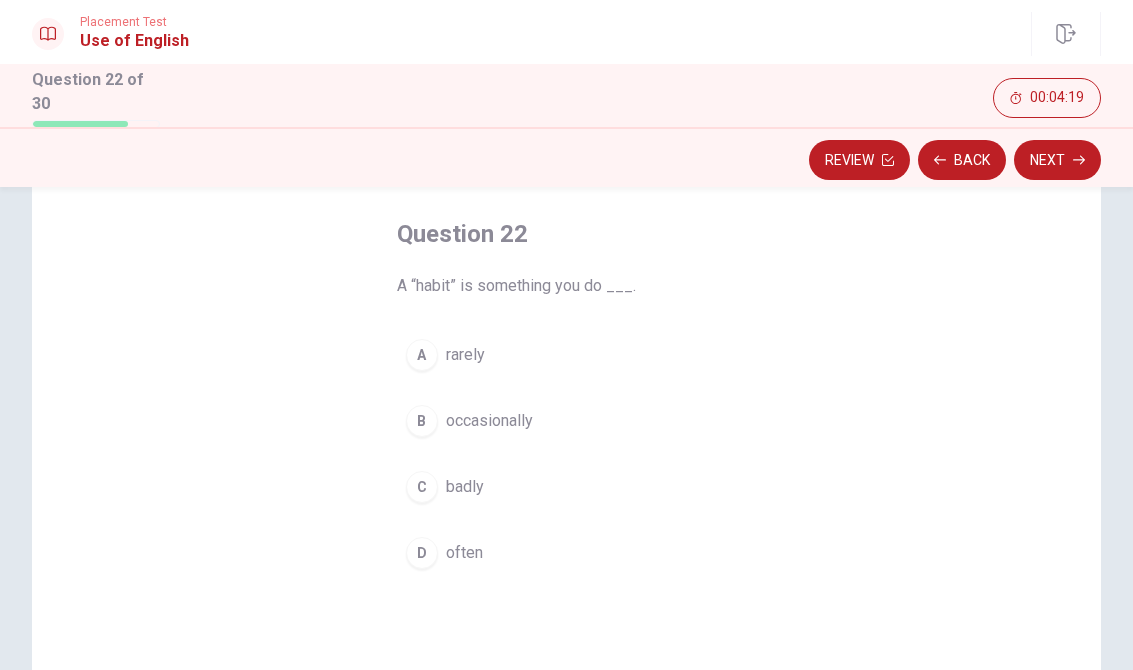 click on "B occasionally" at bounding box center [567, 421] 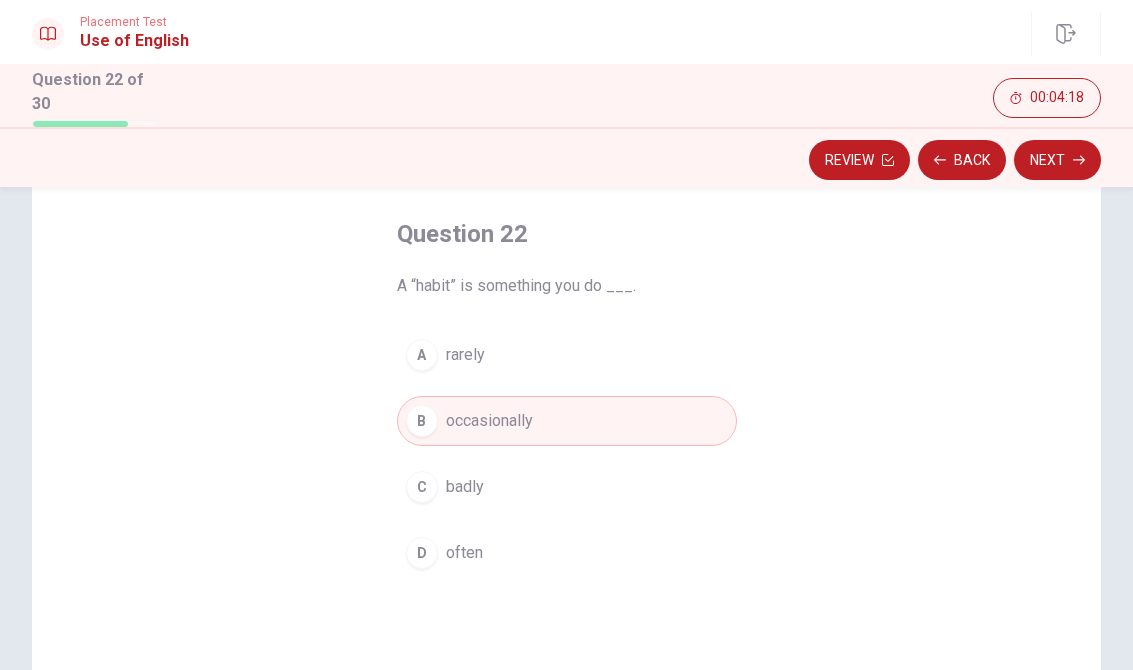 click on "Next" at bounding box center (1057, 160) 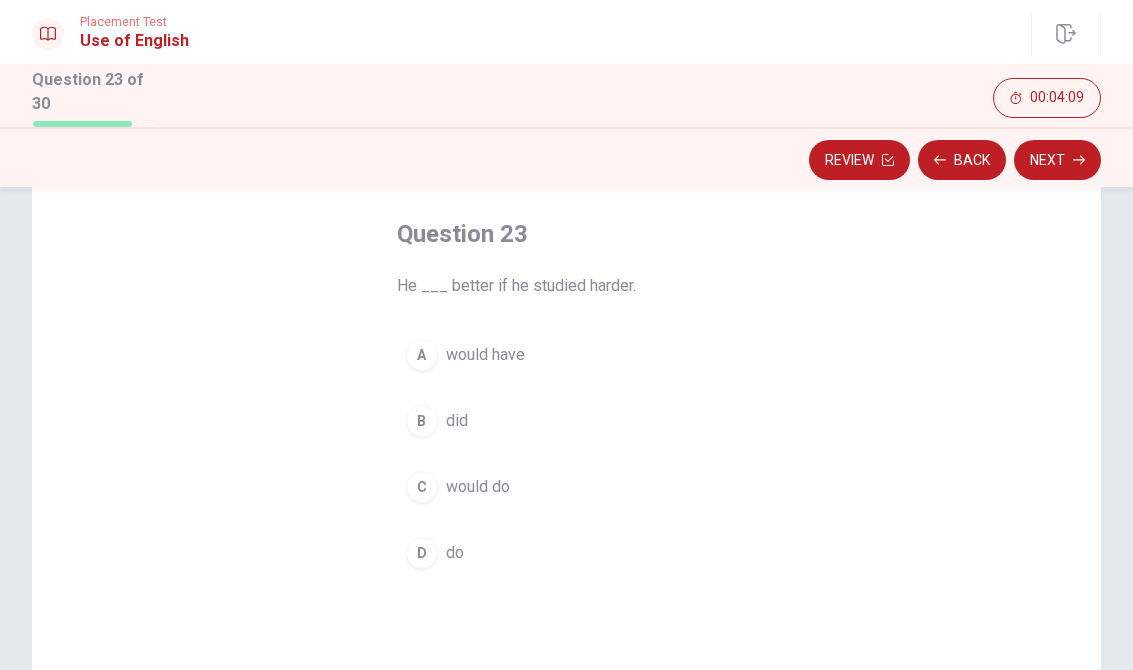 click on "C would do" at bounding box center (567, 487) 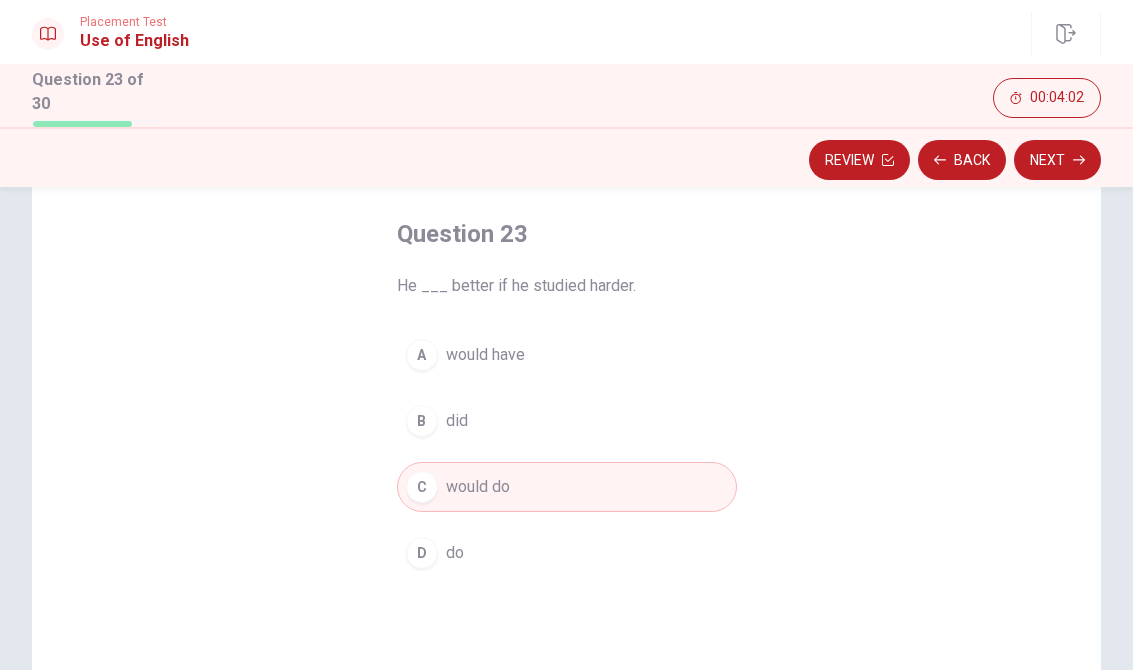 click on "Next" at bounding box center (1057, 160) 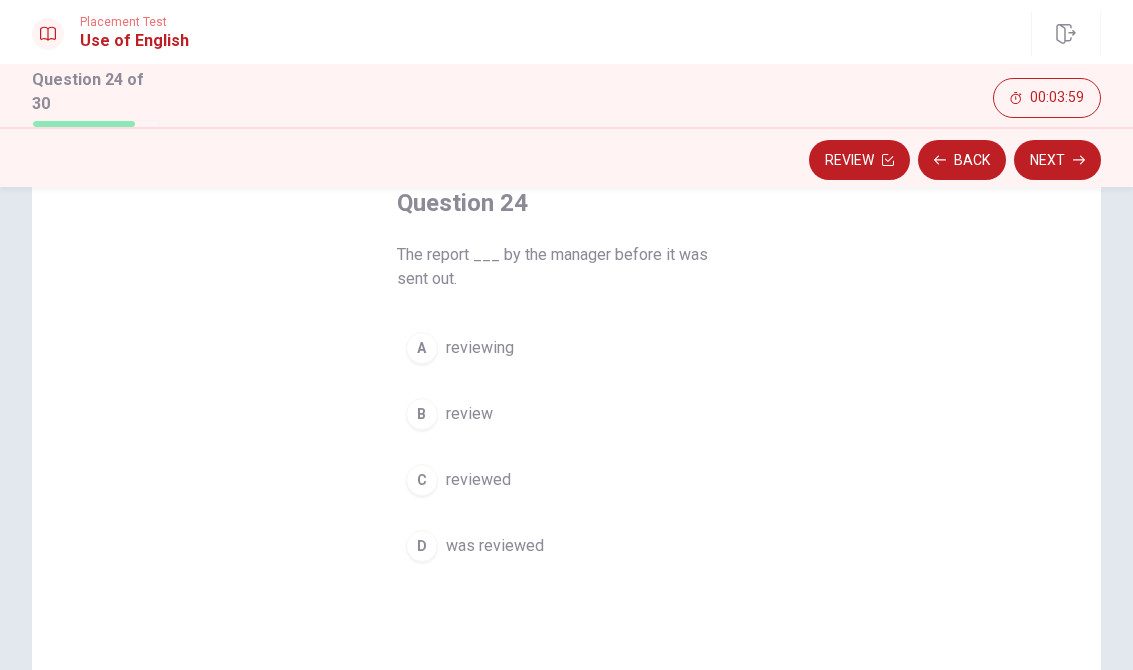 scroll, scrollTop: 123, scrollLeft: 0, axis: vertical 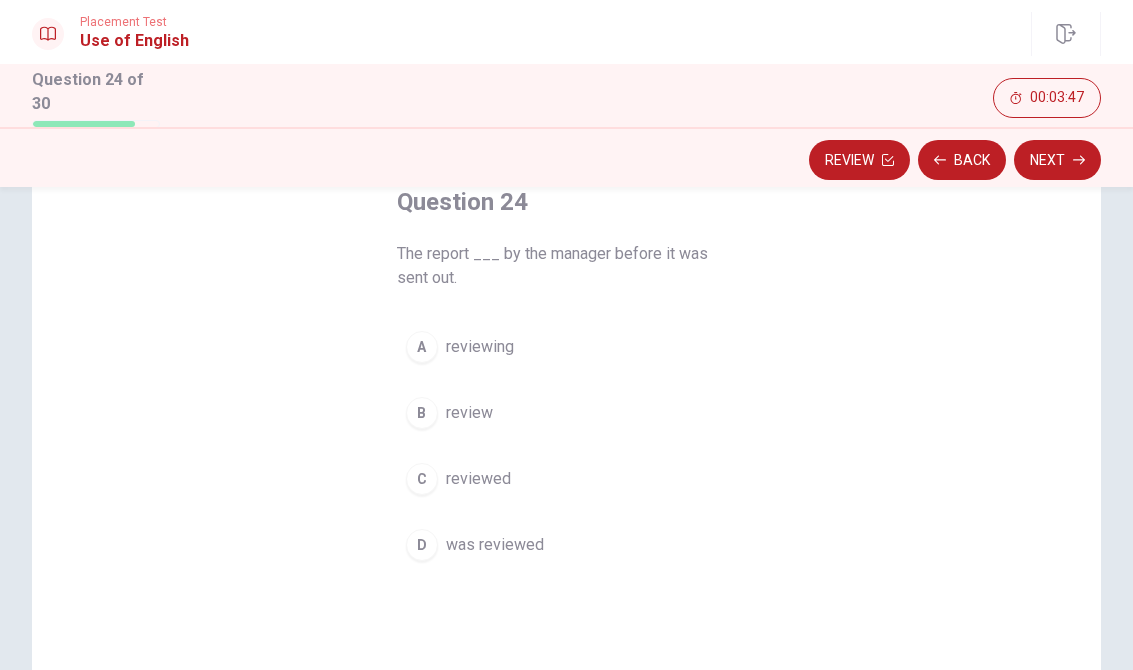 click on "reviewing" at bounding box center [480, 347] 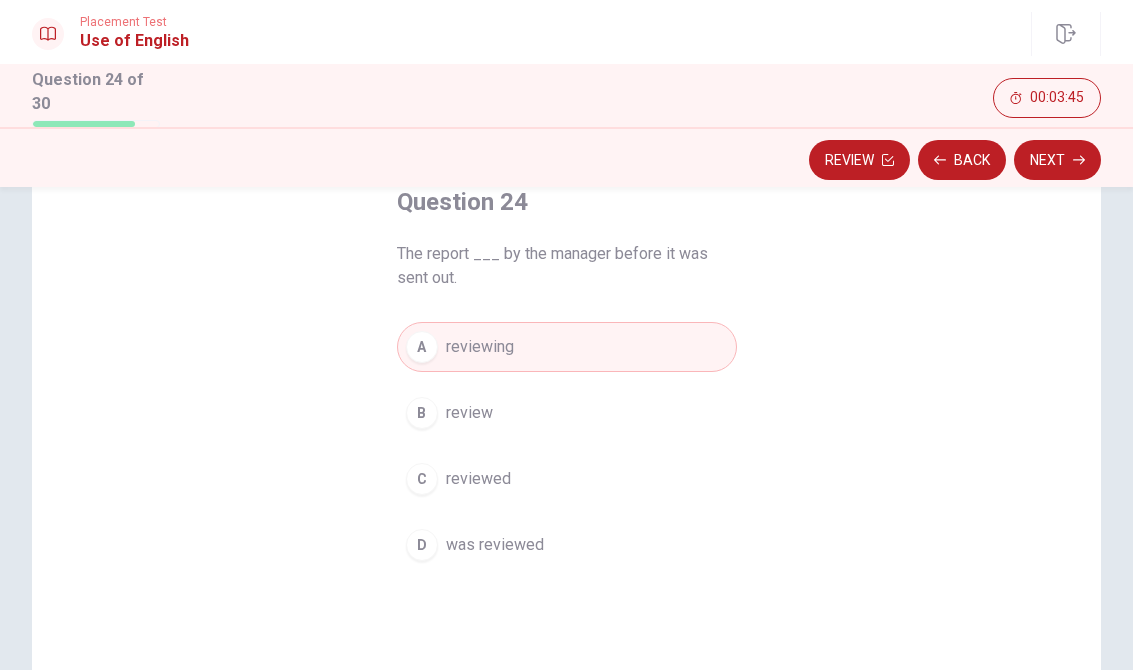 click on "D was reviewed" at bounding box center [567, 545] 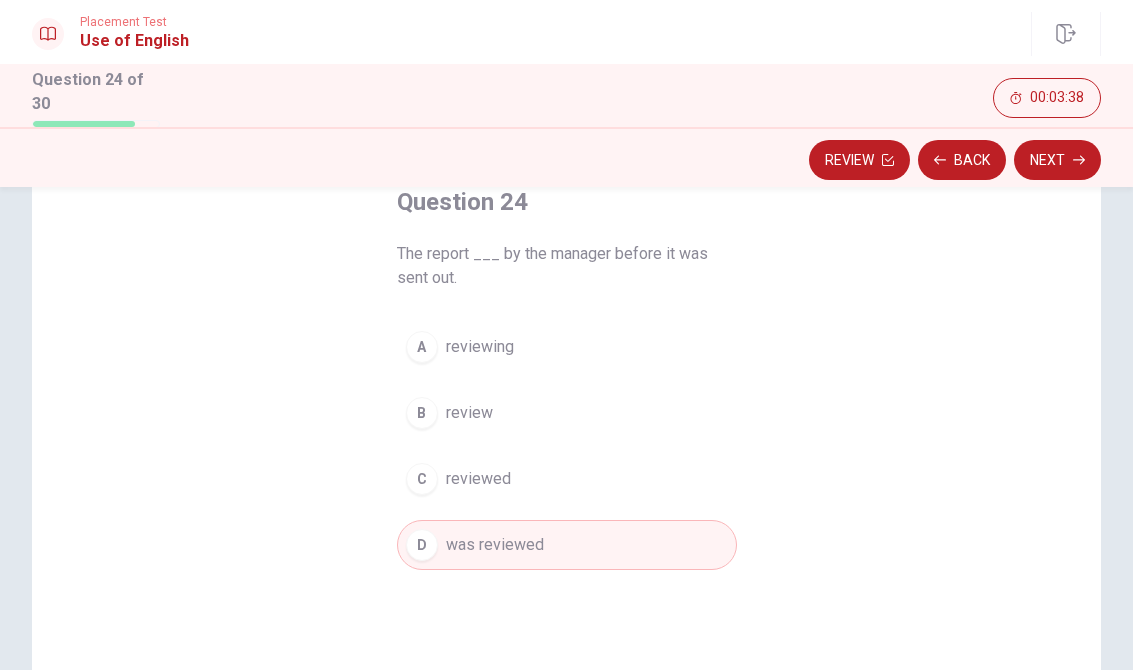 click on "B review" at bounding box center (567, 413) 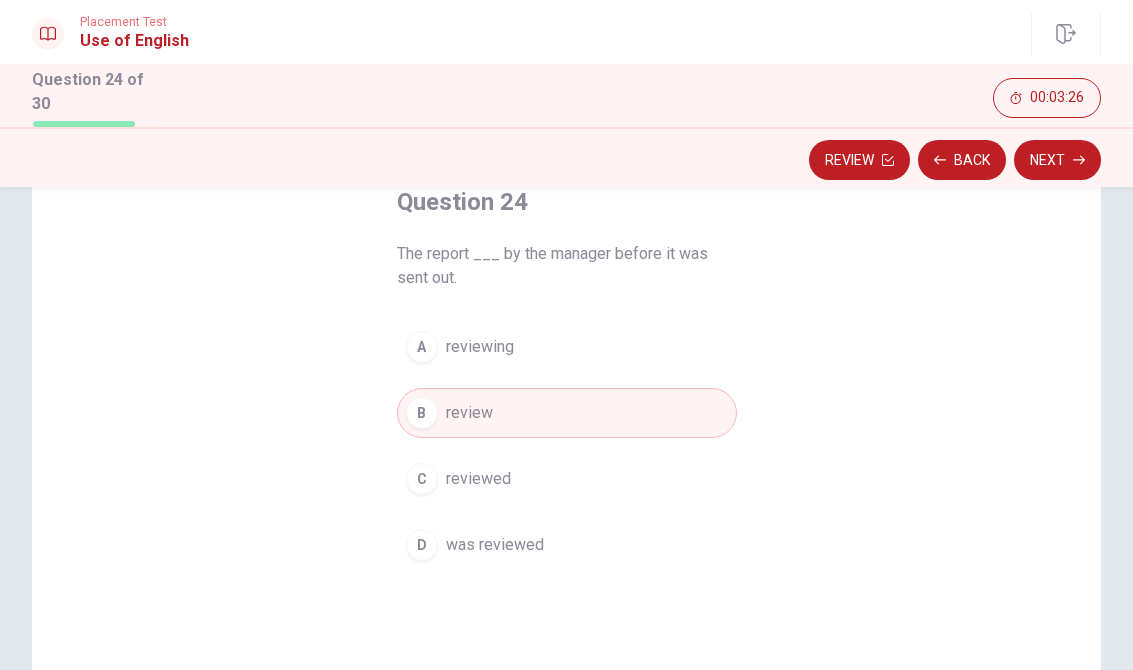 click on "Next" at bounding box center (1057, 160) 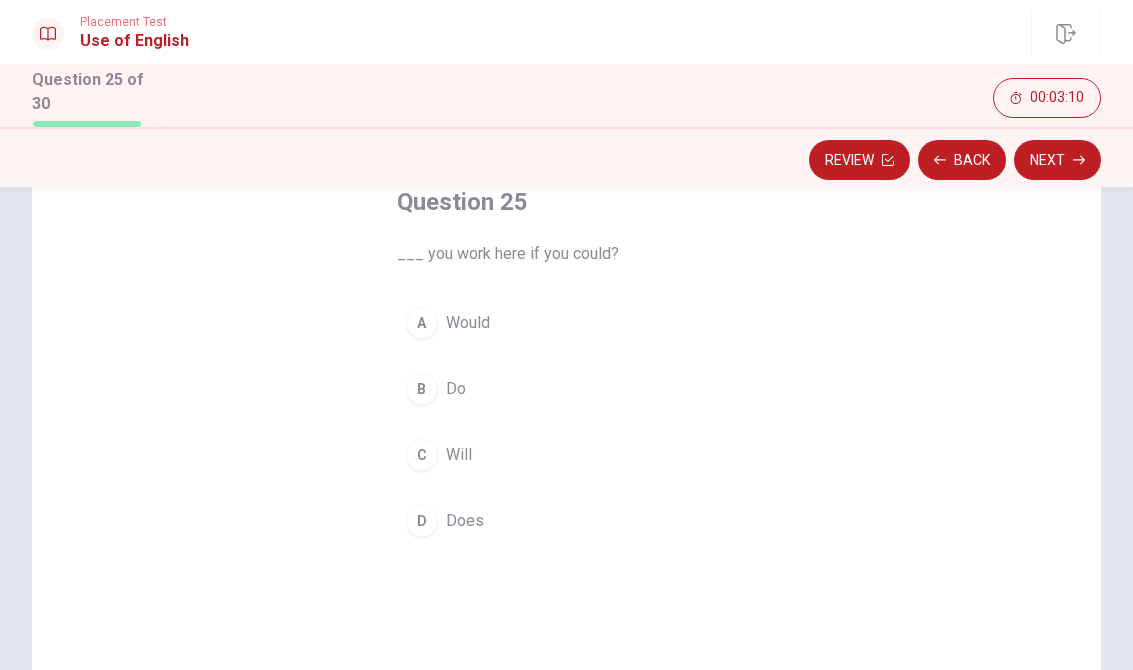 click on "Will" at bounding box center (459, 455) 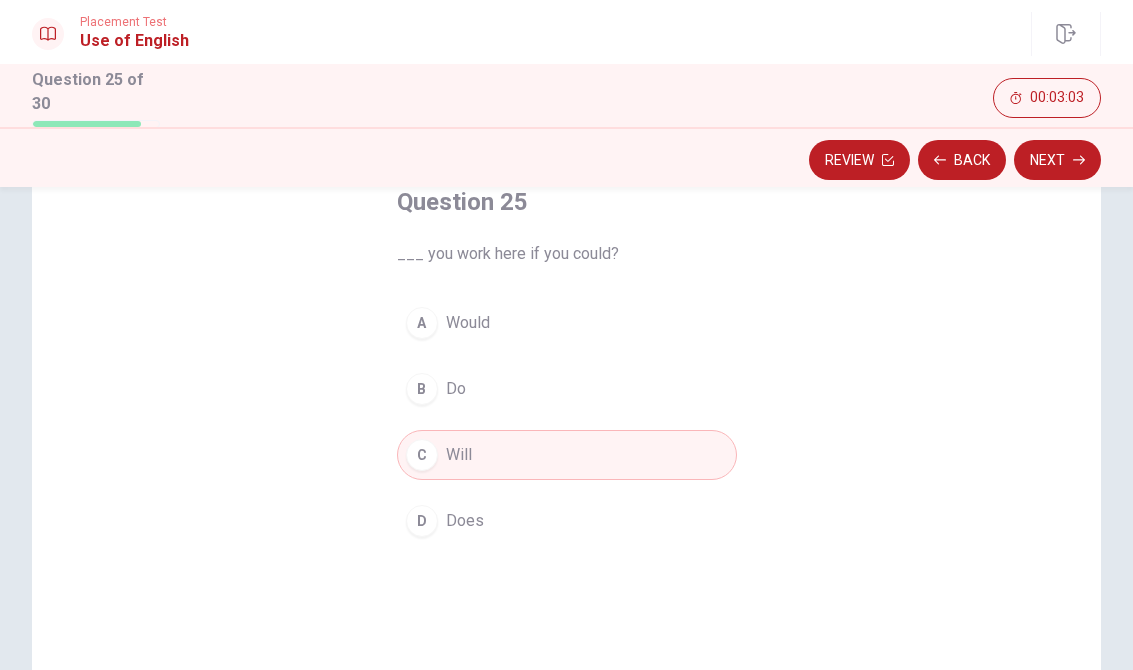 click 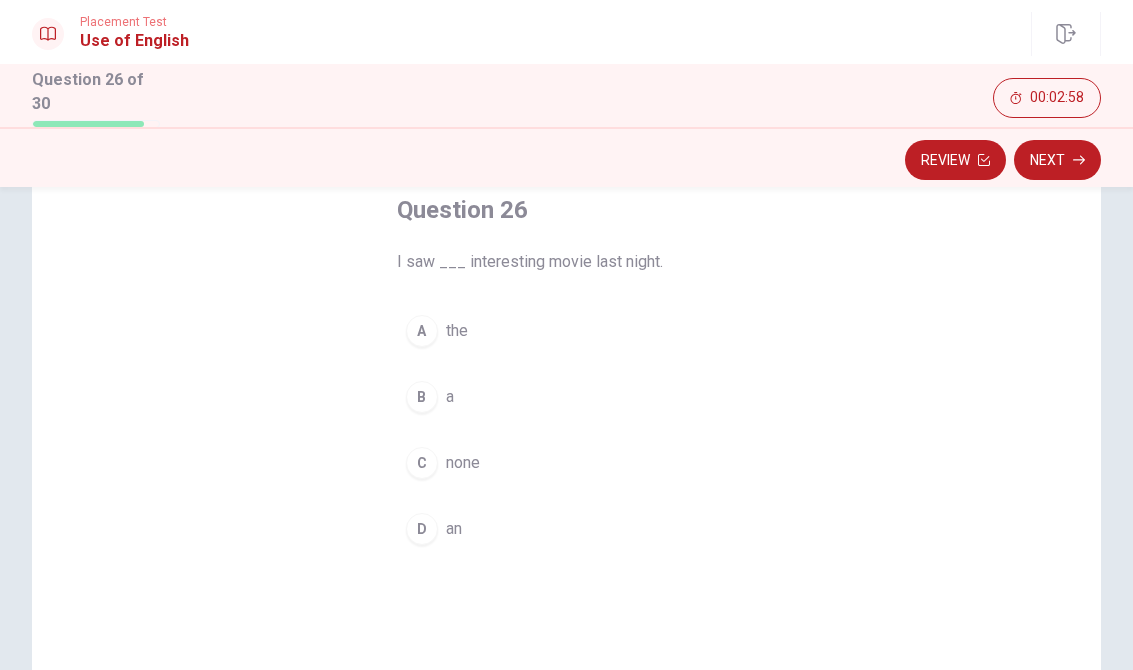 scroll, scrollTop: 117, scrollLeft: 0, axis: vertical 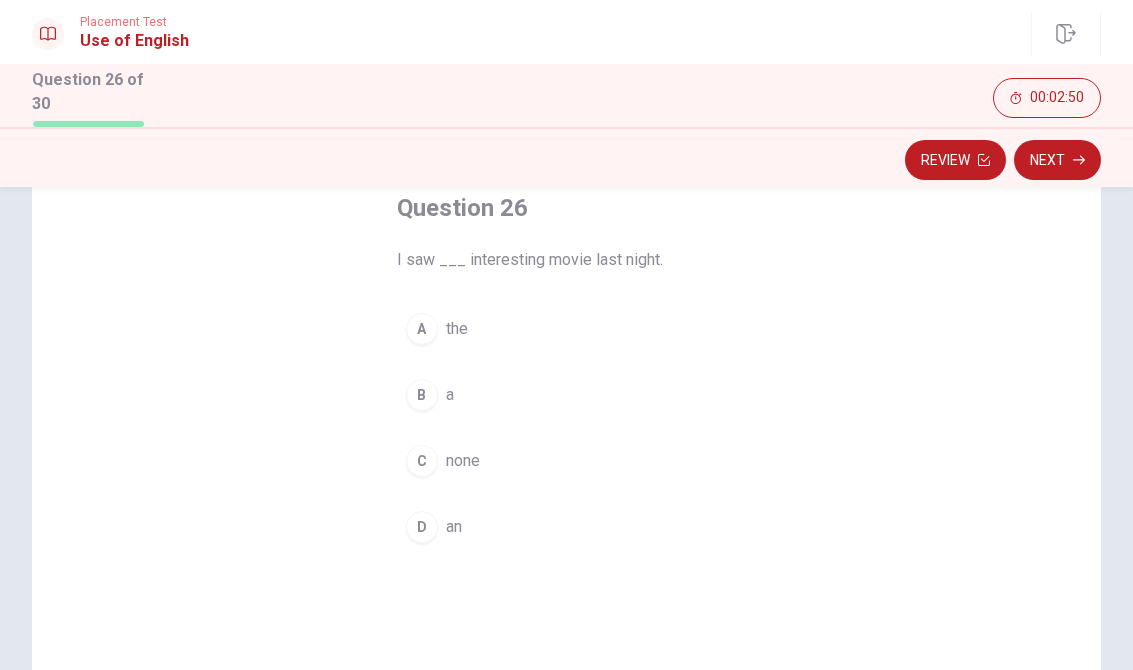 click on "B  a" at bounding box center [567, 395] 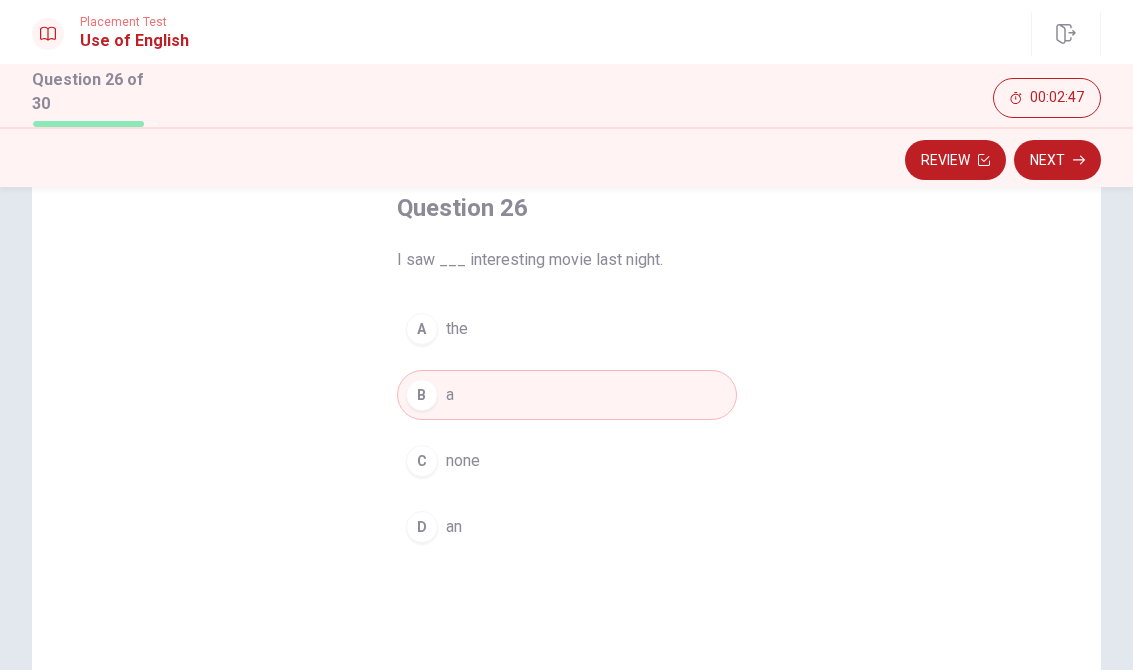 click on "D an" at bounding box center (567, 527) 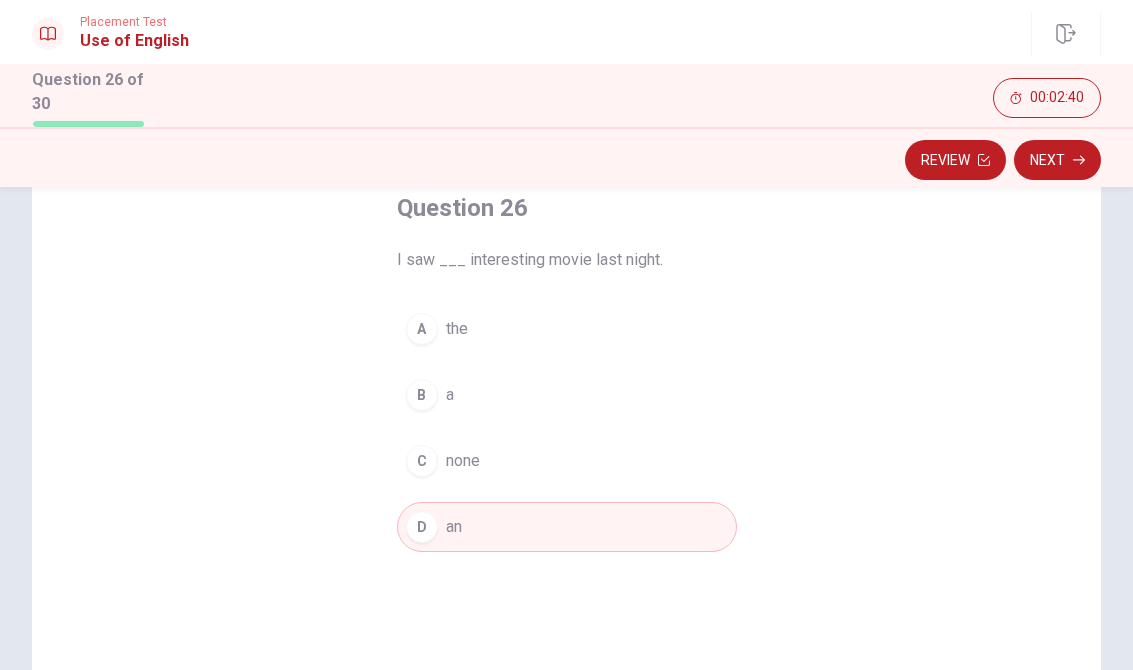 click on "B  a" at bounding box center [567, 395] 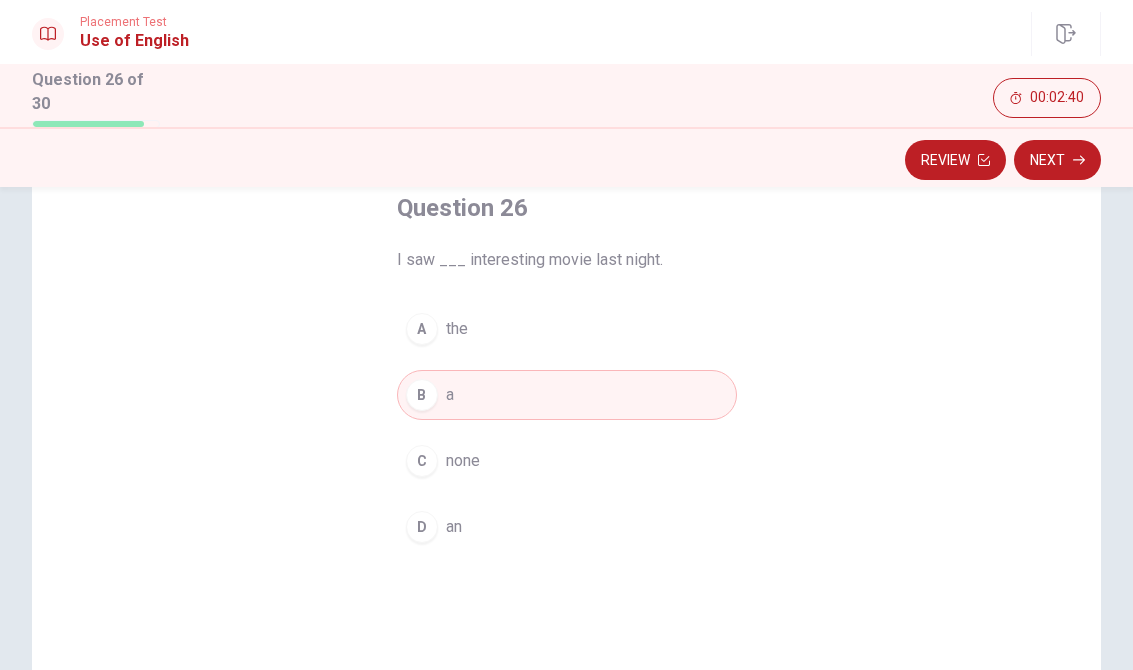 click 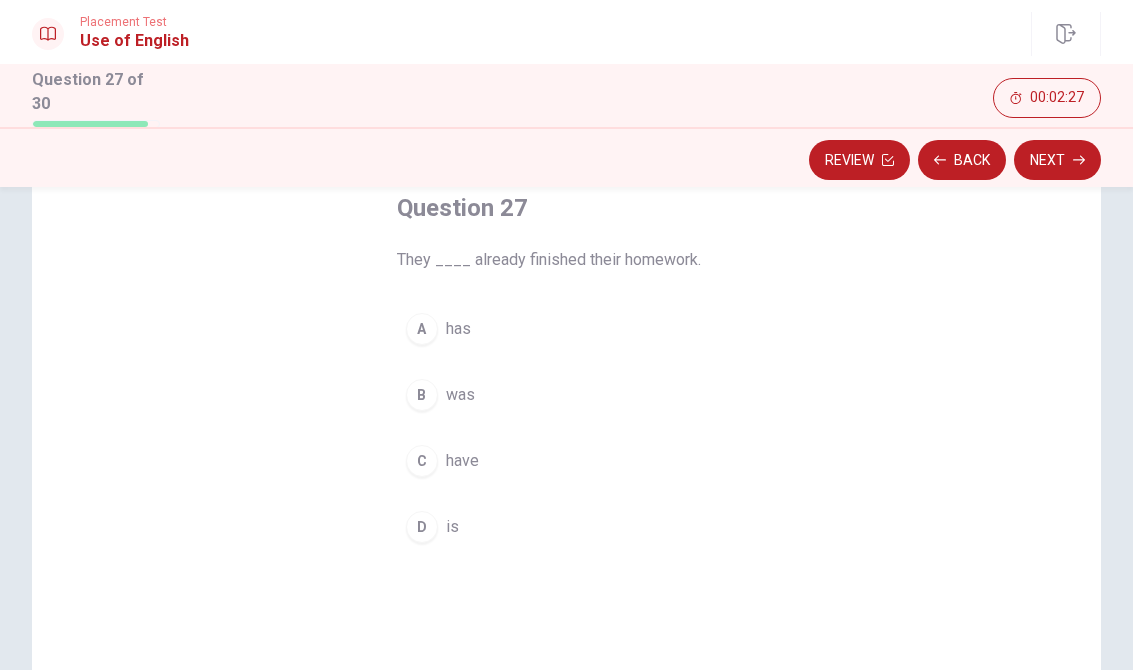 click on "A has" at bounding box center [567, 329] 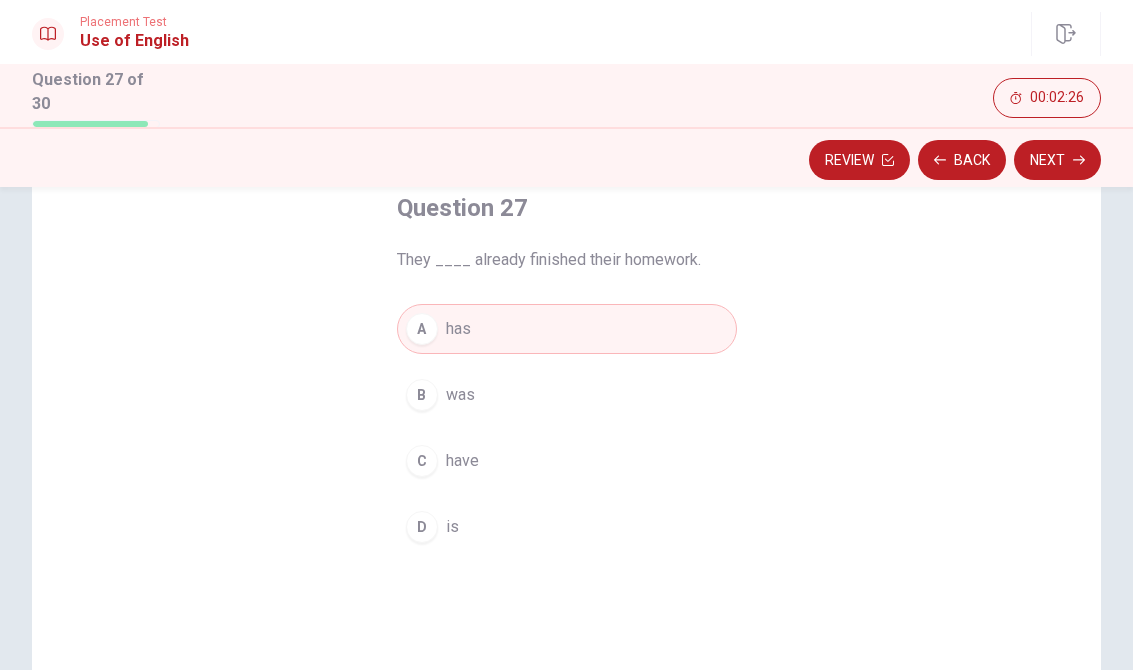 click on "Next" at bounding box center (1057, 160) 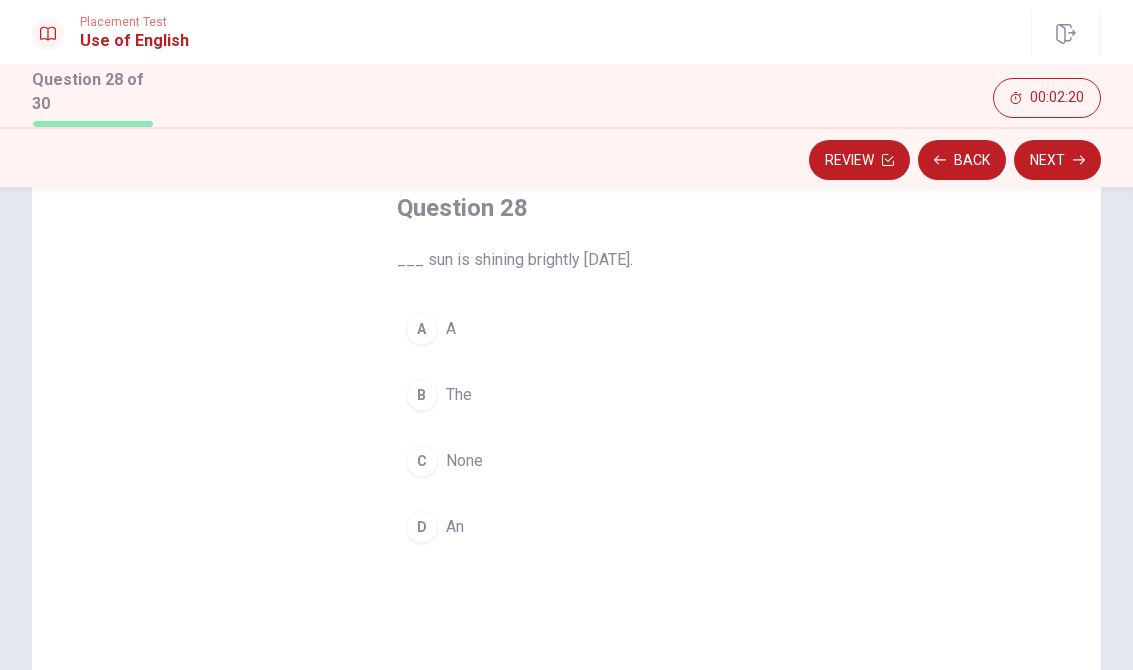 click on "The" at bounding box center (459, 395) 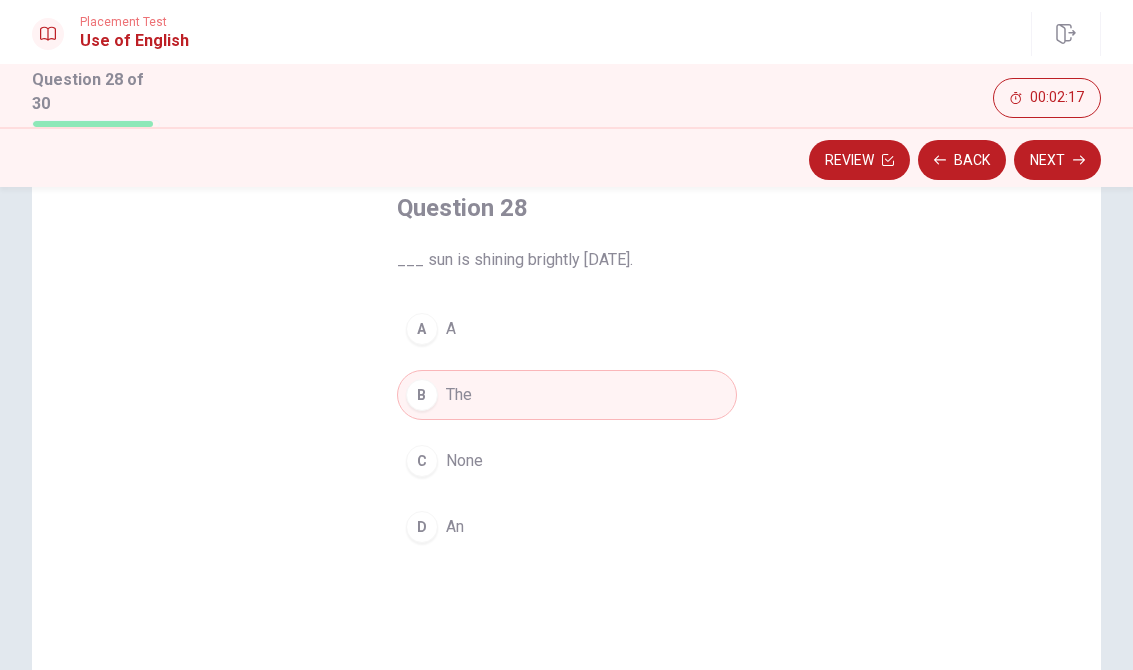 click on "Next" at bounding box center [1057, 160] 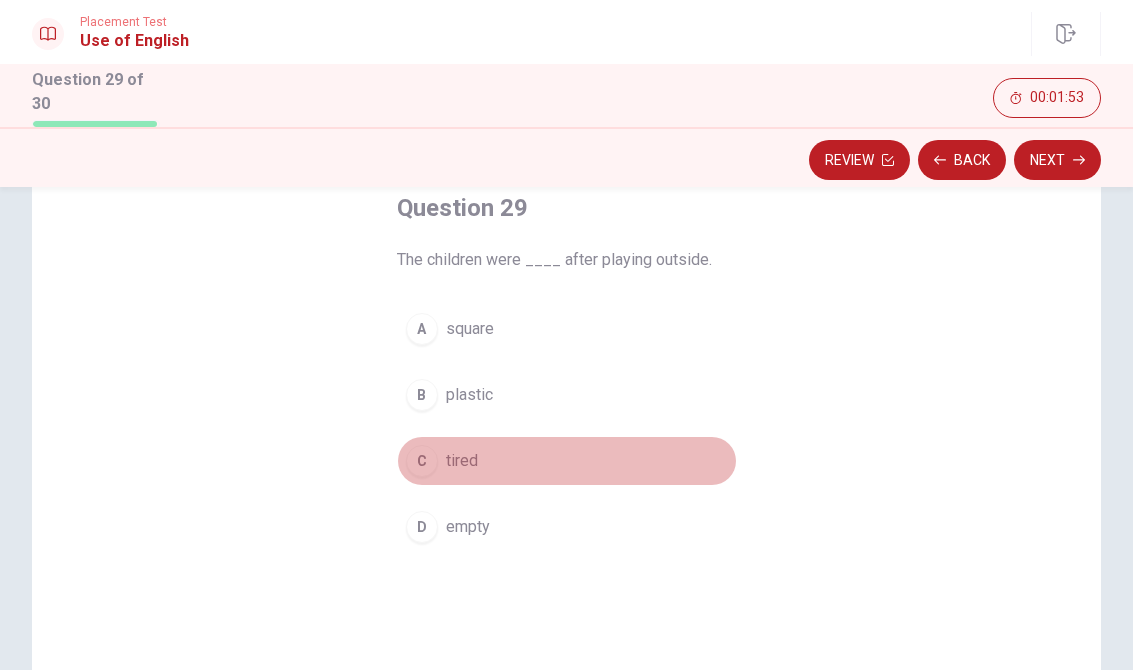 click on "C tired" at bounding box center (567, 461) 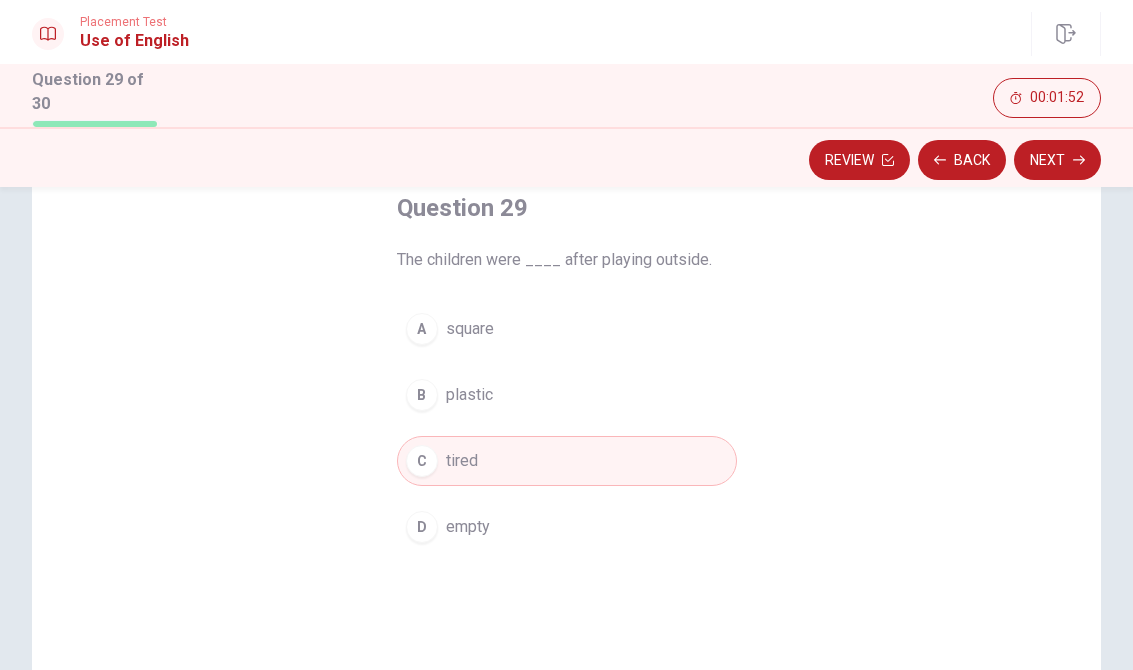 click 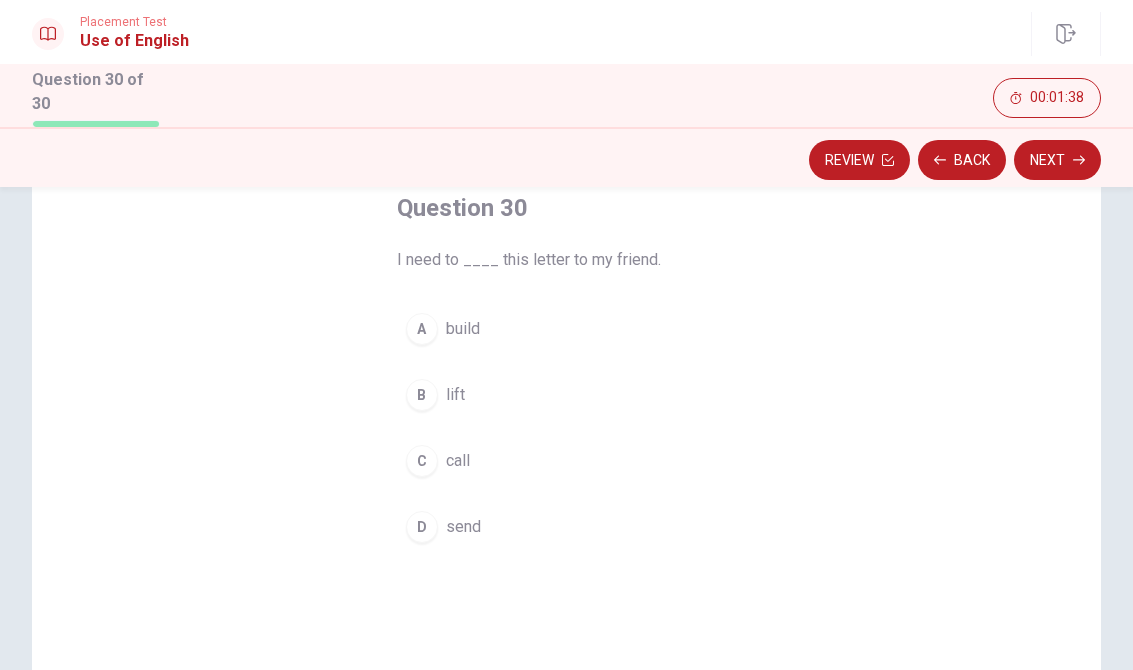 click on "send" at bounding box center [463, 527] 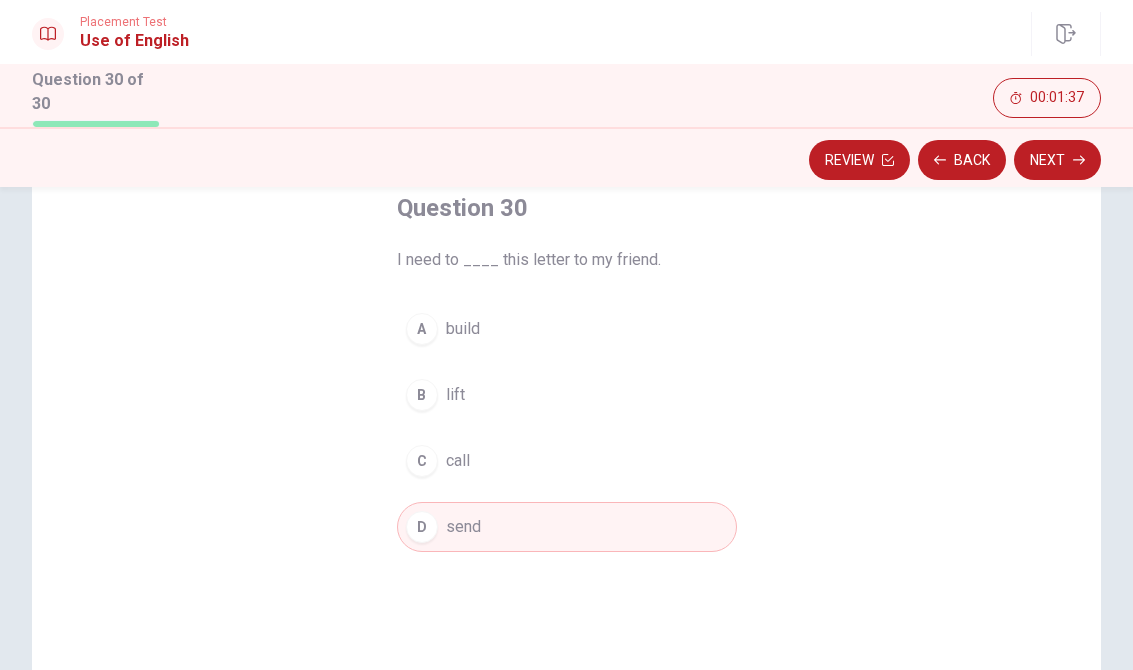 click on "Next" at bounding box center [1057, 160] 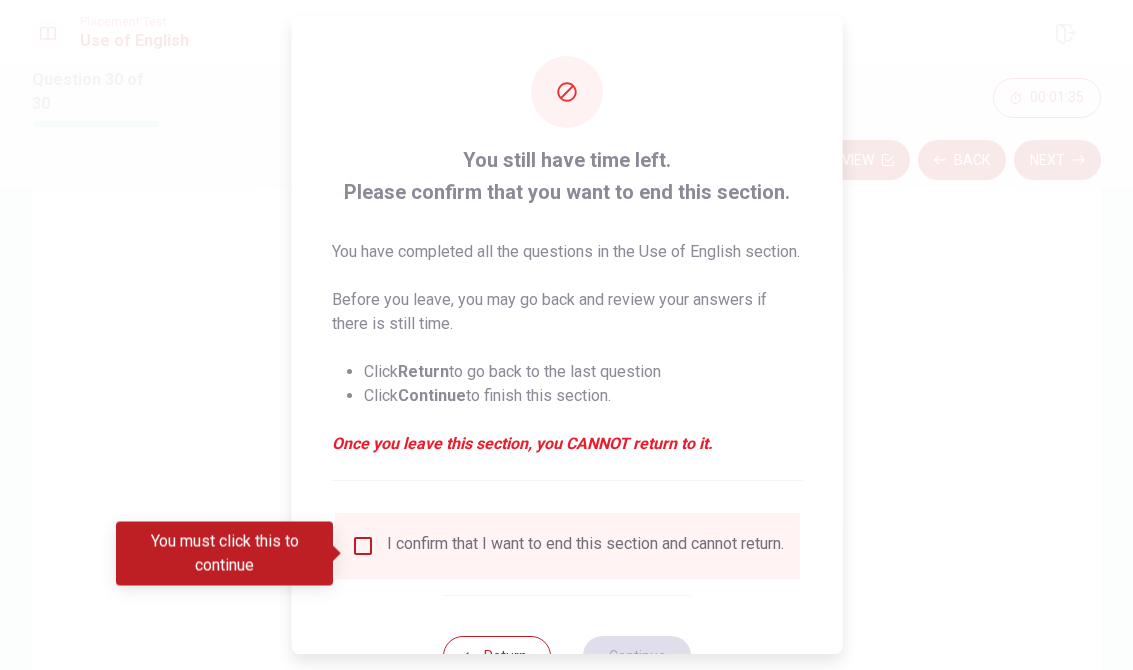 click on "I confirm that I want to end this section and cannot return." at bounding box center [566, 546] 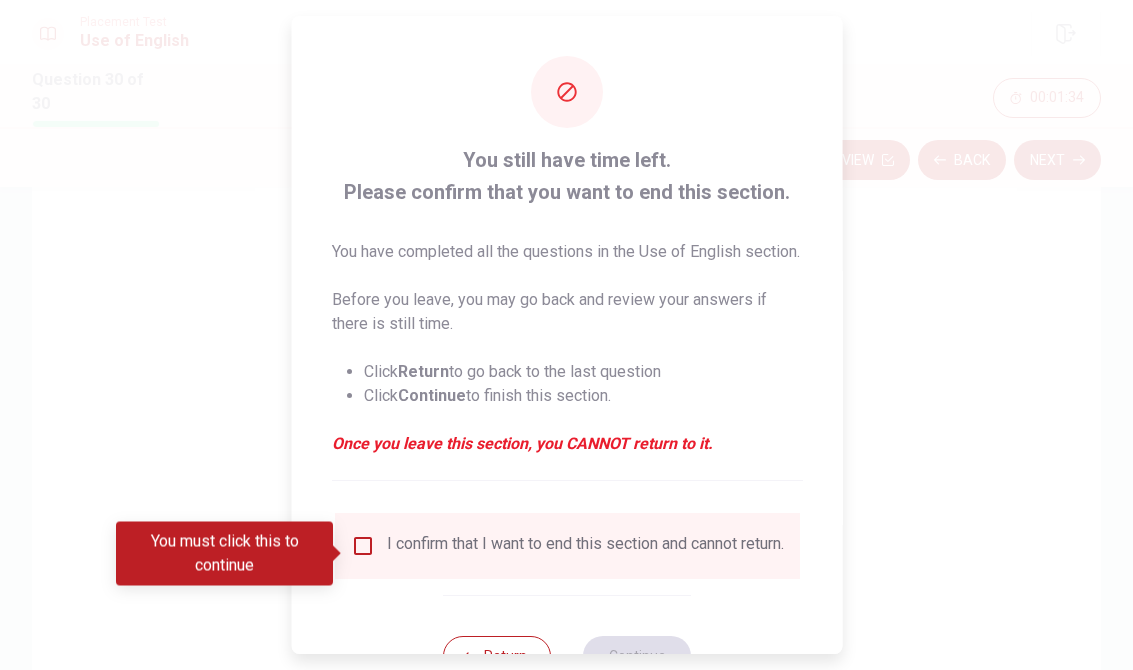 click at bounding box center (362, 546) 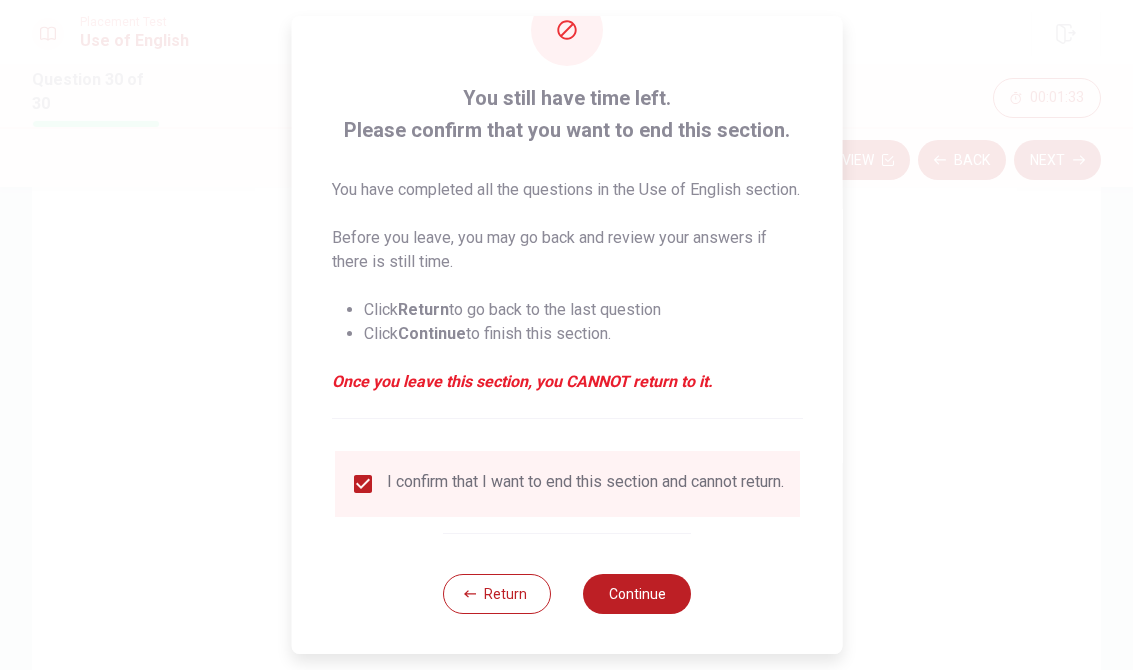 scroll, scrollTop: 66, scrollLeft: 0, axis: vertical 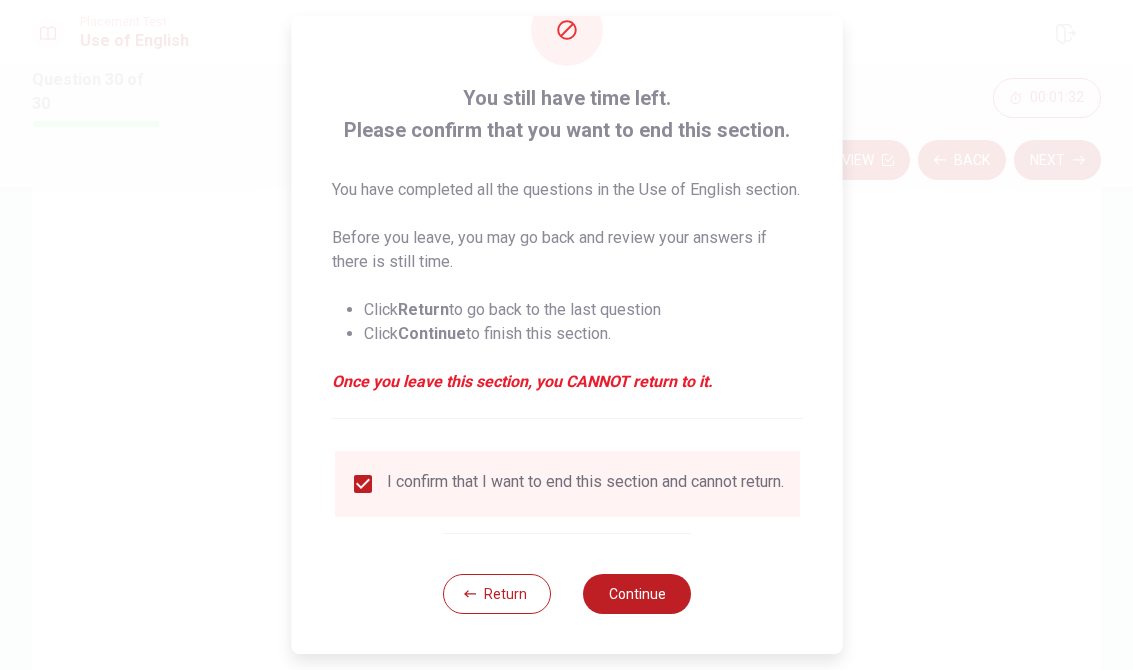 click on "Continue" at bounding box center (637, 594) 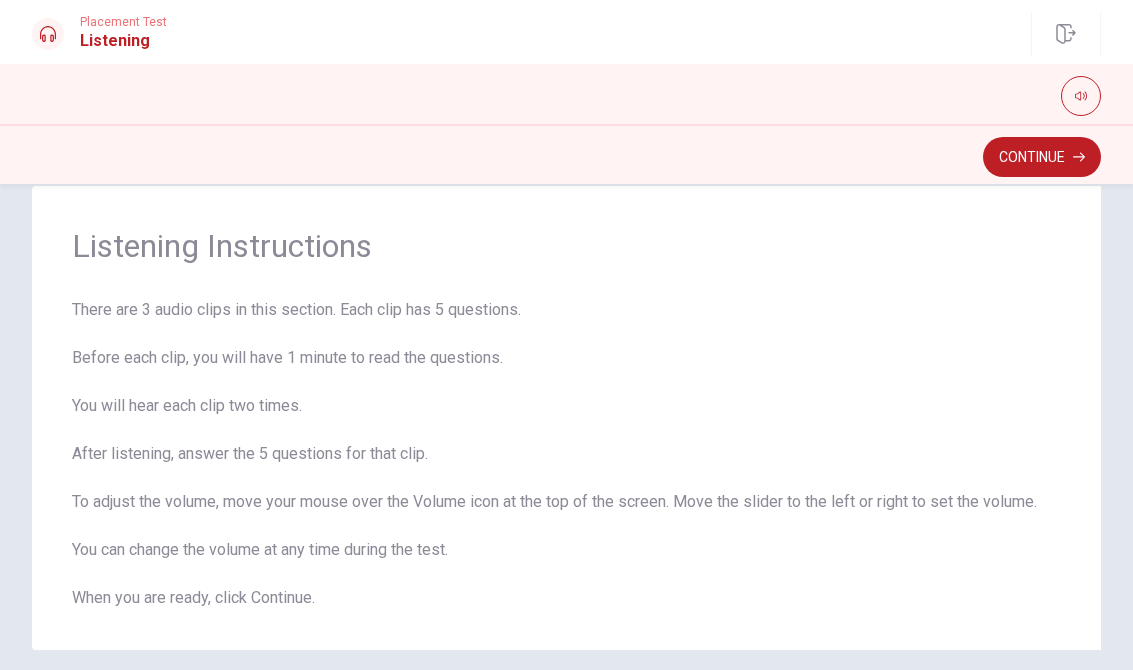scroll, scrollTop: 39, scrollLeft: 0, axis: vertical 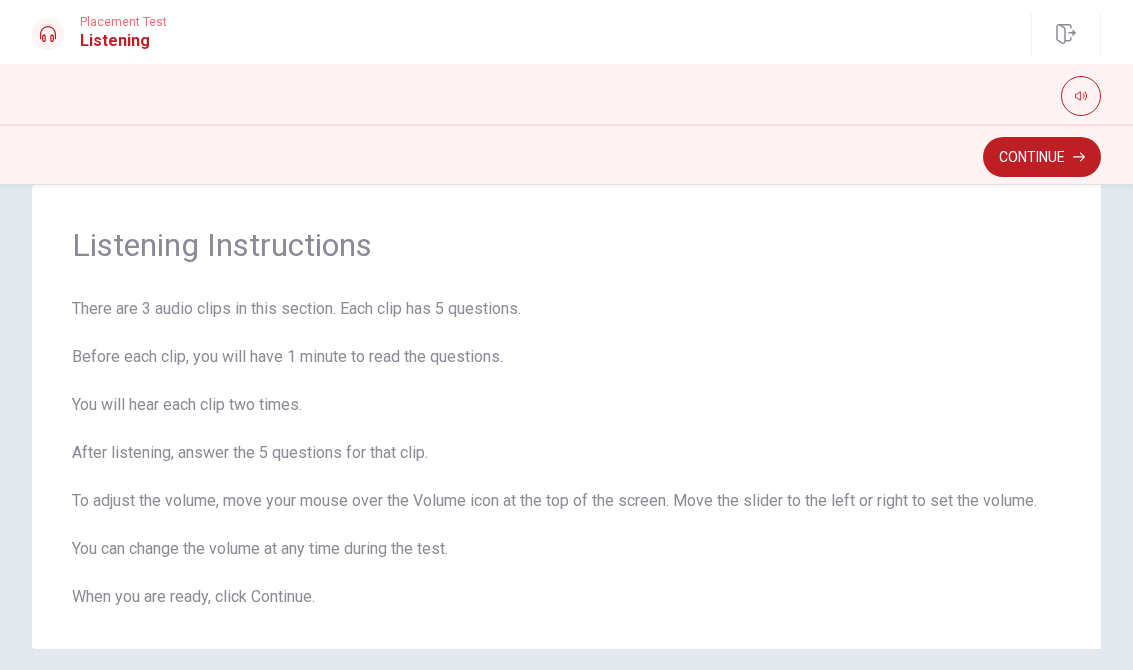 click at bounding box center (1081, 96) 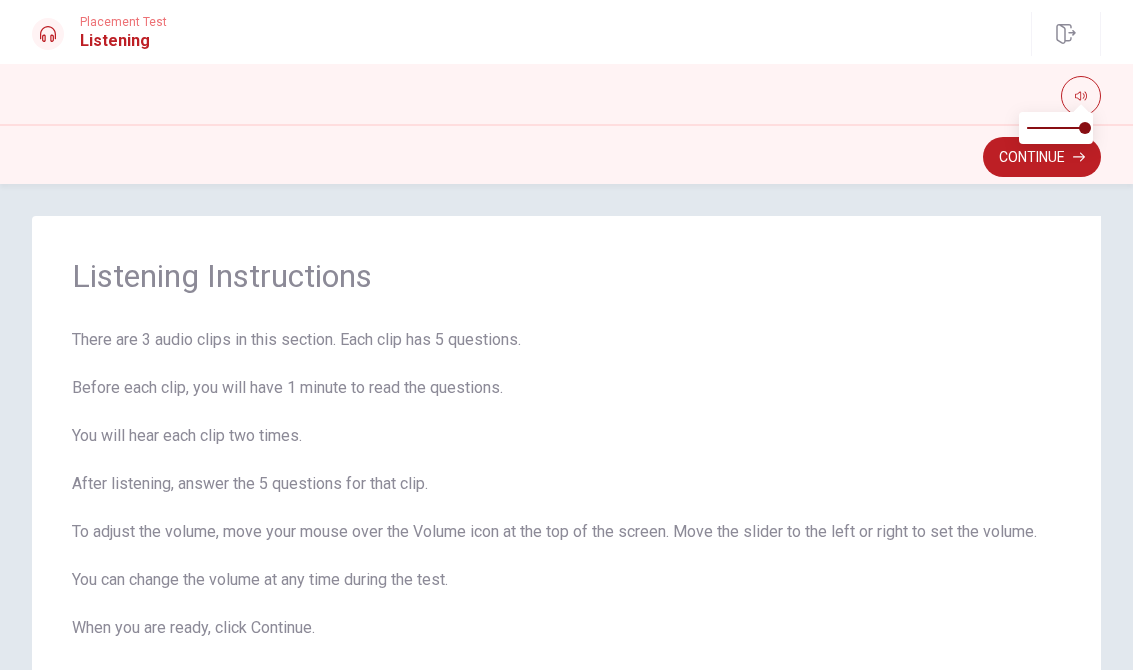 scroll, scrollTop: 6, scrollLeft: 0, axis: vertical 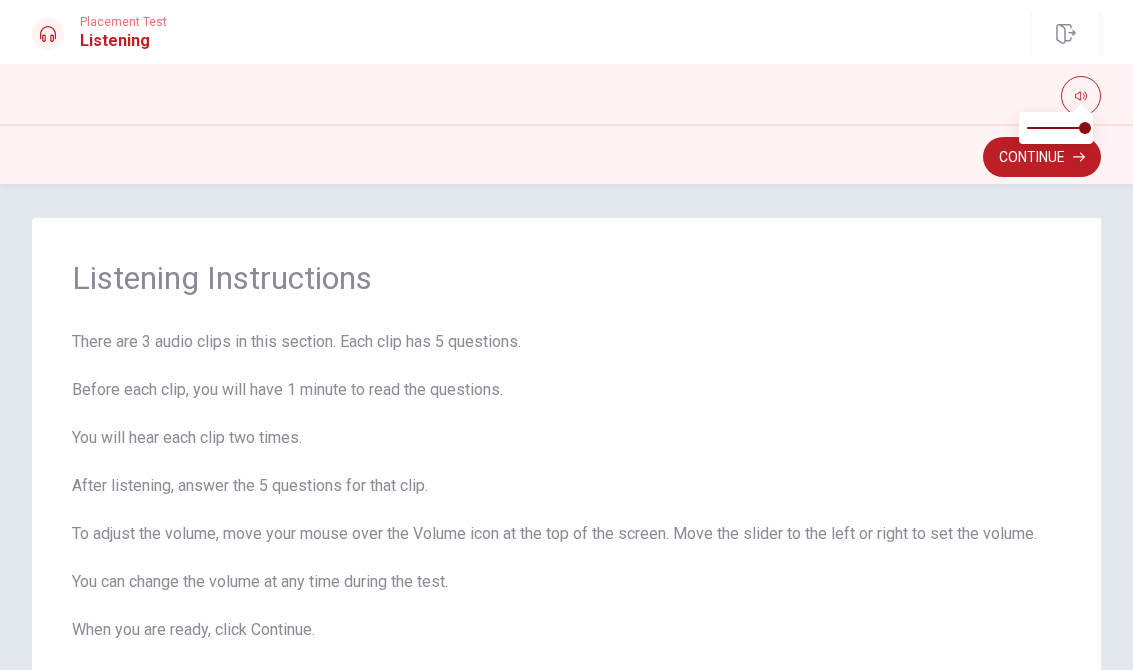 click on "Continue" at bounding box center (1042, 157) 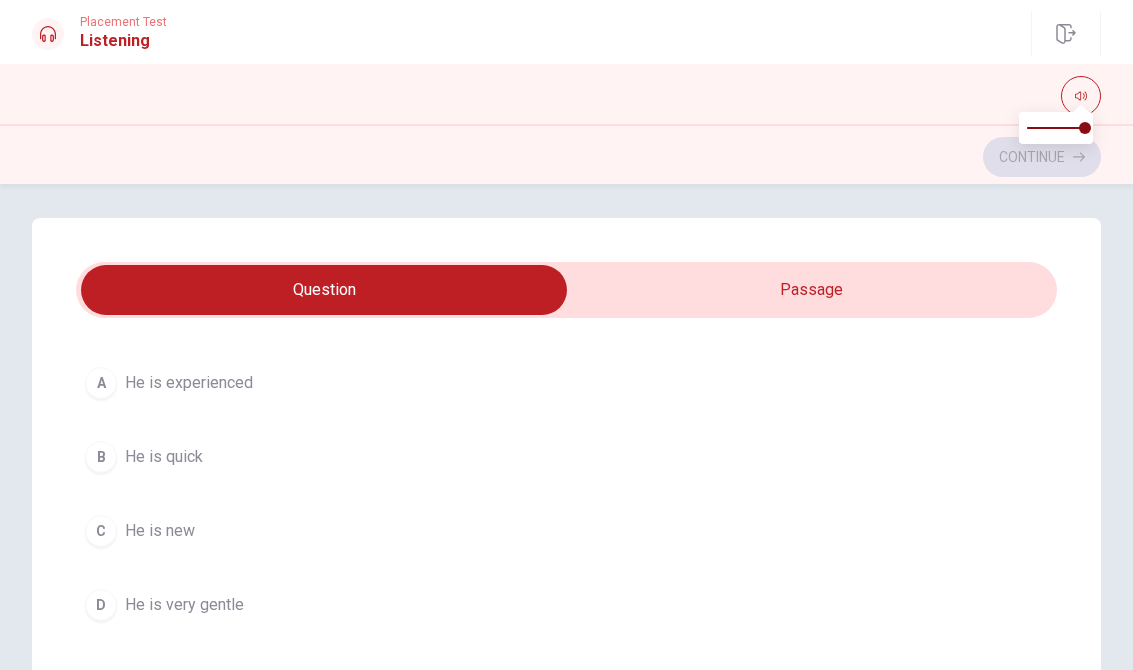 scroll, scrollTop: 109, scrollLeft: 0, axis: vertical 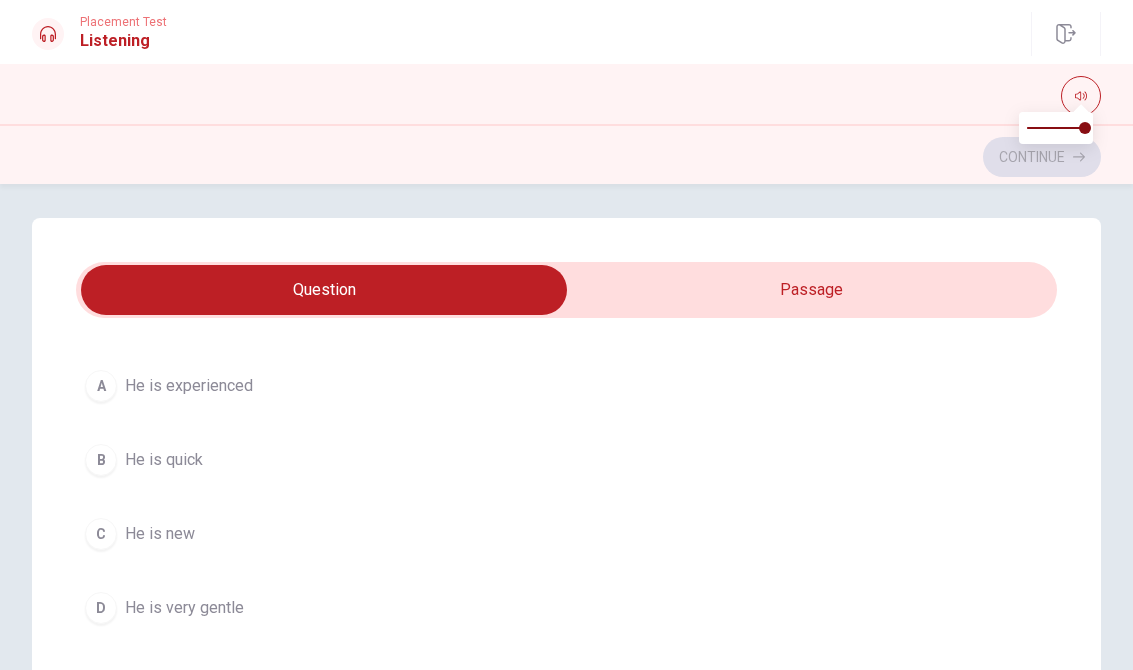 type on "7" 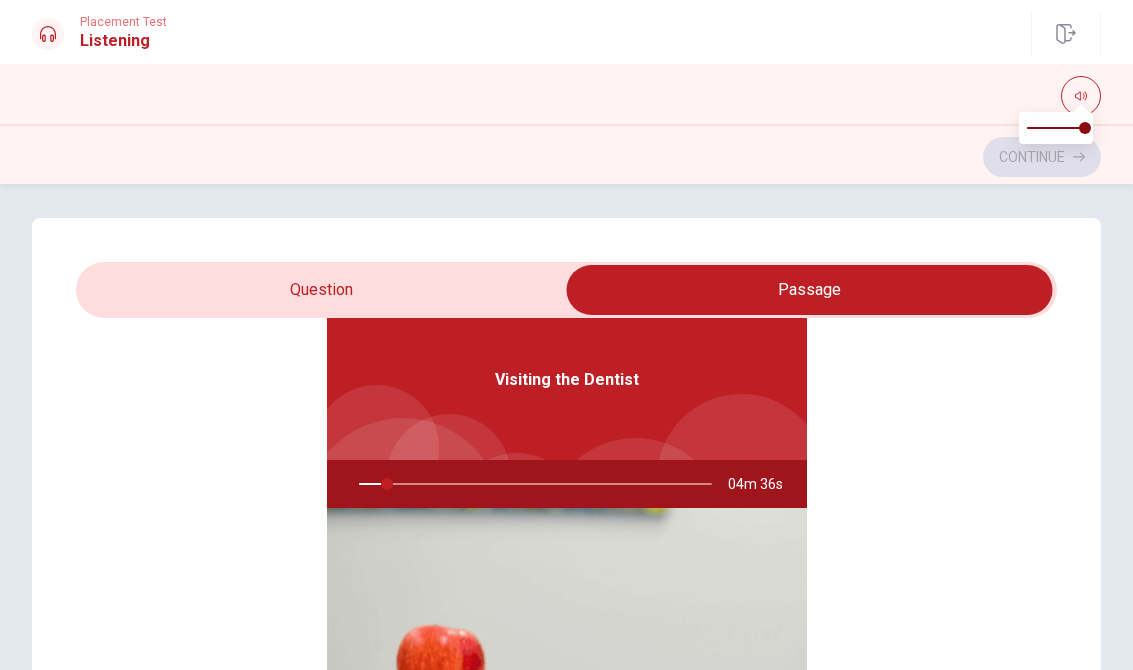 scroll, scrollTop: 112, scrollLeft: 0, axis: vertical 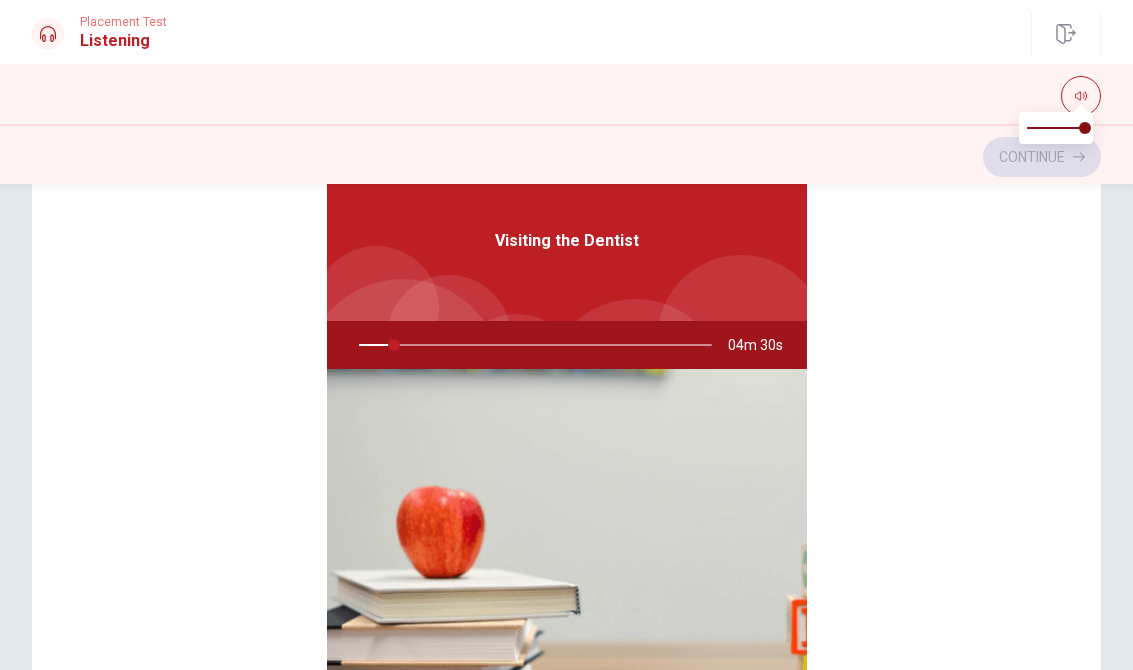 click on "Visiting the Dentist 04m 30s" at bounding box center (566, 453) 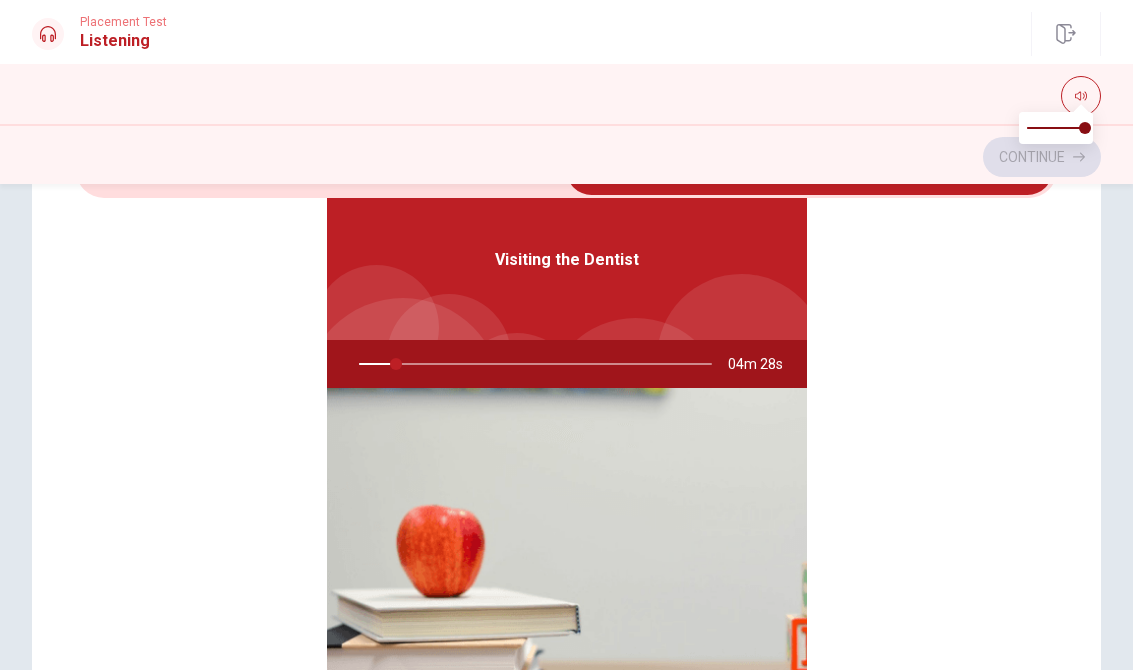scroll, scrollTop: 120, scrollLeft: 0, axis: vertical 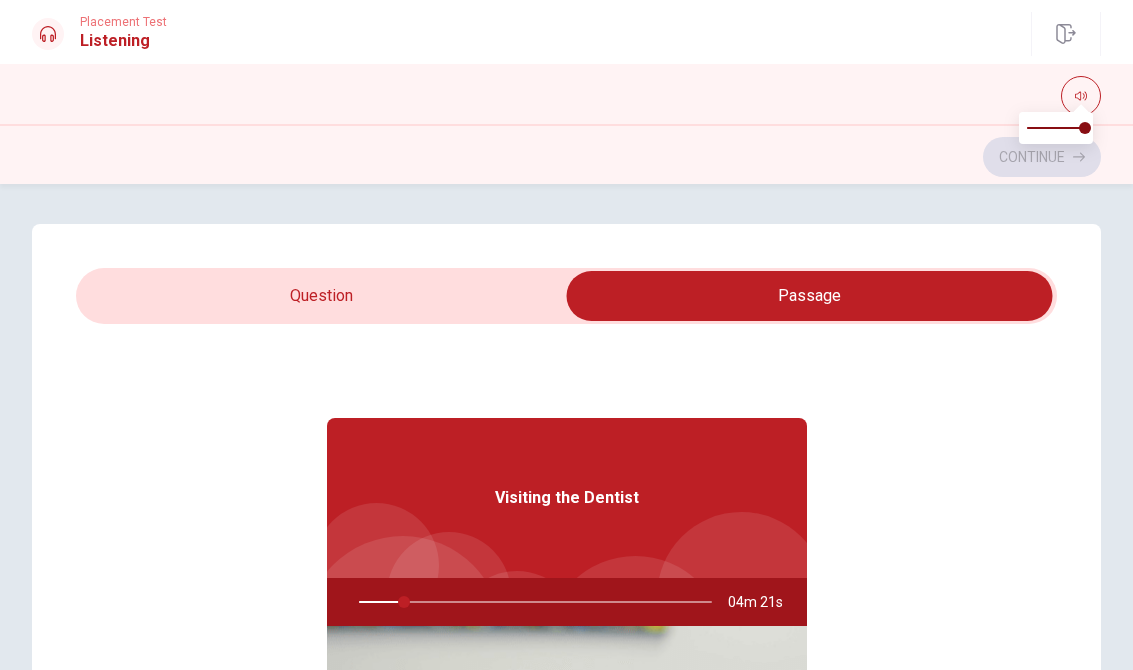 type on "13" 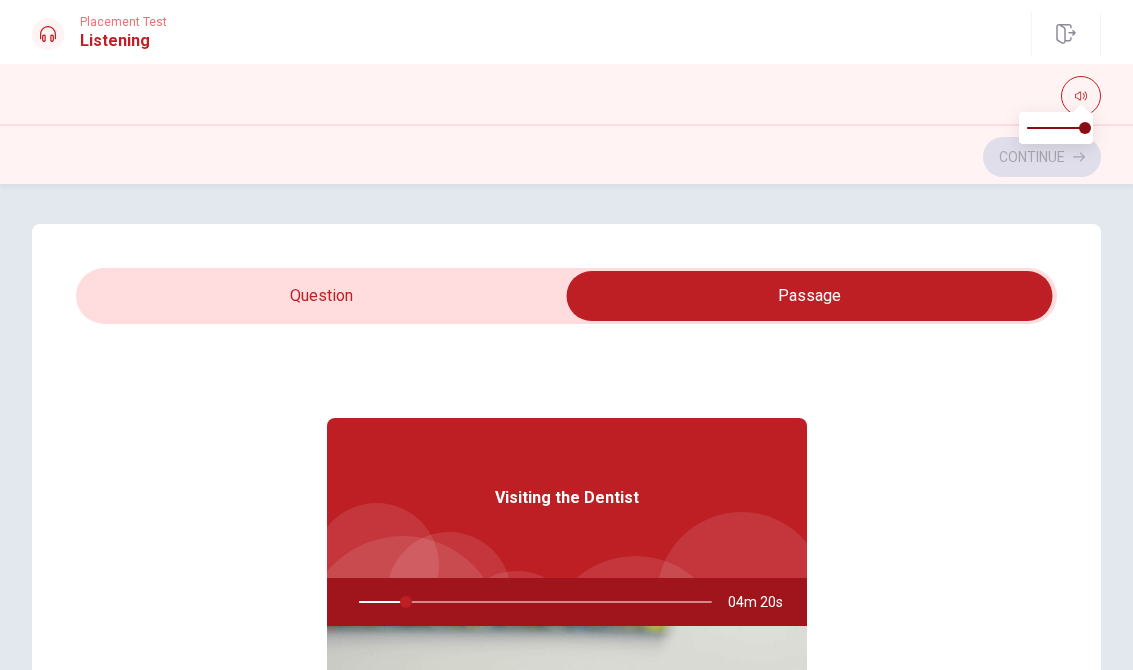 click at bounding box center [810, 296] 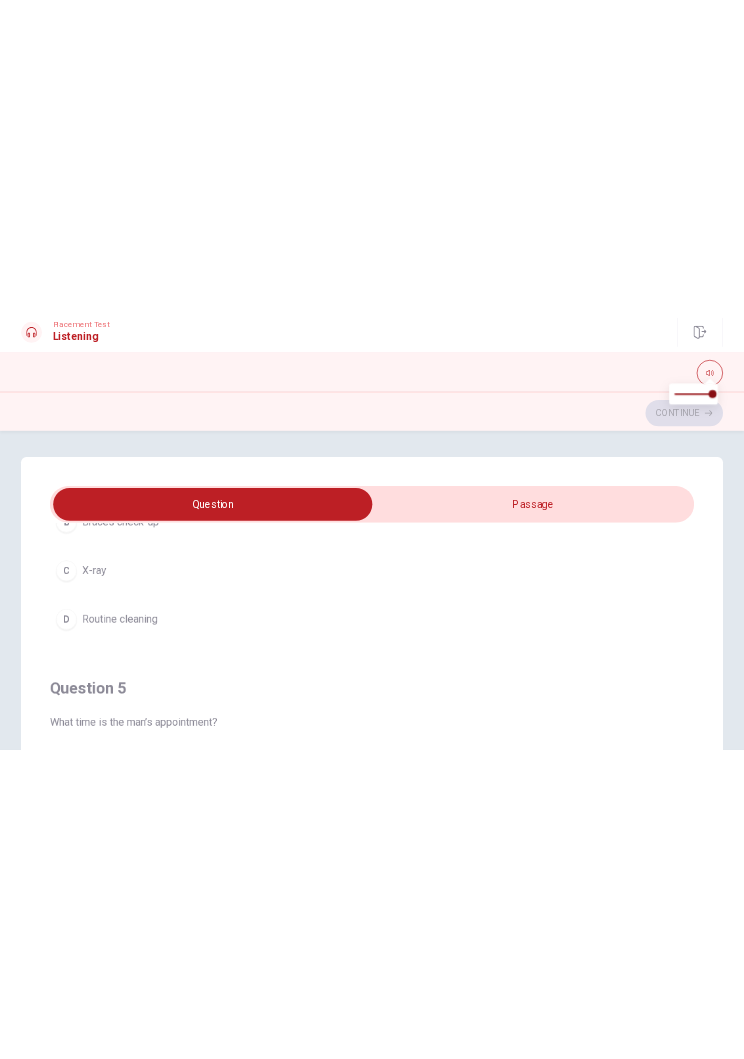 scroll, scrollTop: 1331, scrollLeft: 0, axis: vertical 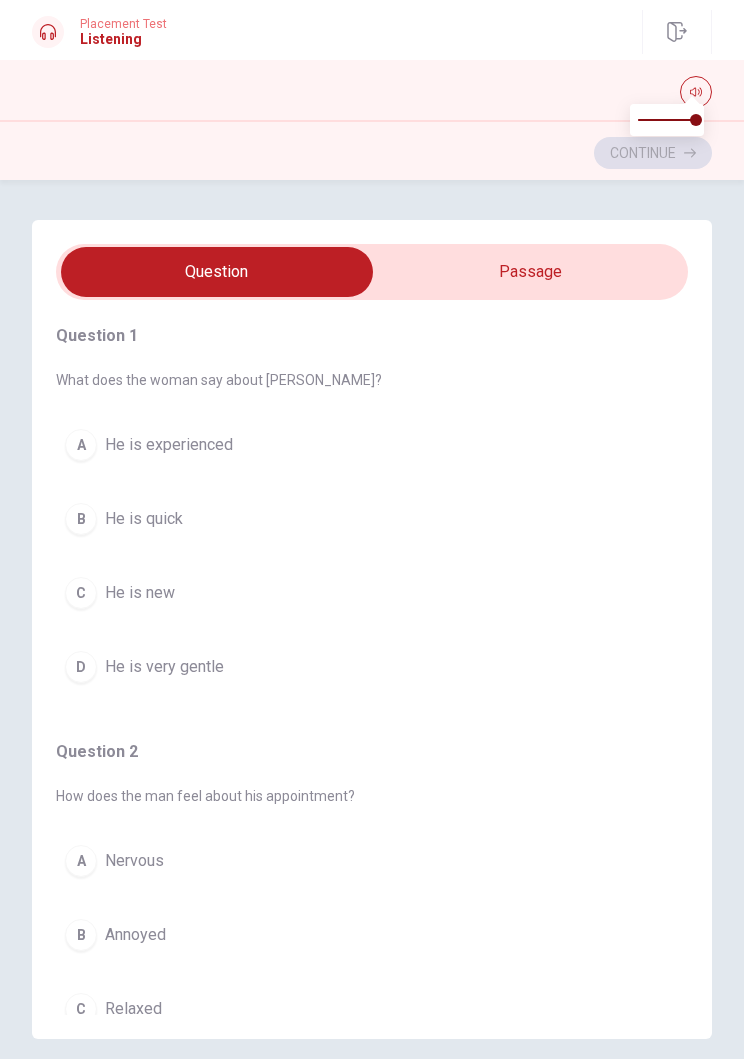 type on "23" 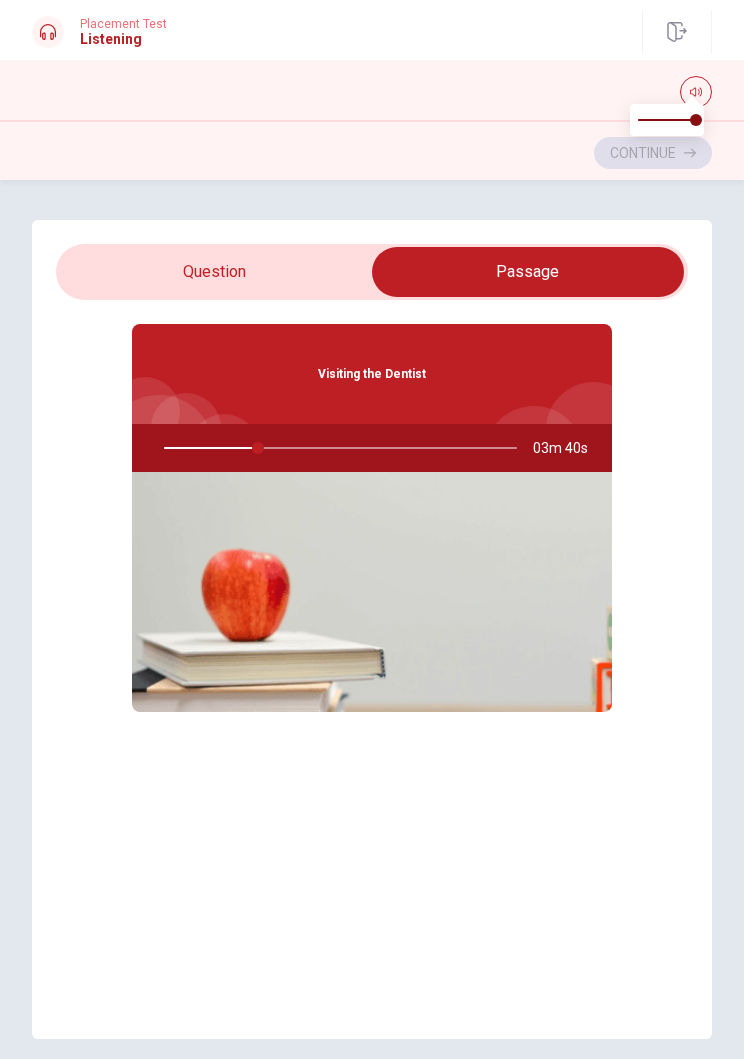 type on "27" 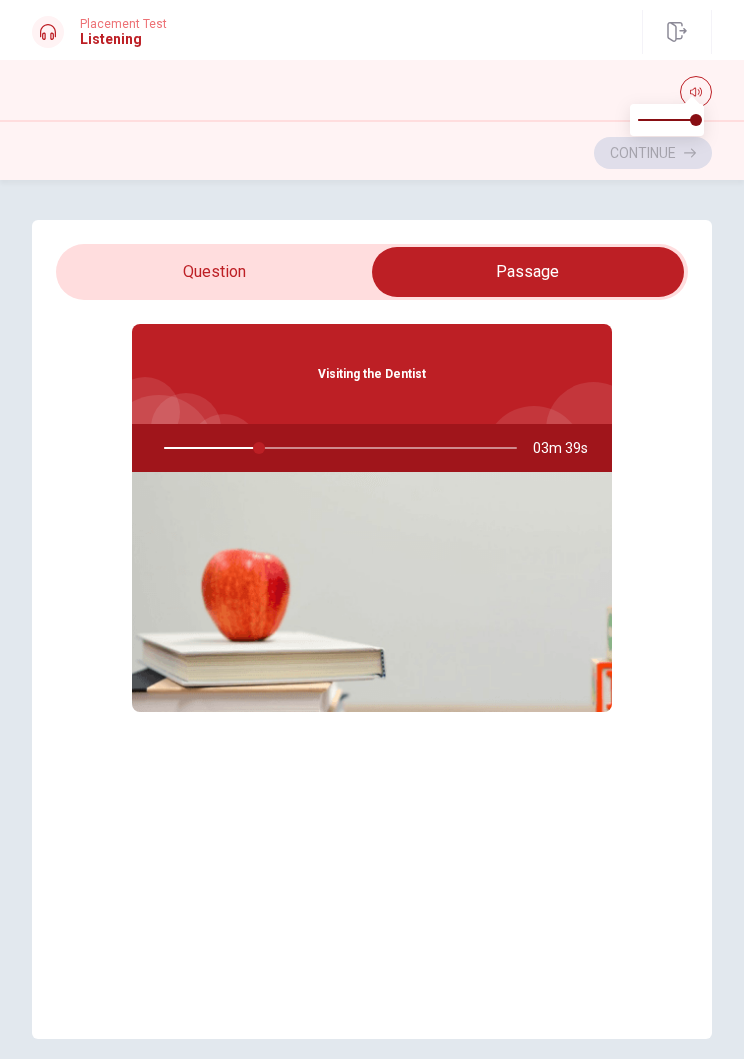 click at bounding box center (528, 272) 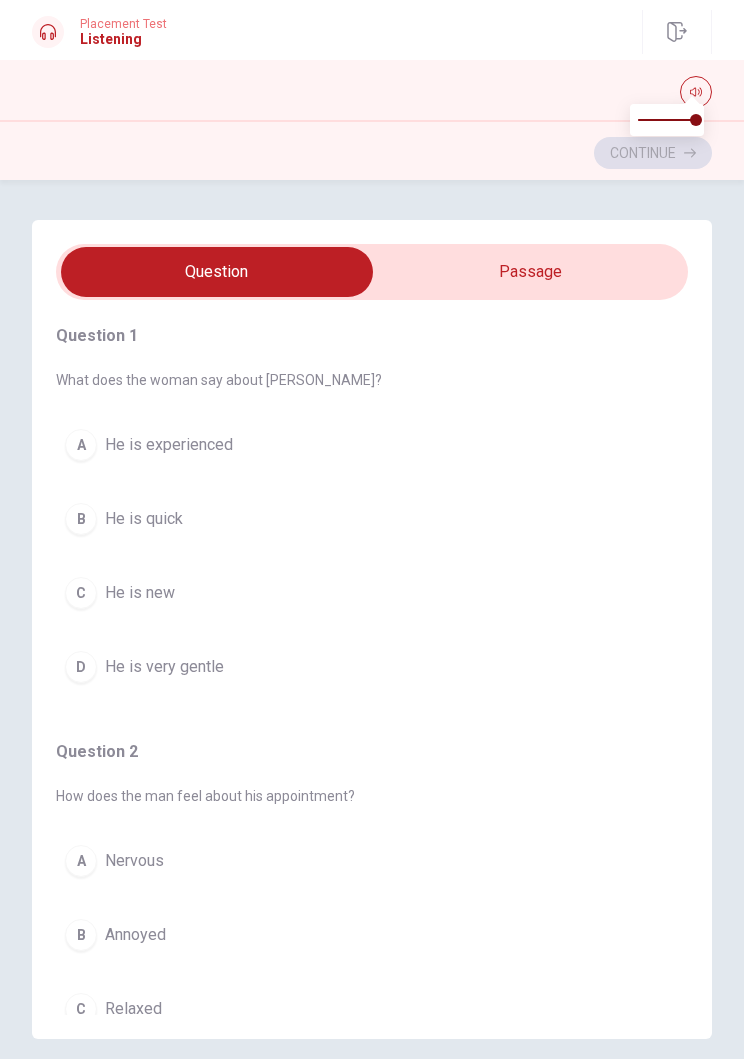 type on "28" 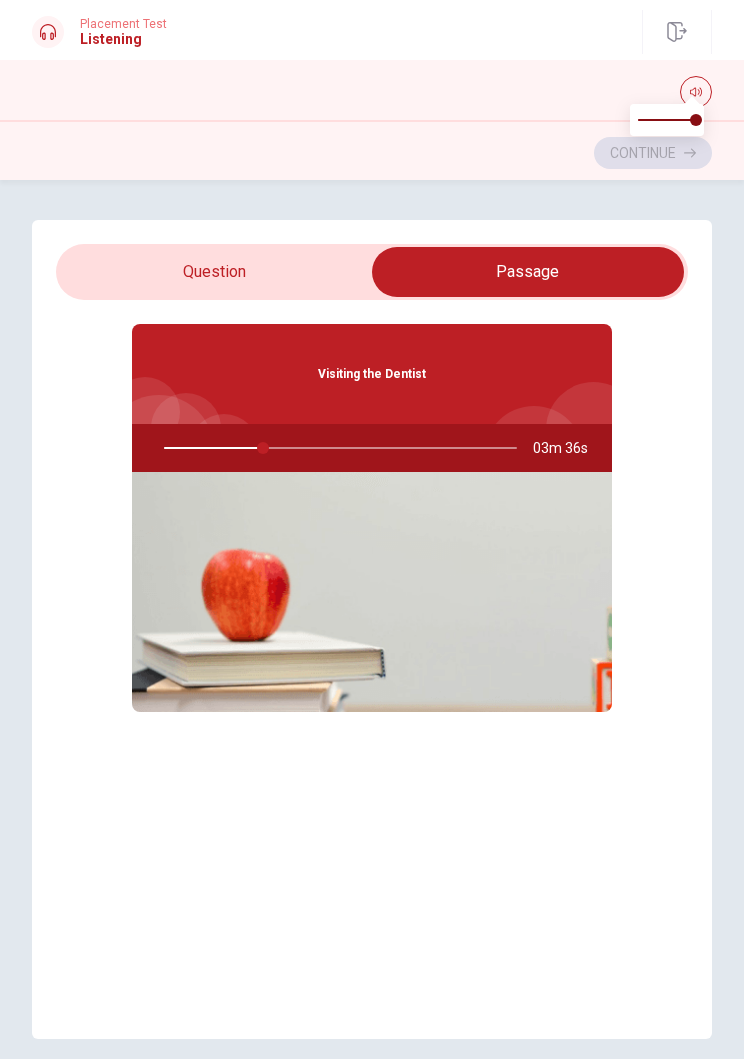 type on "28" 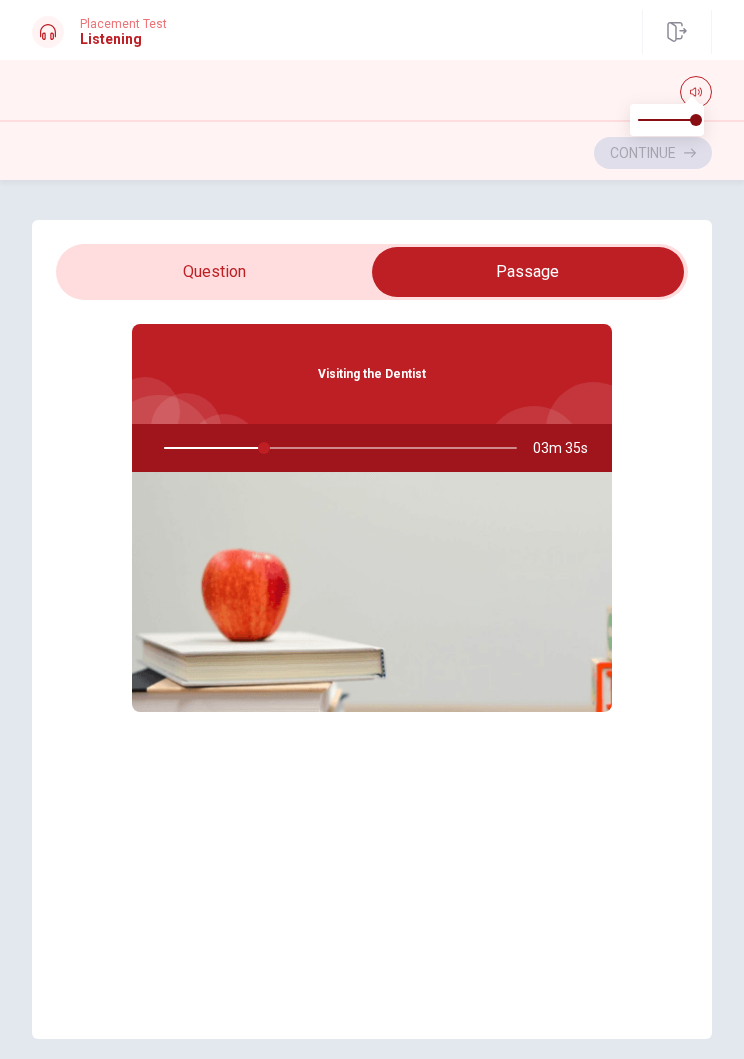 click at bounding box center [528, 272] 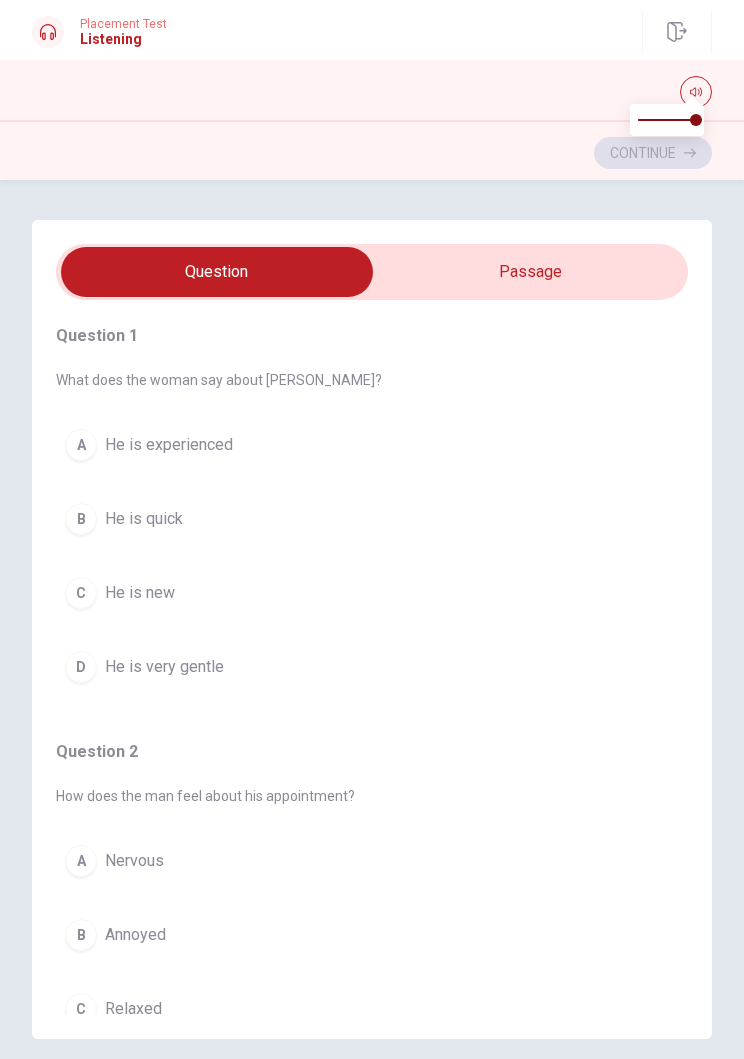 click on "He is very gentle" at bounding box center [164, 667] 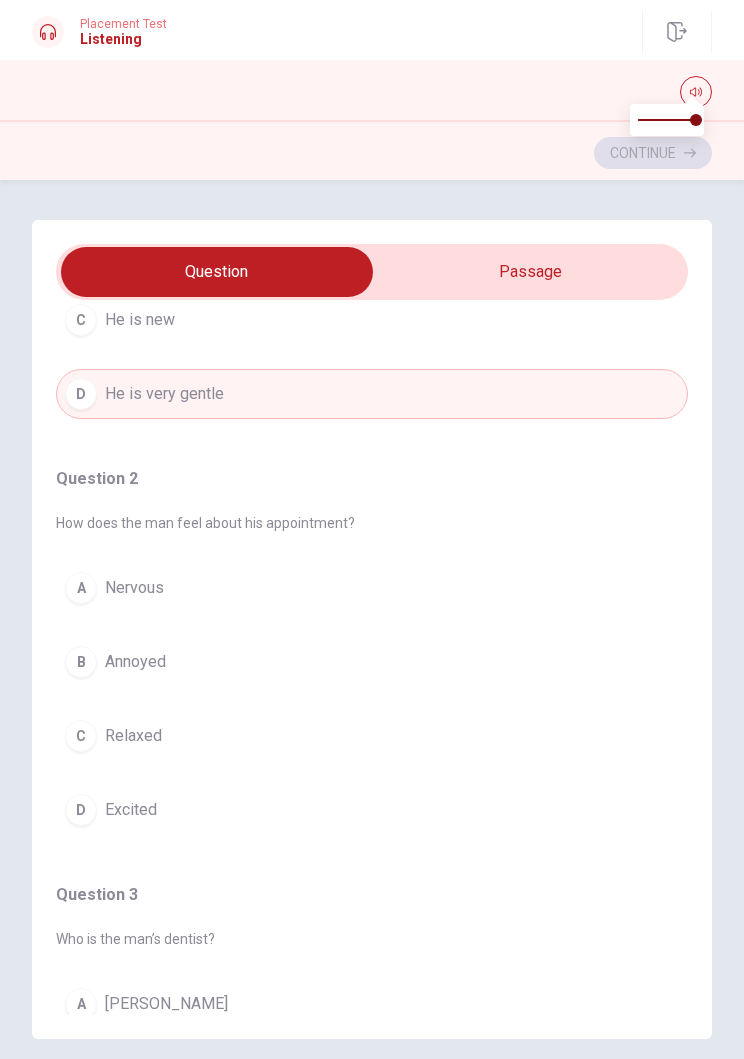 scroll, scrollTop: 274, scrollLeft: 0, axis: vertical 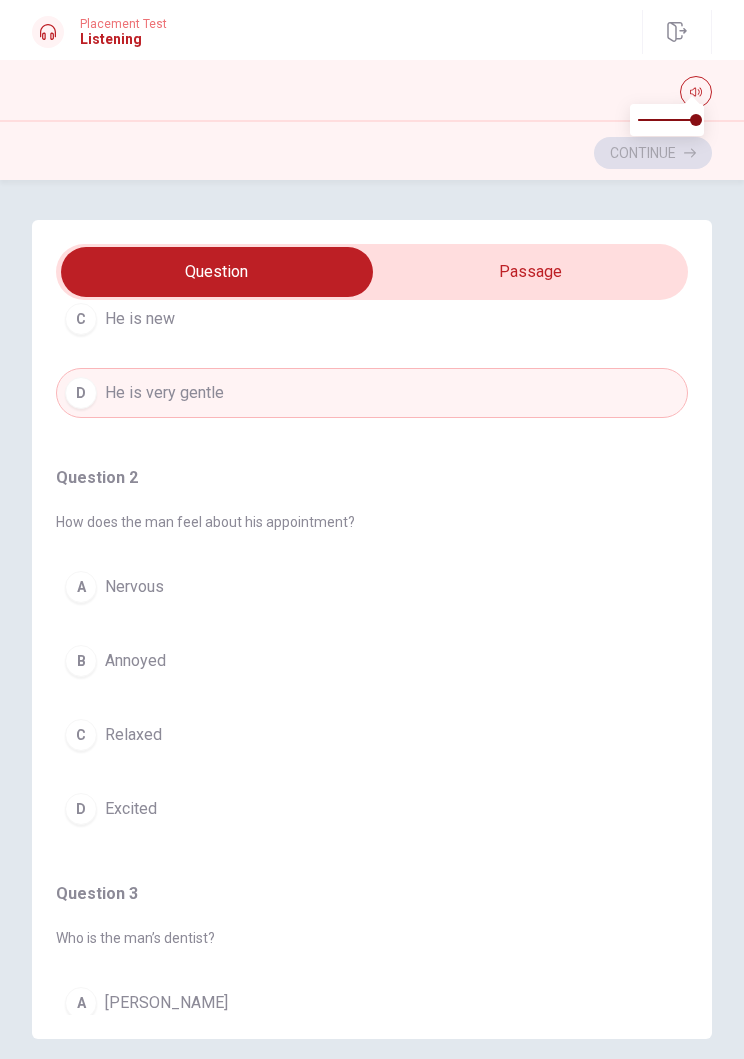 click on "A Nervous" at bounding box center [372, 587] 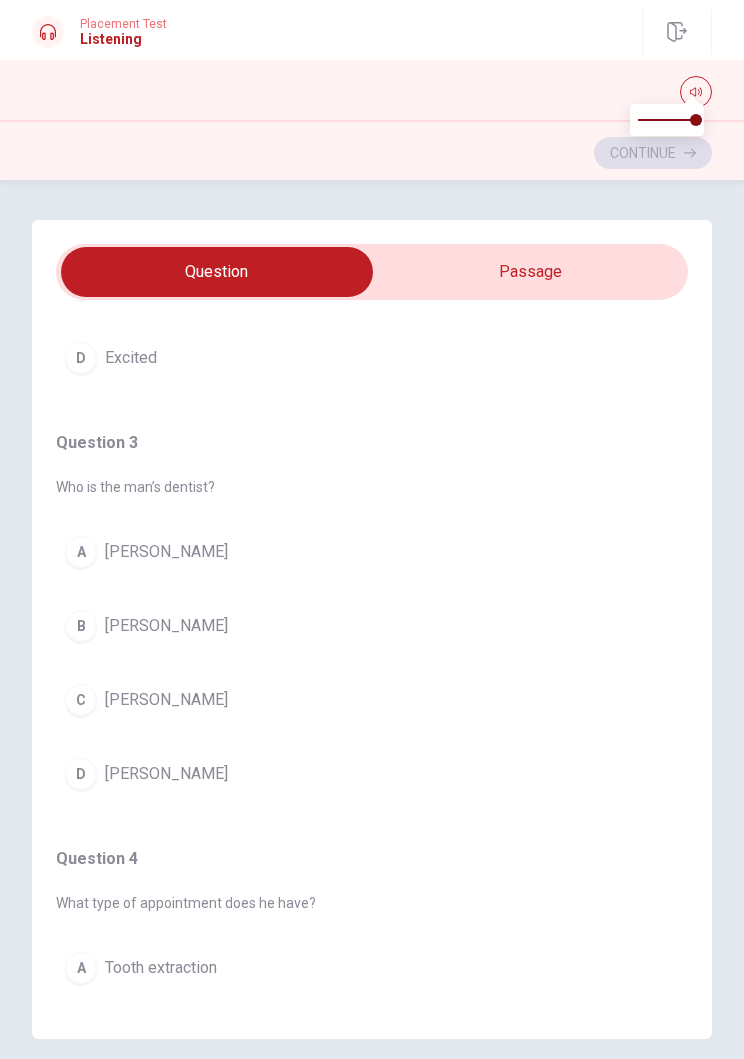 scroll, scrollTop: 728, scrollLeft: 0, axis: vertical 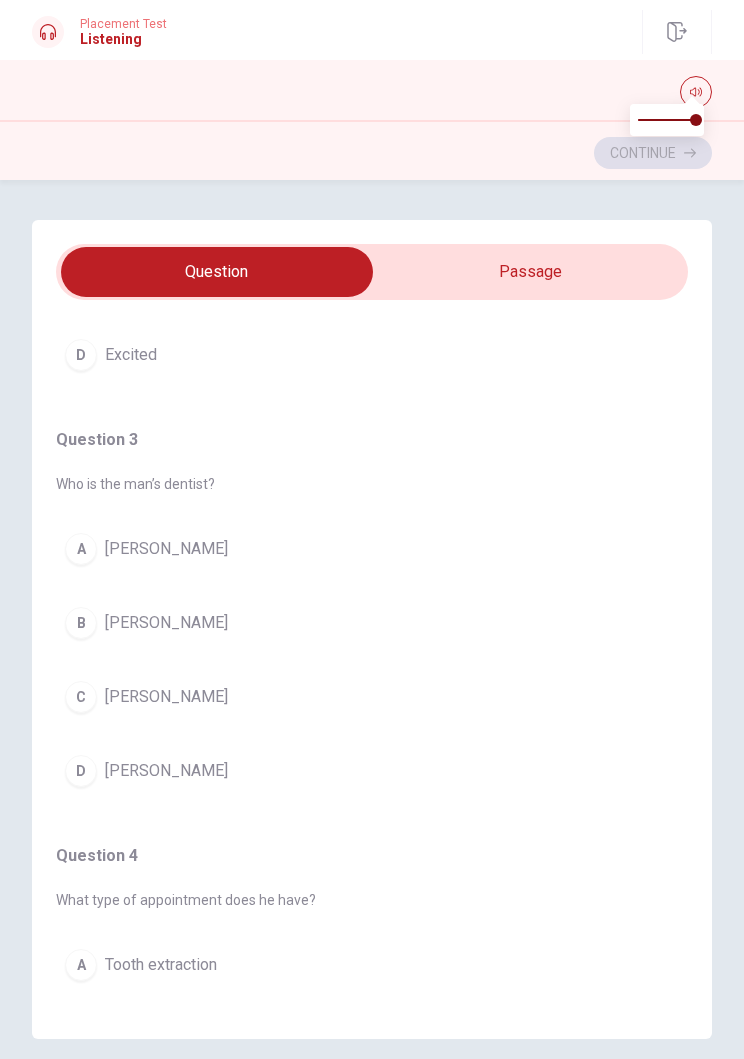 click on "D [PERSON_NAME]" at bounding box center [372, 771] 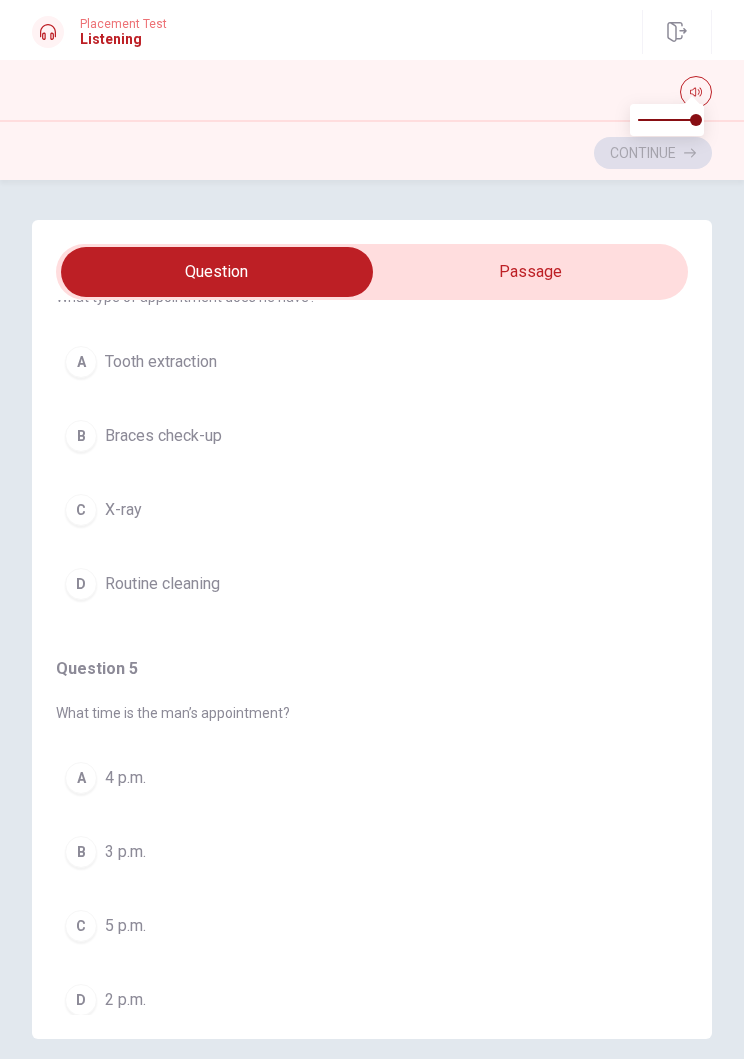 click on "B 3 p.m." at bounding box center [372, 852] 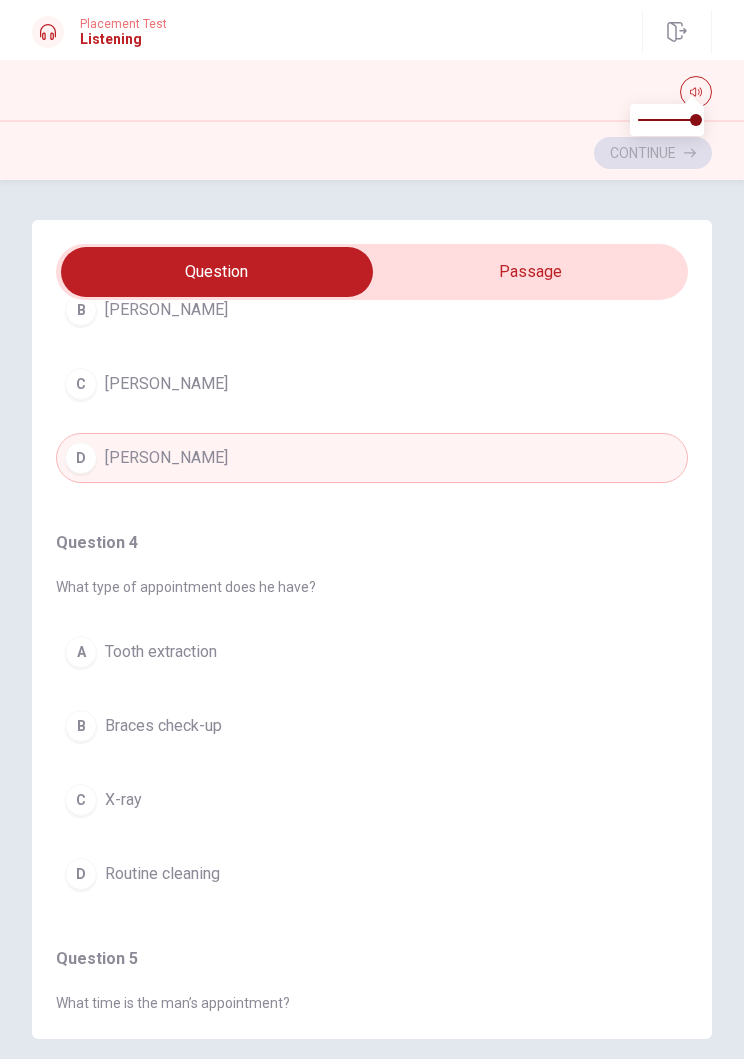 scroll, scrollTop: 1050, scrollLeft: 0, axis: vertical 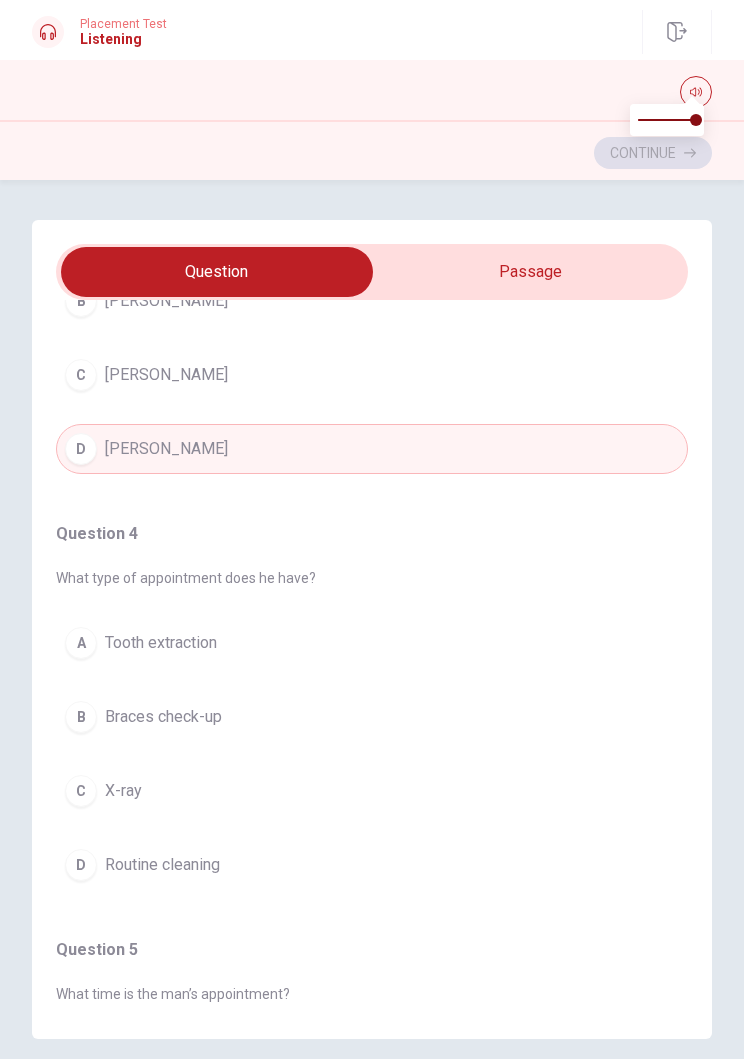 click on "B Braces check-up" at bounding box center (372, 717) 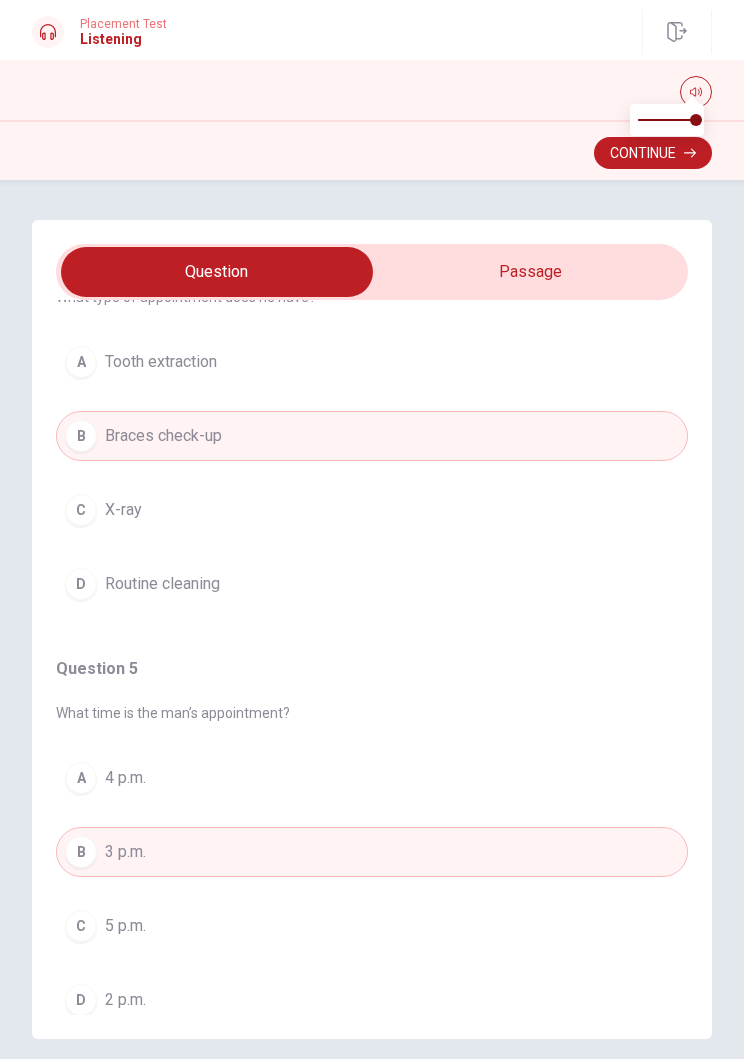 scroll, scrollTop: 1331, scrollLeft: 0, axis: vertical 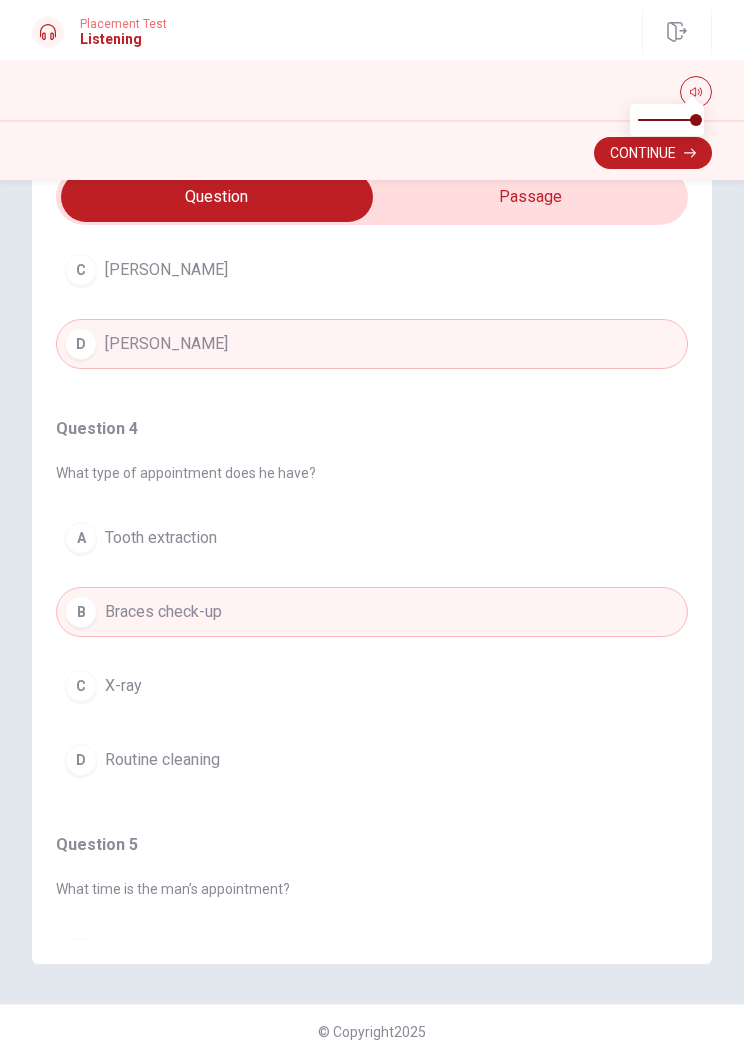 click at bounding box center (217, 197) 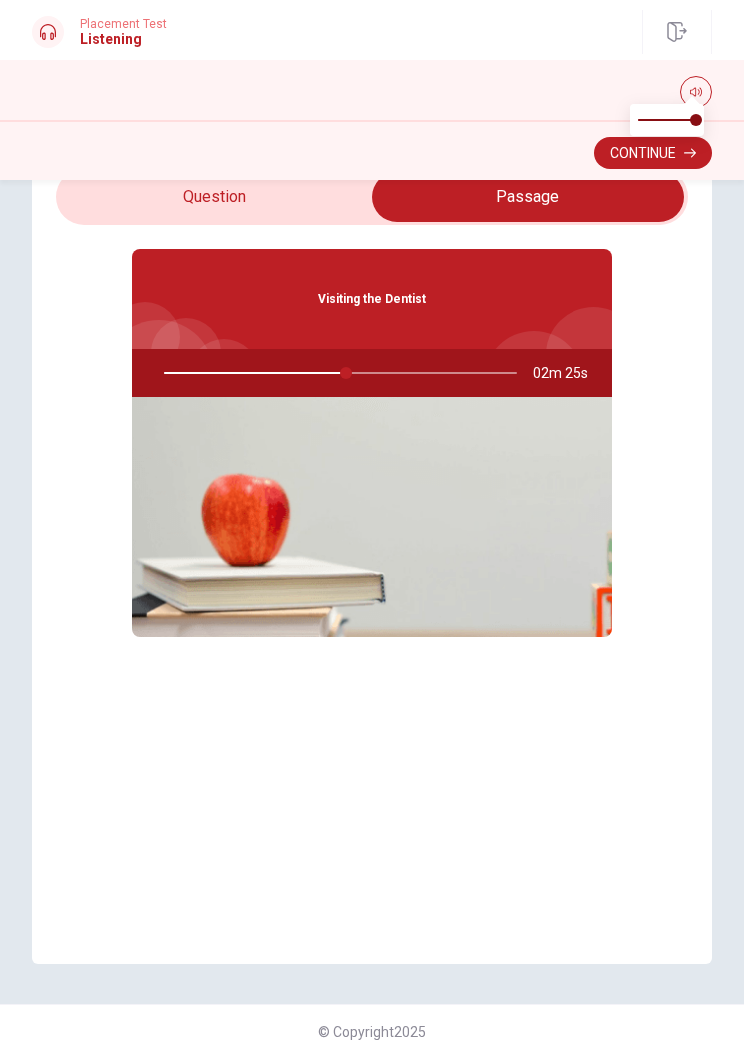 type on "52" 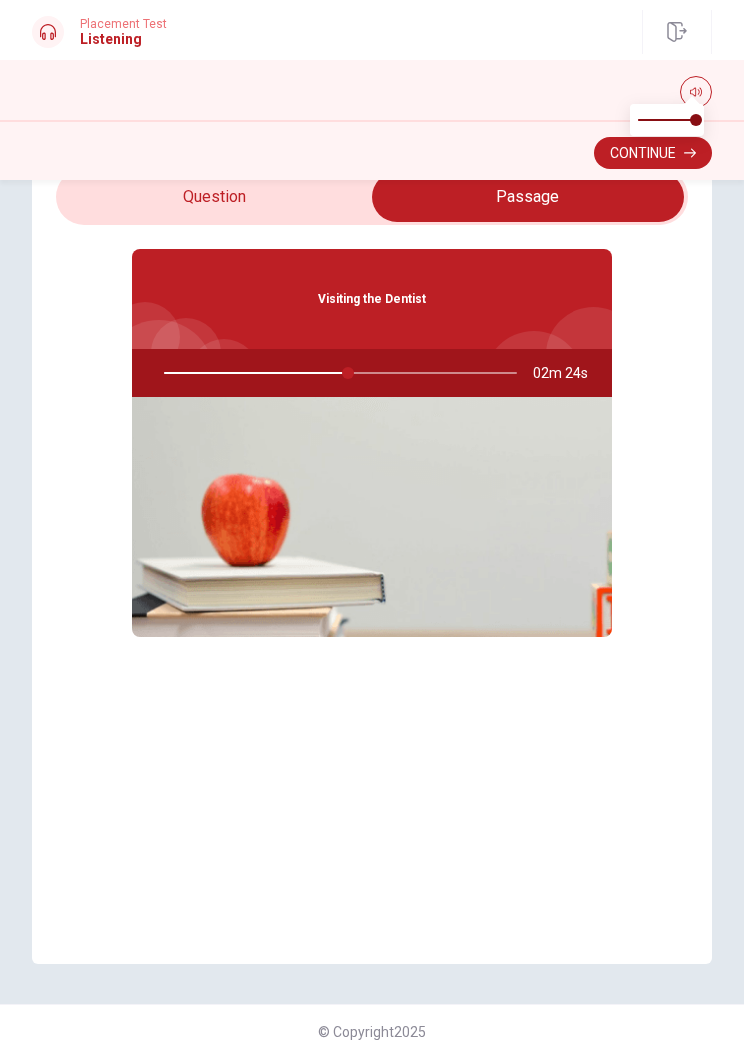 click at bounding box center (528, 197) 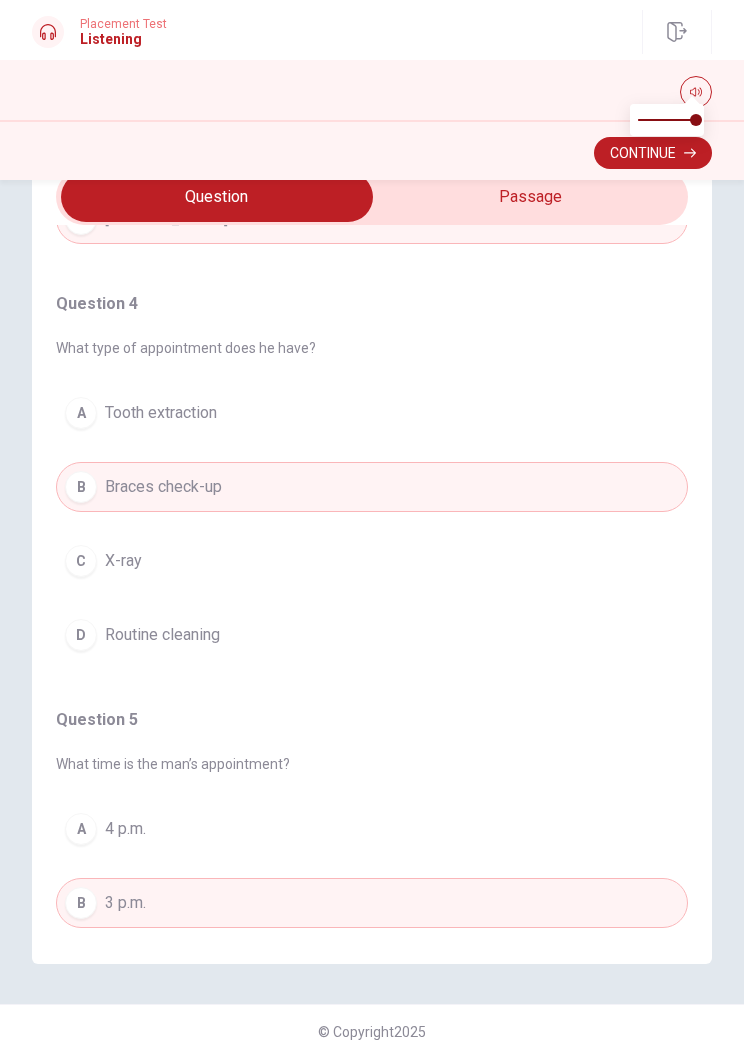scroll, scrollTop: 1193, scrollLeft: 0, axis: vertical 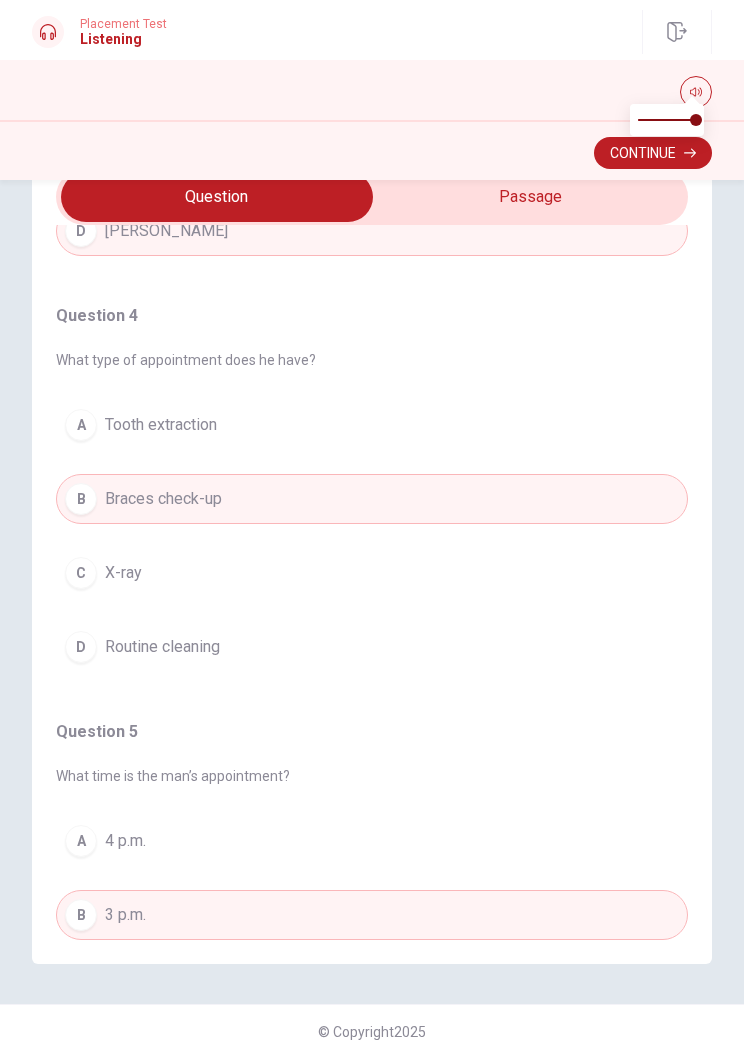 type on "61" 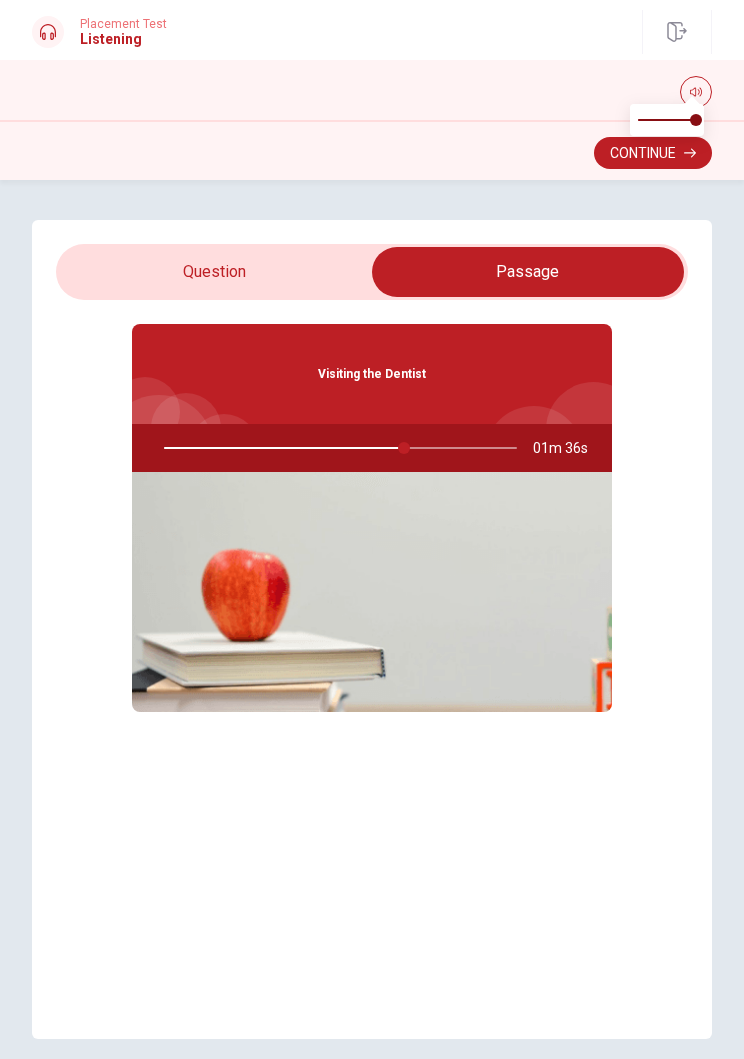 scroll, scrollTop: 0, scrollLeft: 0, axis: both 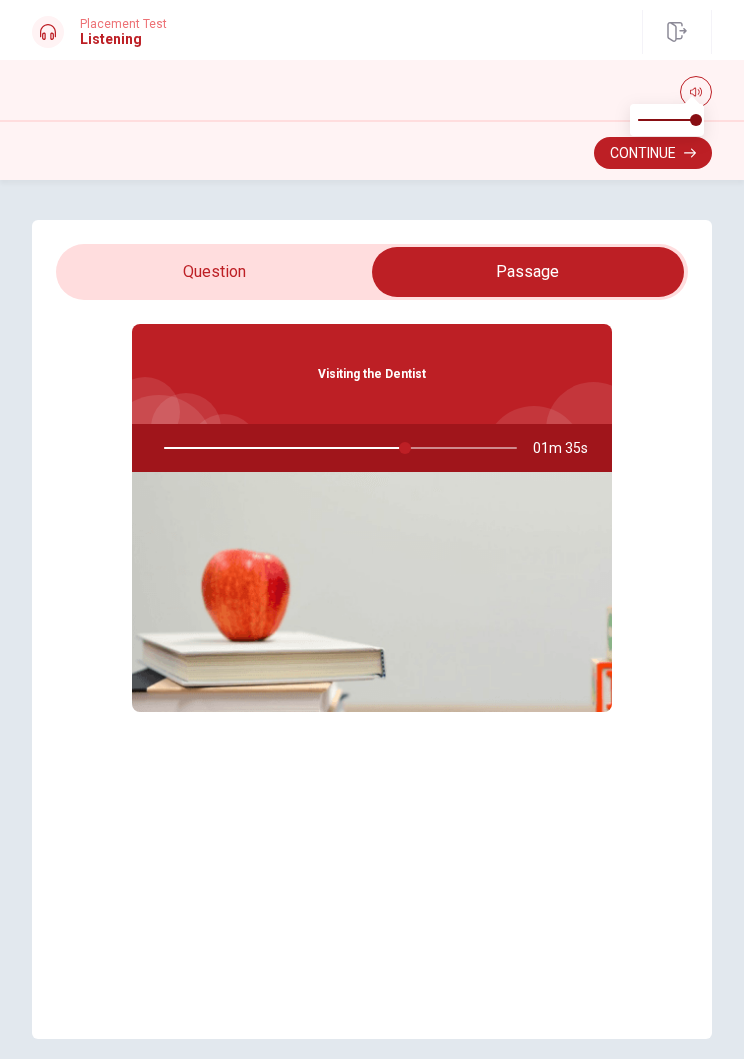 type on "68" 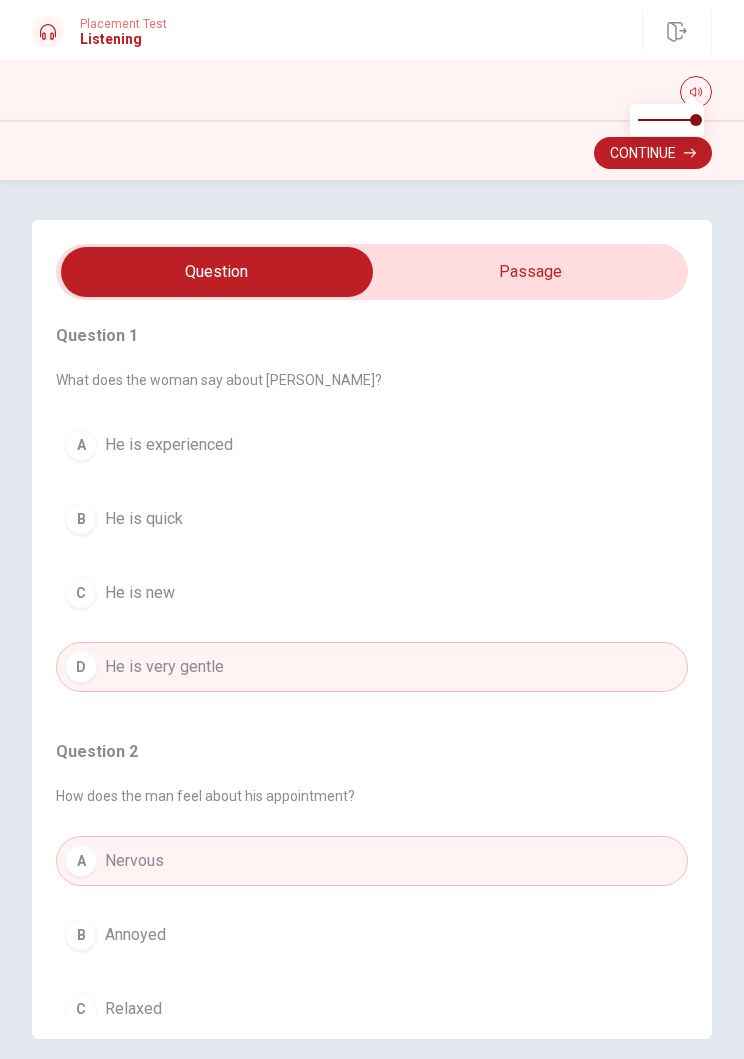 scroll, scrollTop: -1, scrollLeft: 0, axis: vertical 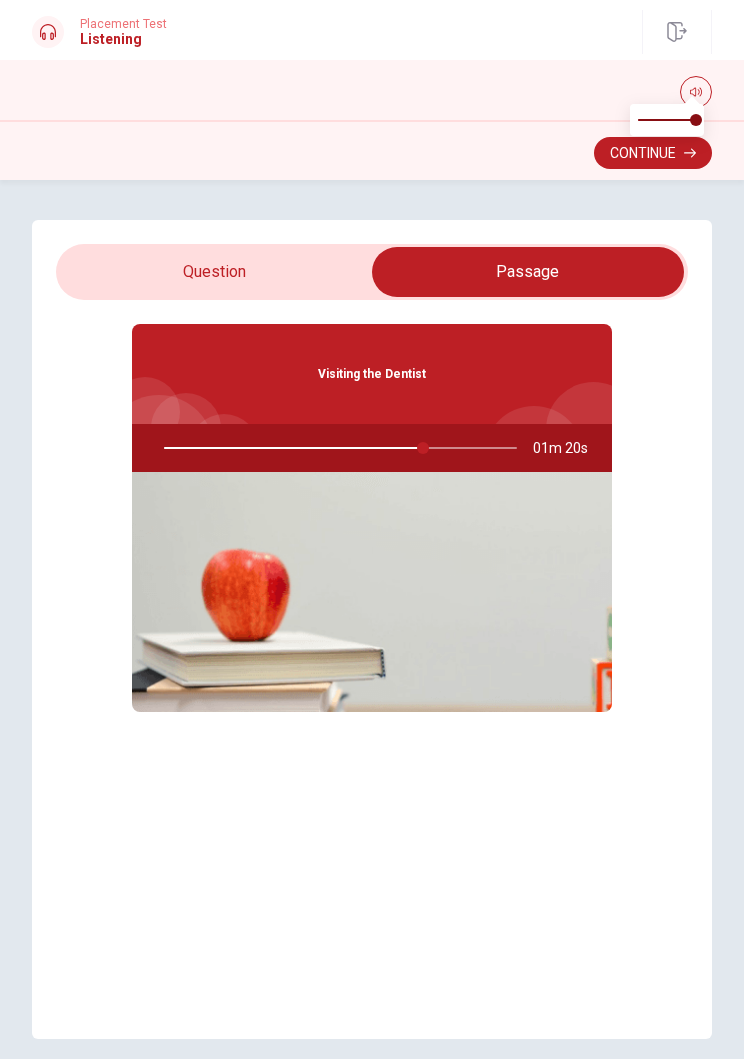 type on "74" 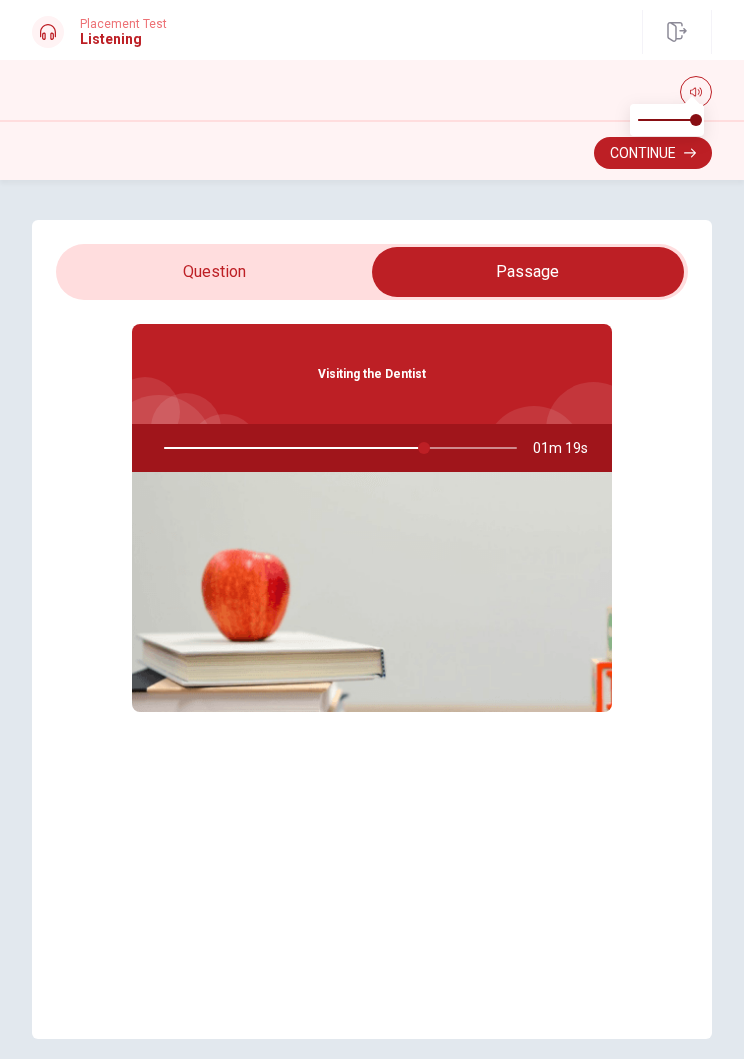 click at bounding box center [528, 272] 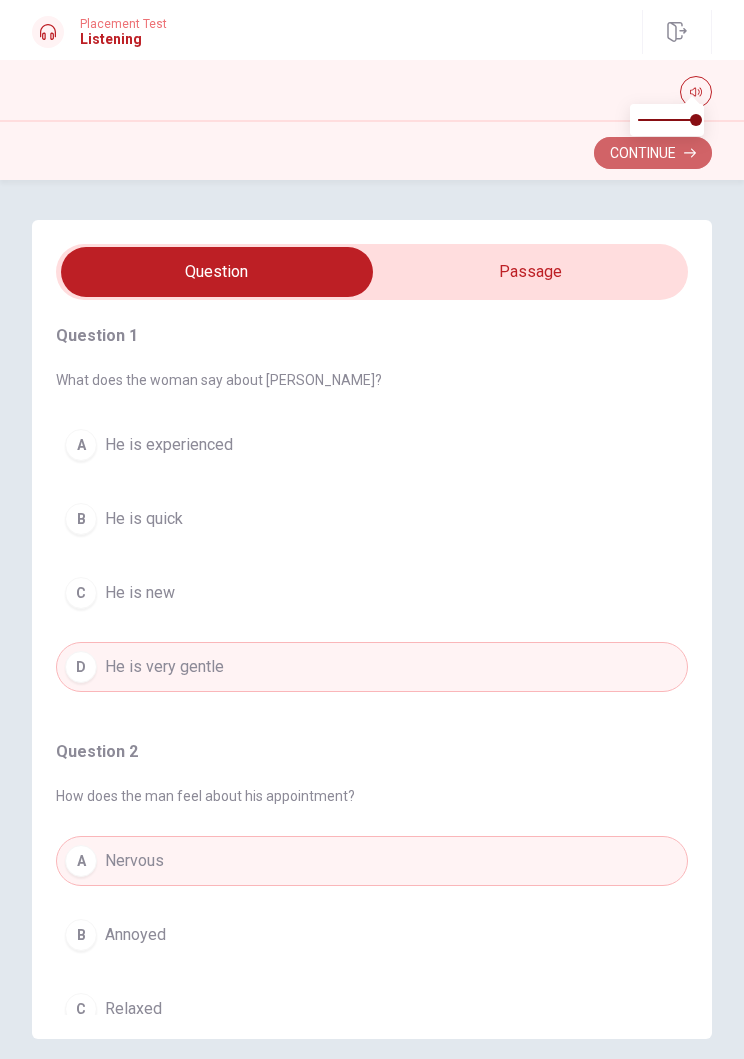 click on "Continue" at bounding box center (653, 153) 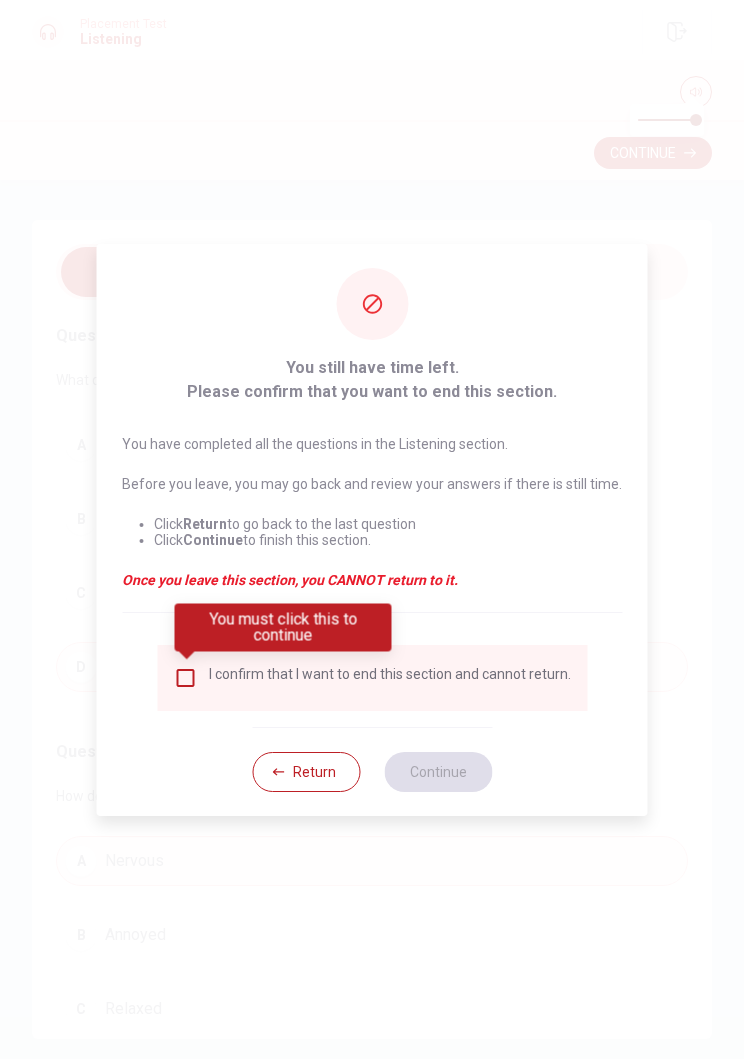 click at bounding box center [185, 678] 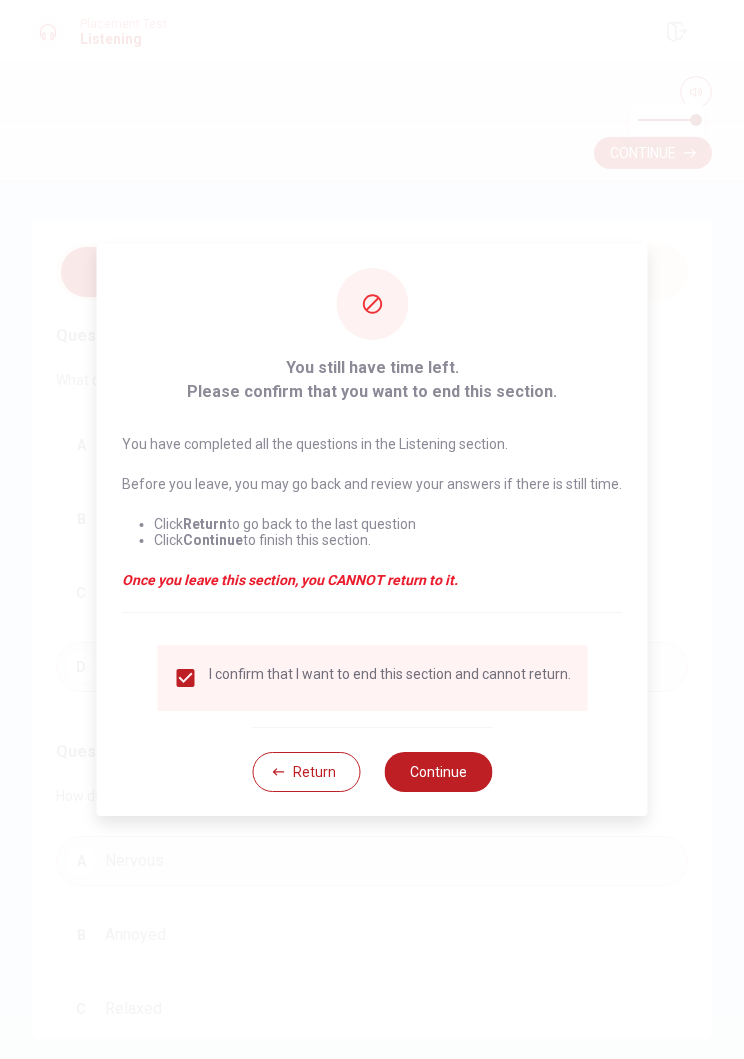click on "Continue" at bounding box center [438, 772] 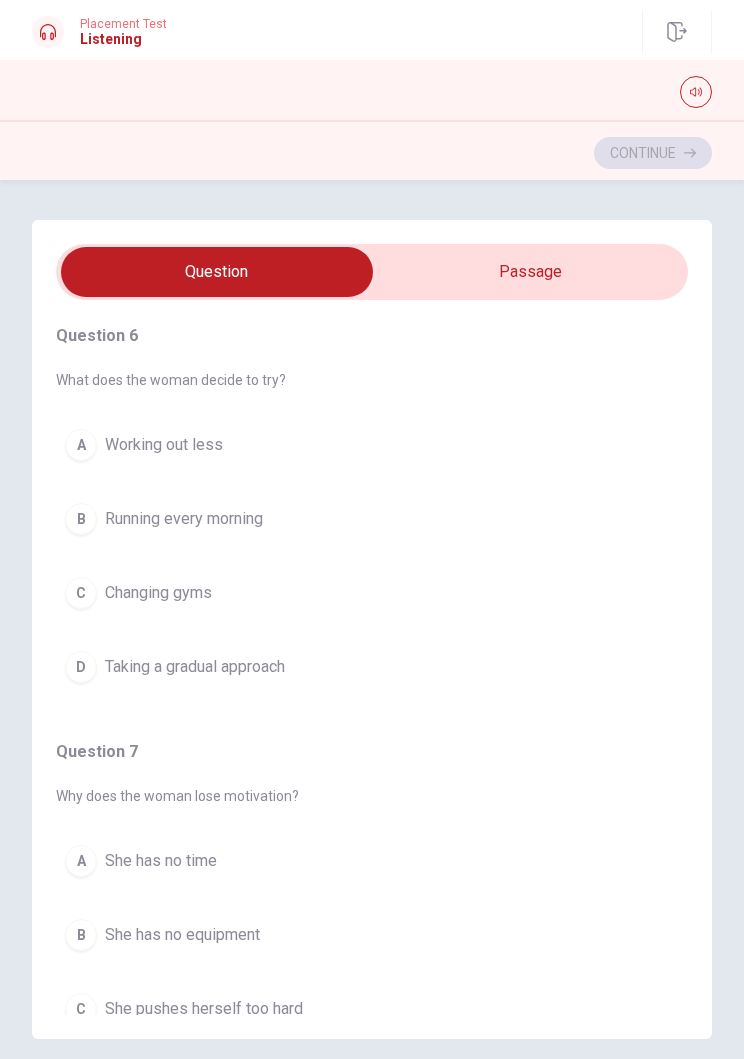 type on "1" 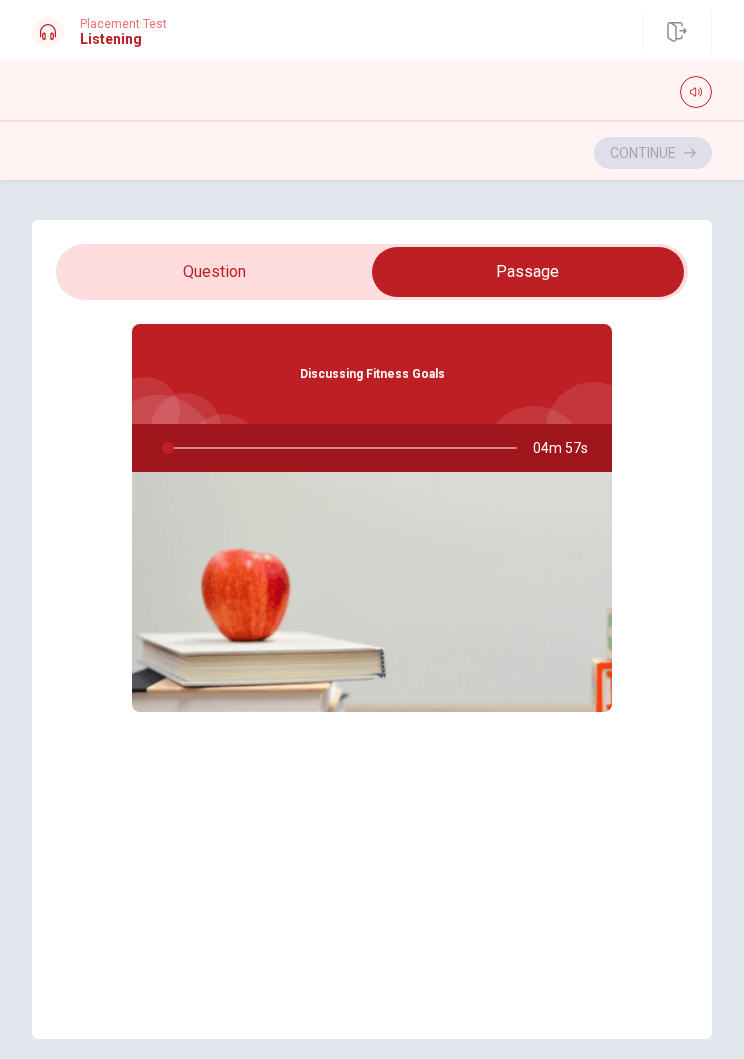 type on "1" 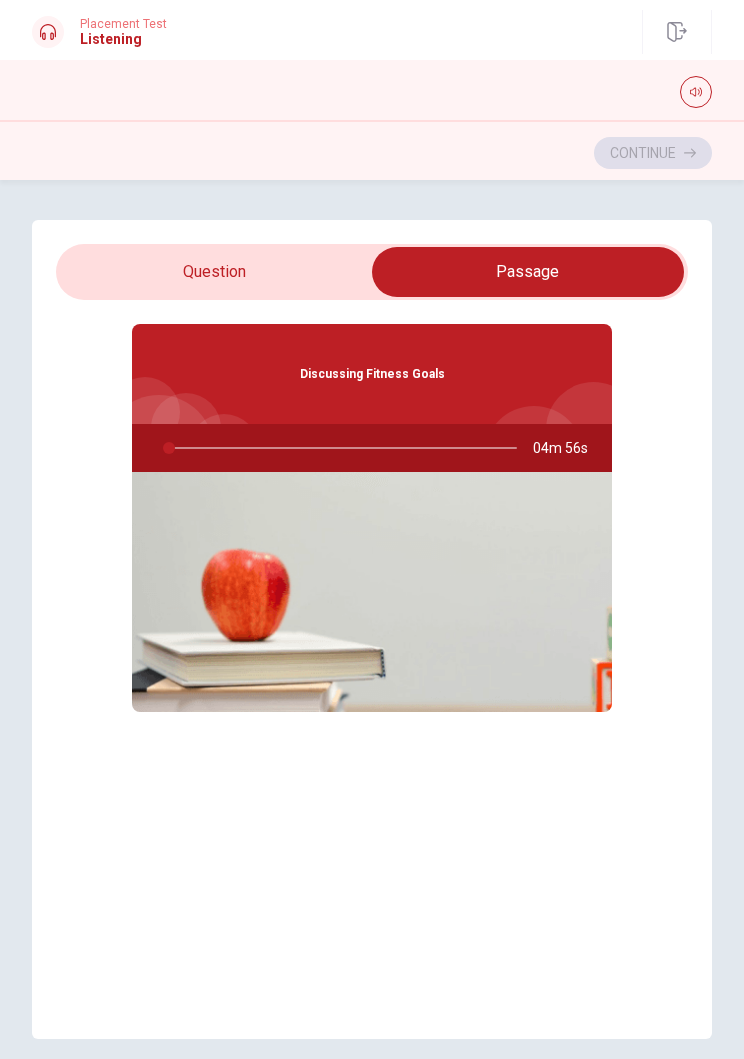 click at bounding box center (528, 272) 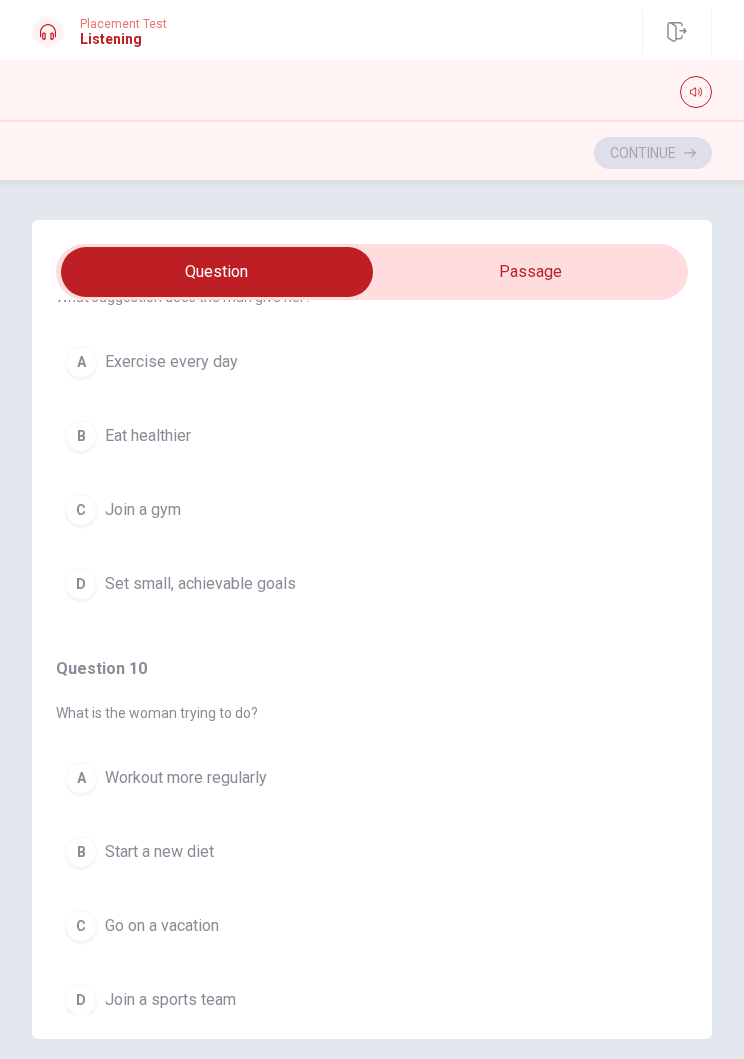 scroll, scrollTop: 1331, scrollLeft: 0, axis: vertical 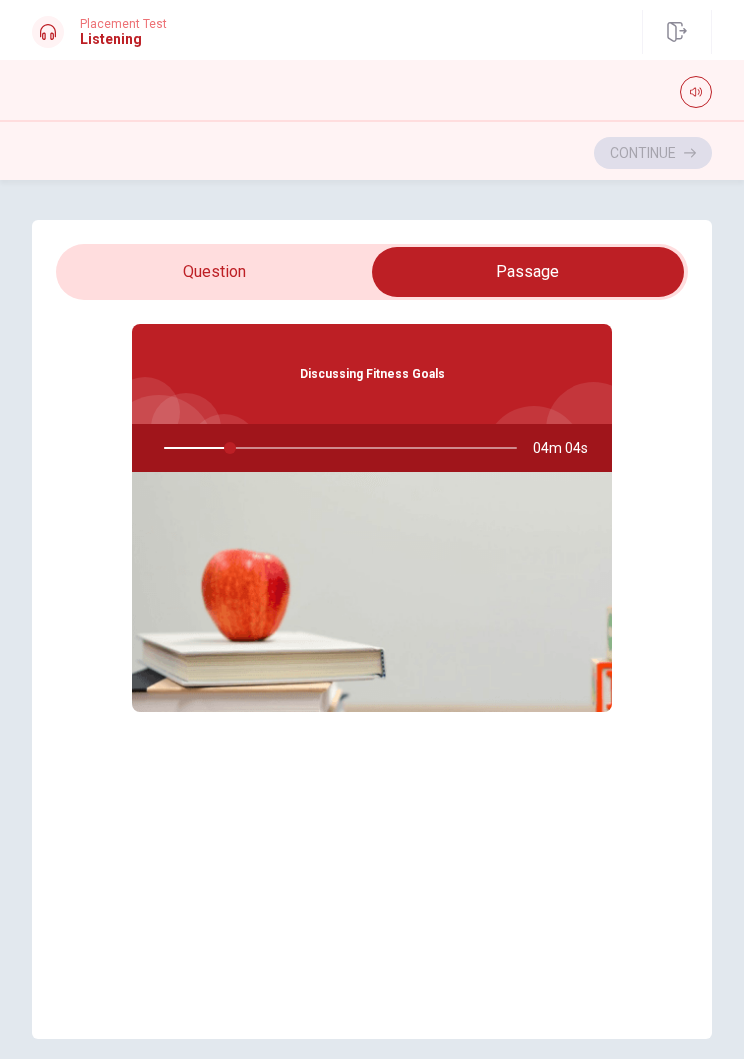 type on "19" 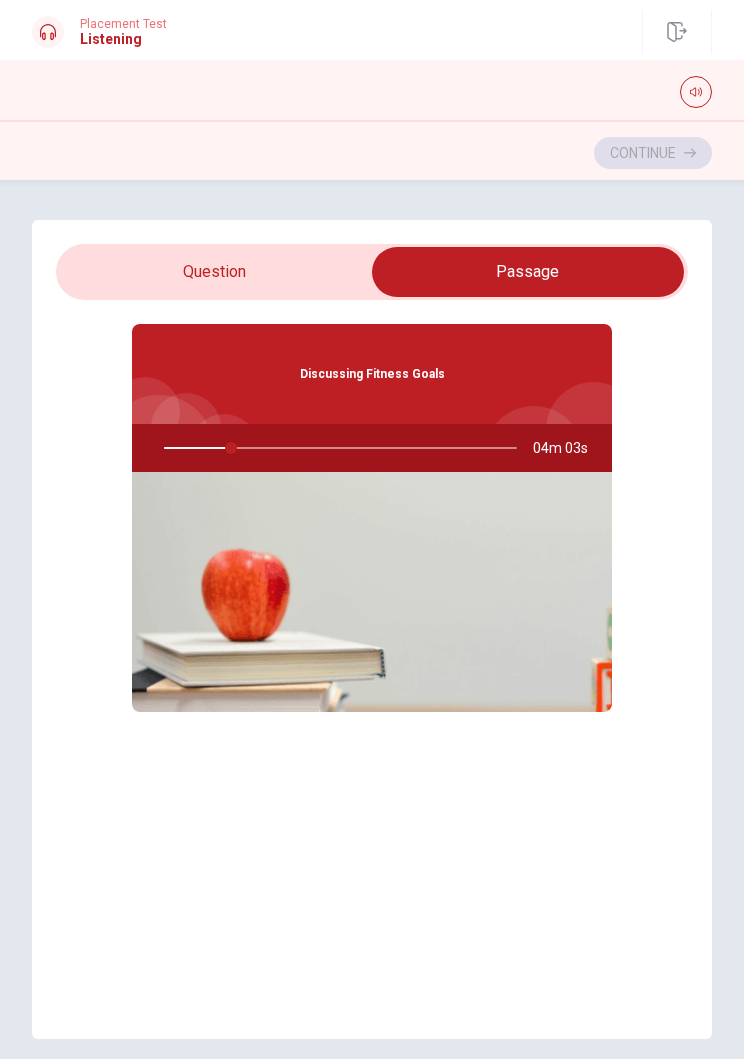 click at bounding box center (528, 272) 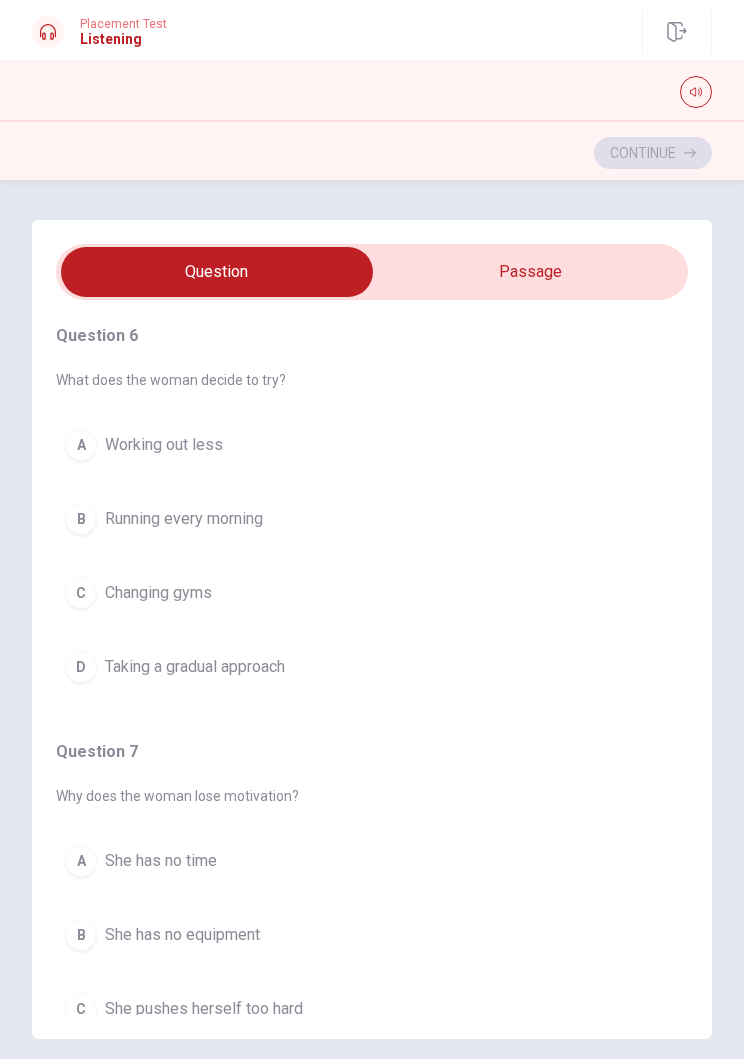 scroll, scrollTop: 0, scrollLeft: 0, axis: both 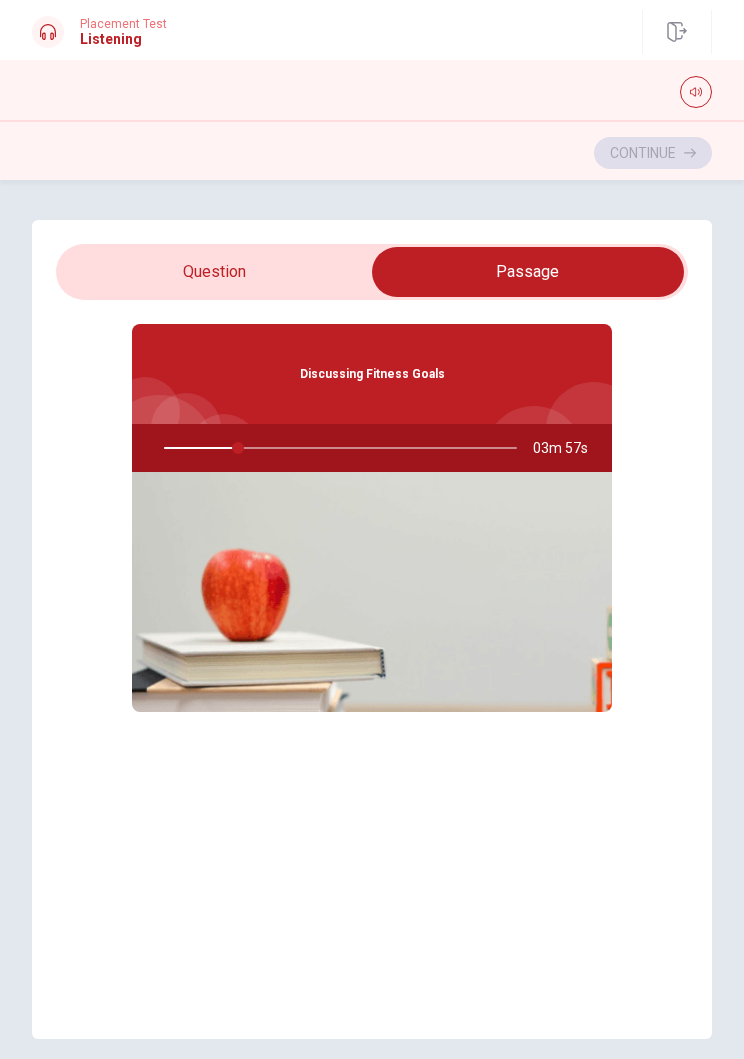 type on "21" 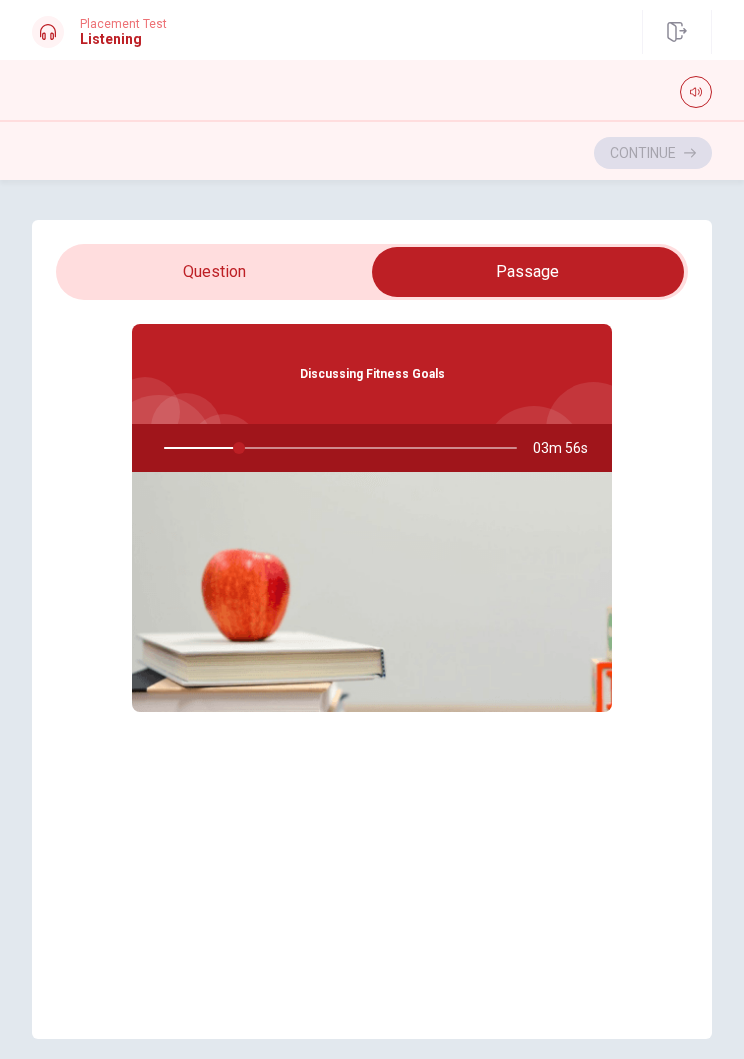 click at bounding box center [528, 272] 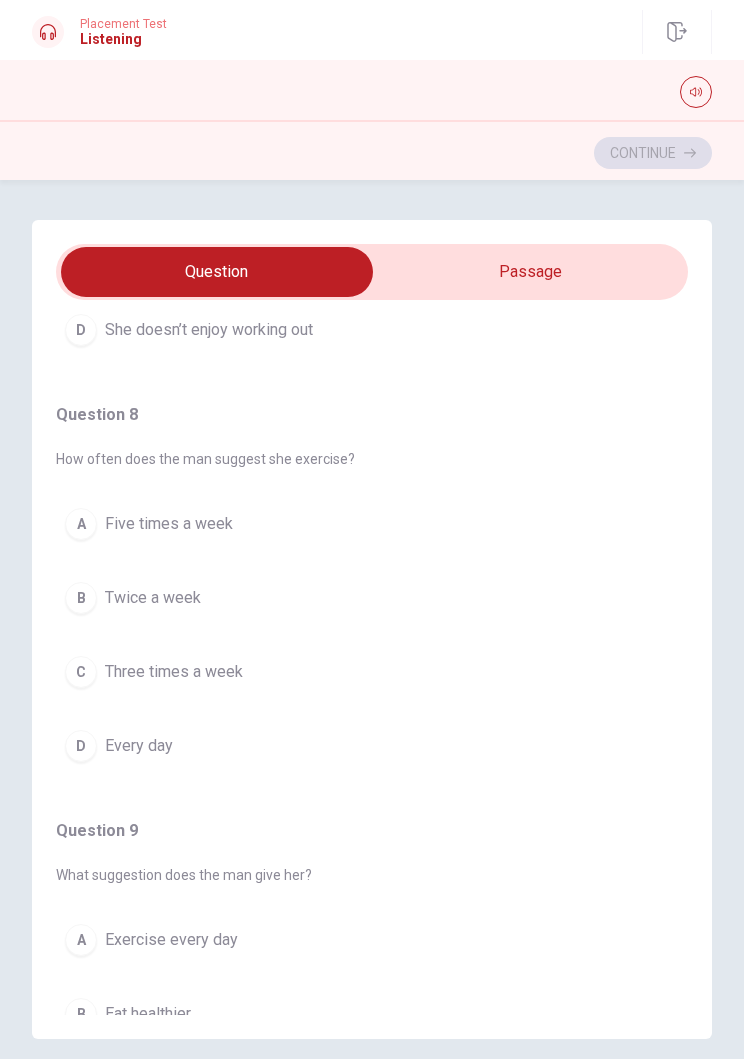 scroll, scrollTop: 754, scrollLeft: 0, axis: vertical 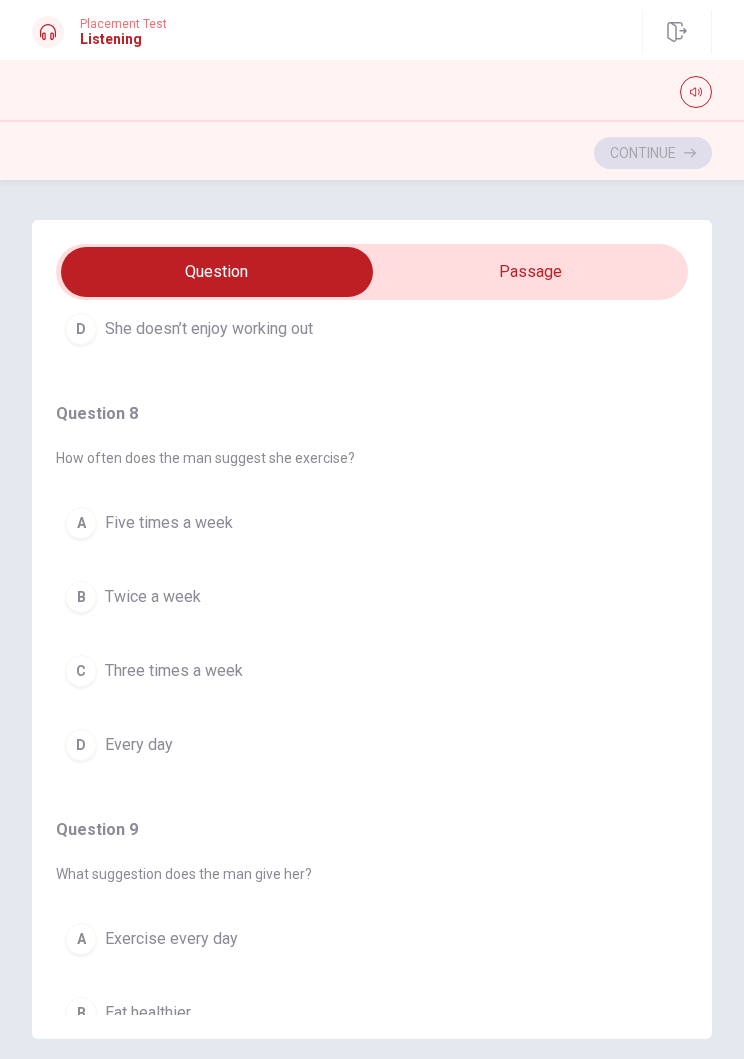 click on "Three times a week" at bounding box center (174, 671) 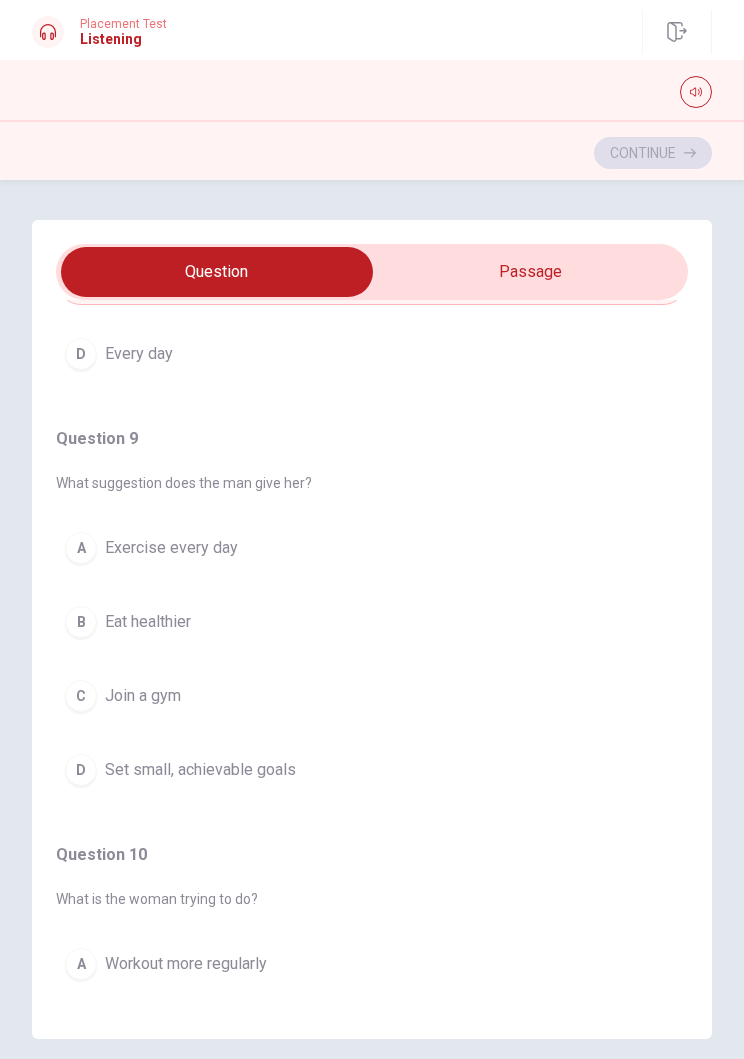 scroll, scrollTop: 1145, scrollLeft: 0, axis: vertical 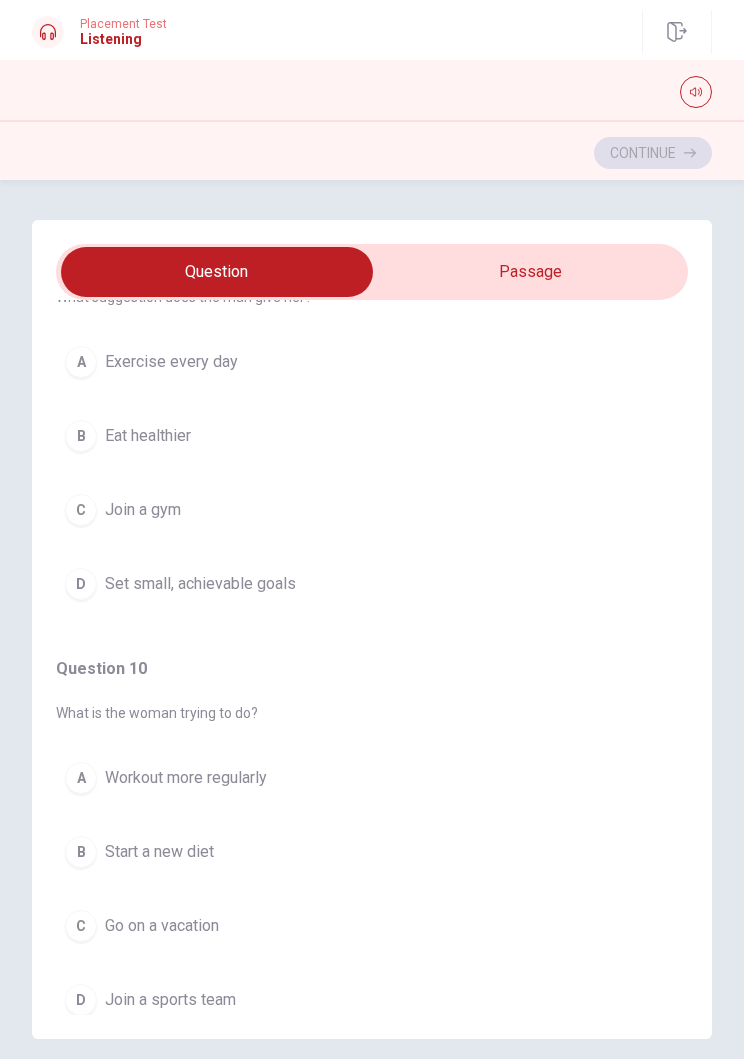click on "A Workout more regularly" at bounding box center [372, 778] 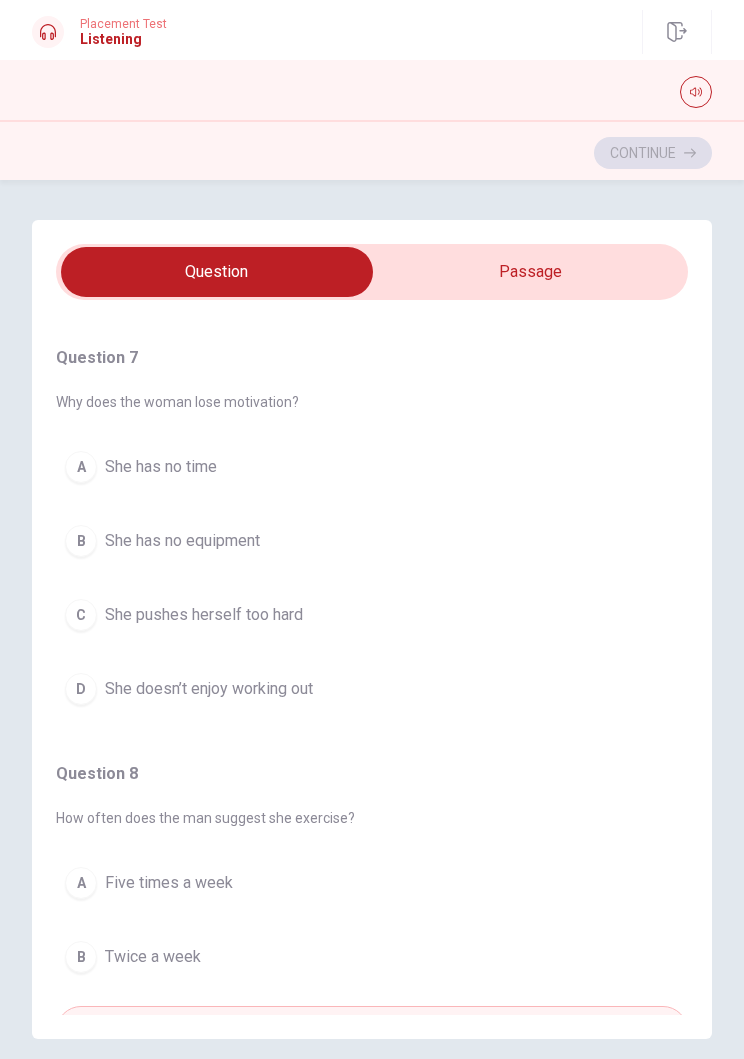 scroll, scrollTop: 365, scrollLeft: 0, axis: vertical 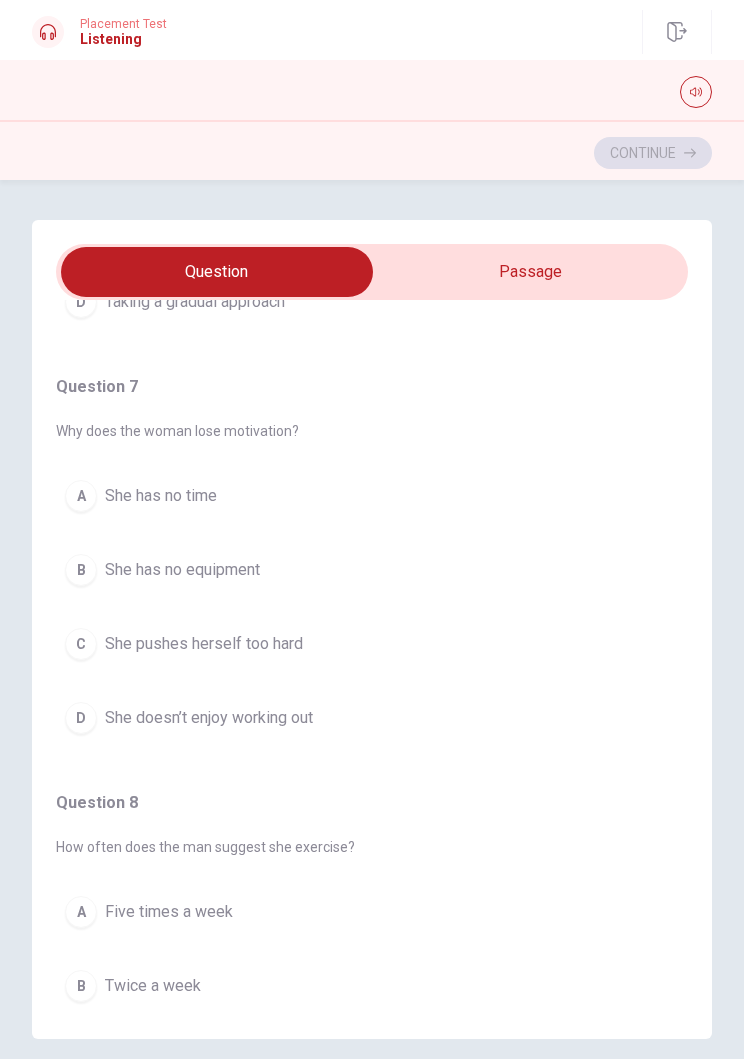 click on "C She pushes herself too hard" at bounding box center [372, 644] 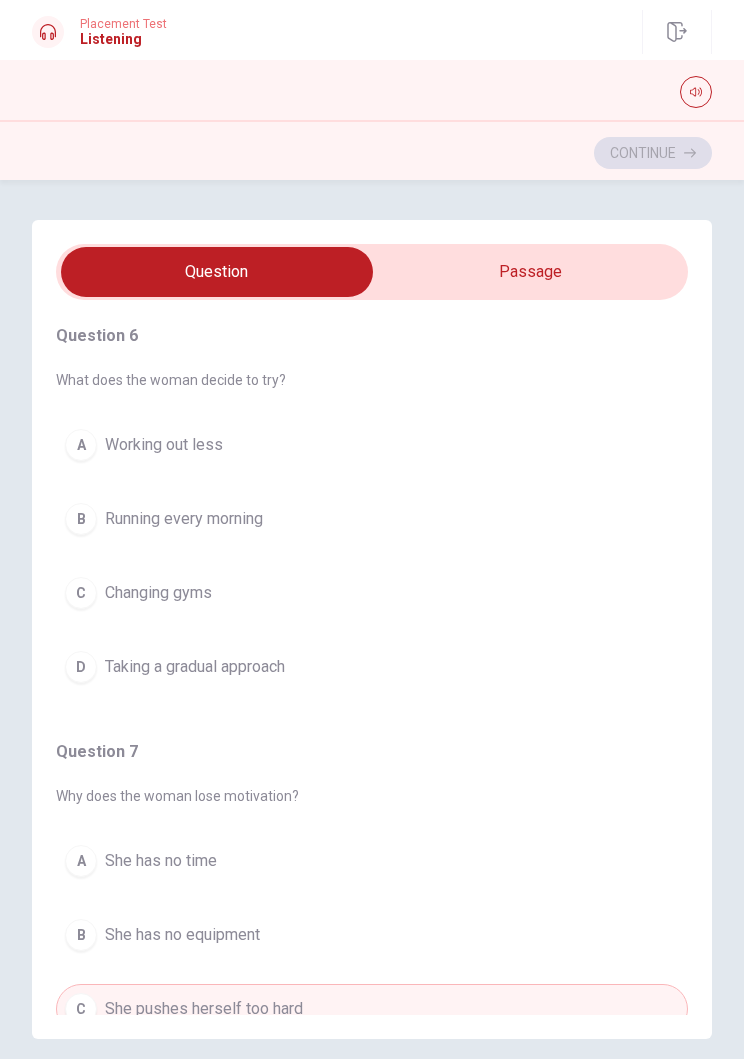 scroll, scrollTop: 0, scrollLeft: 0, axis: both 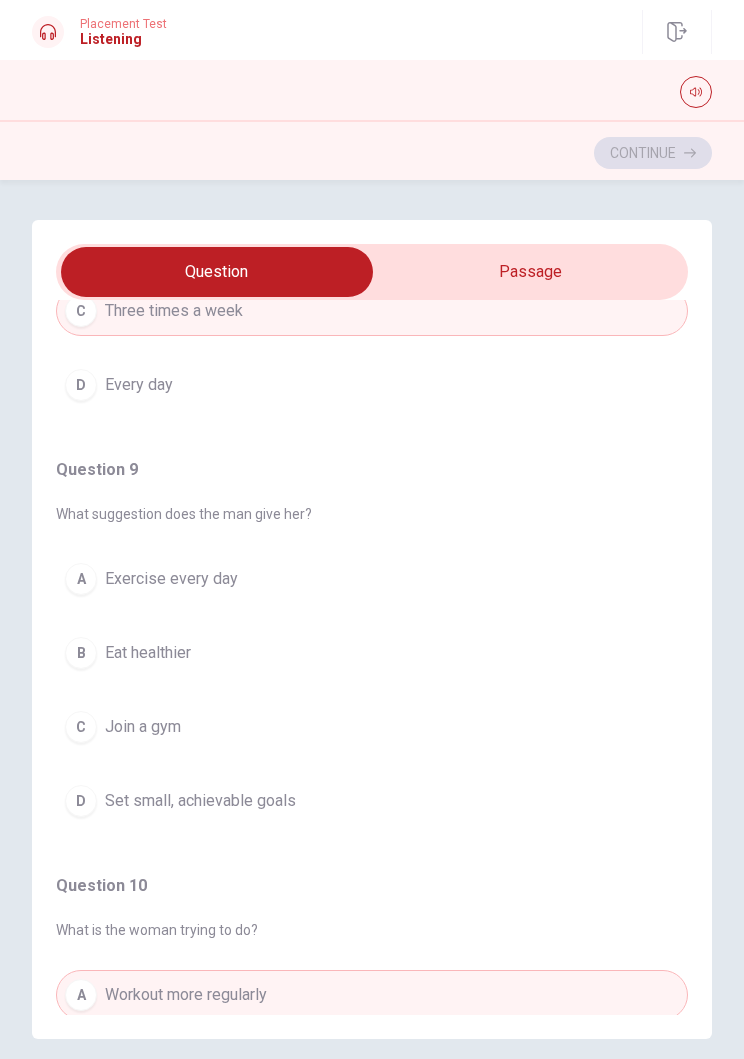 click on "D Set small, achievable goals" at bounding box center (372, 801) 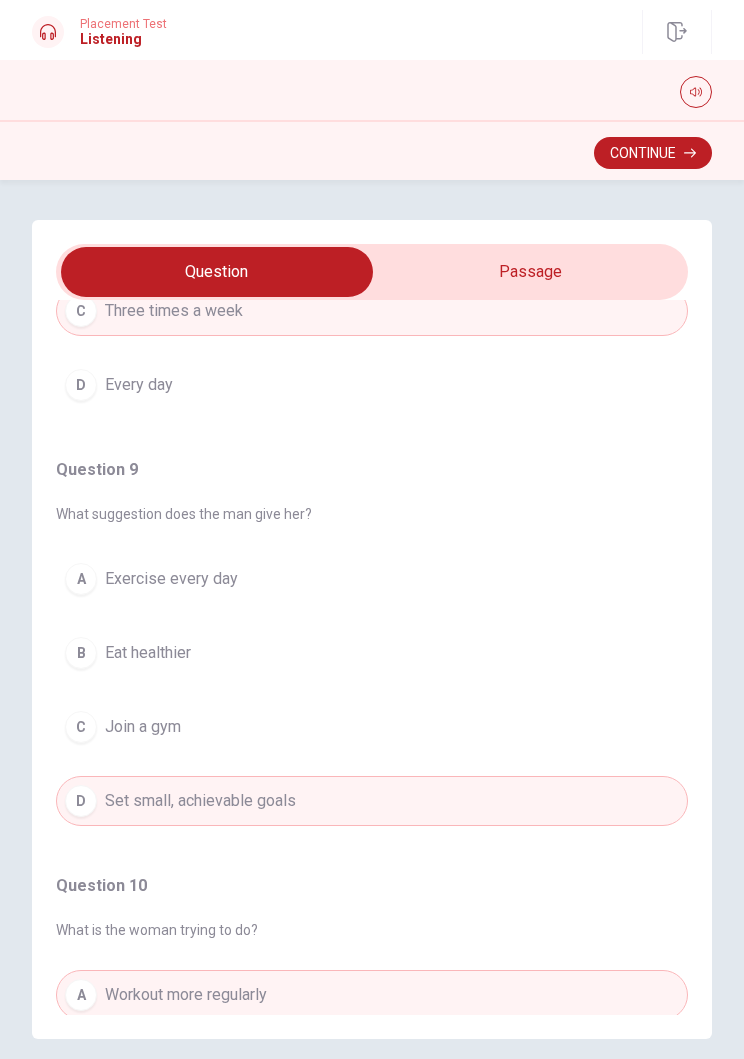 scroll, scrollTop: 1157, scrollLeft: 0, axis: vertical 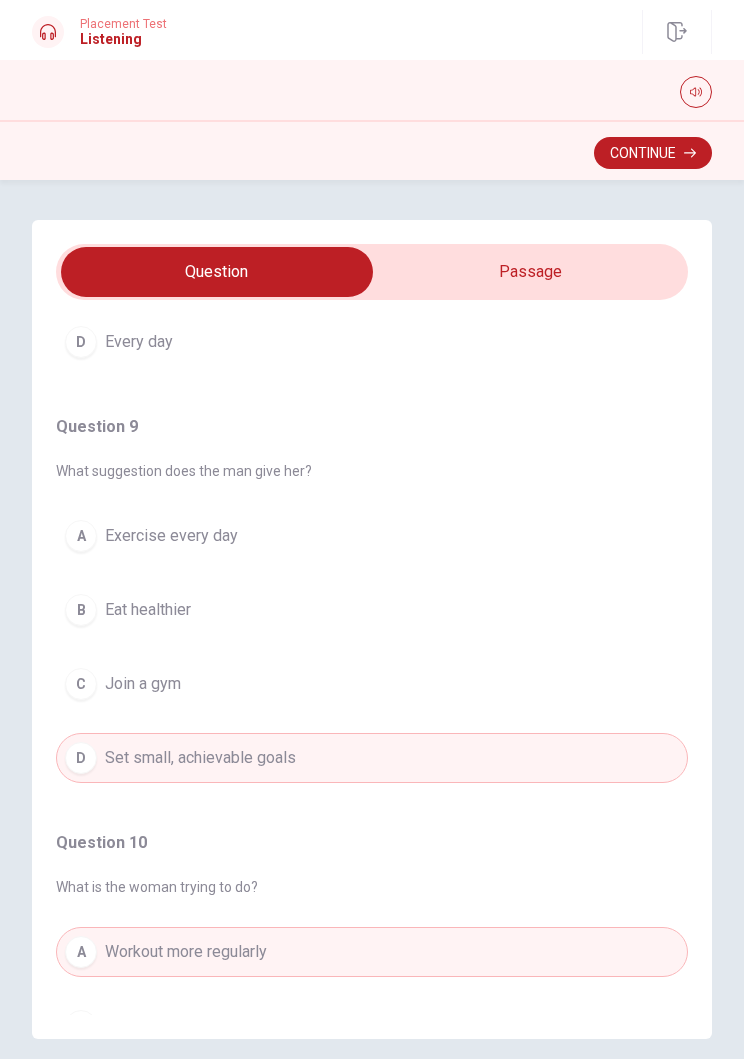 click on "Continue" at bounding box center (653, 153) 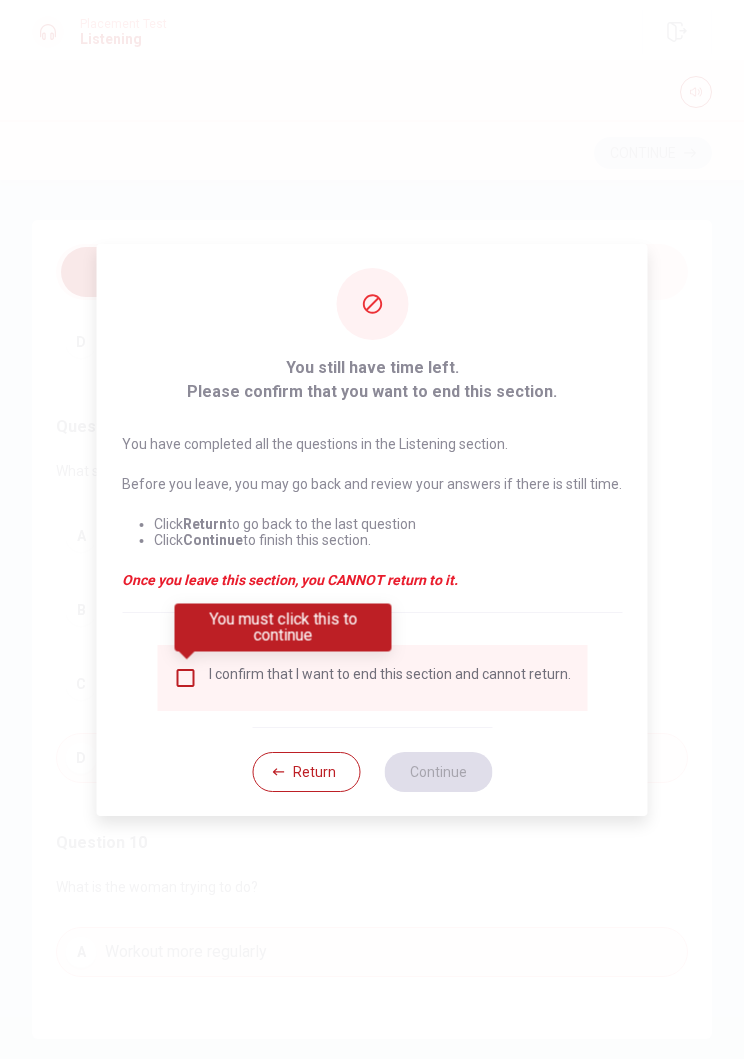 click at bounding box center [185, 678] 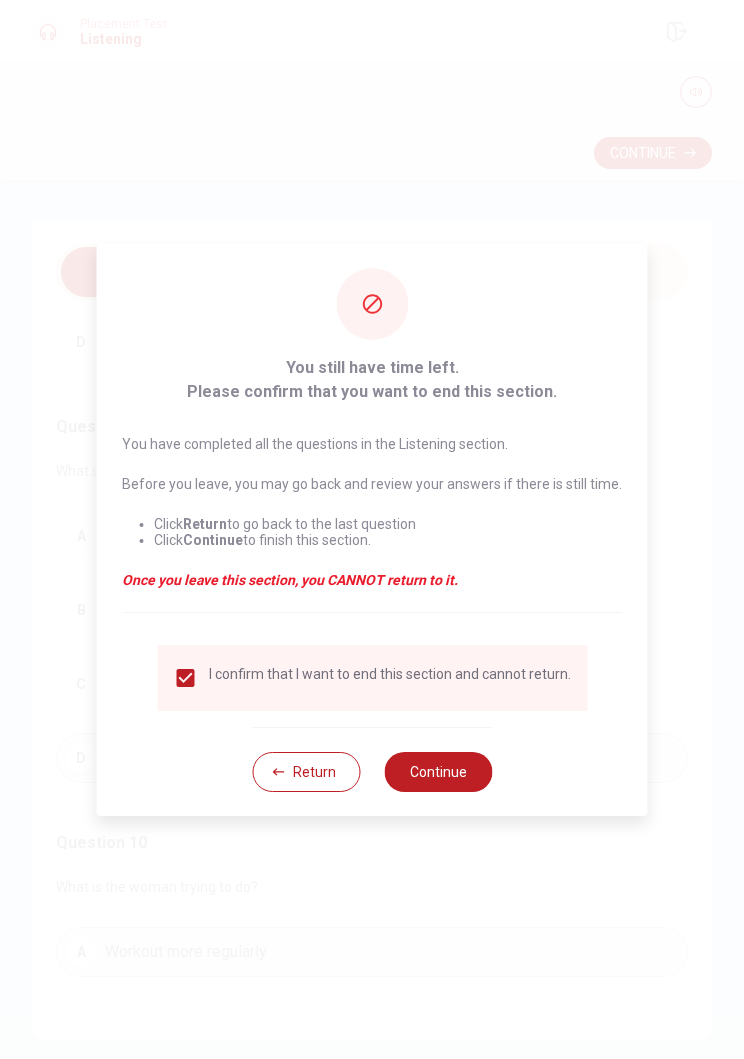 click on "Continue" at bounding box center (438, 772) 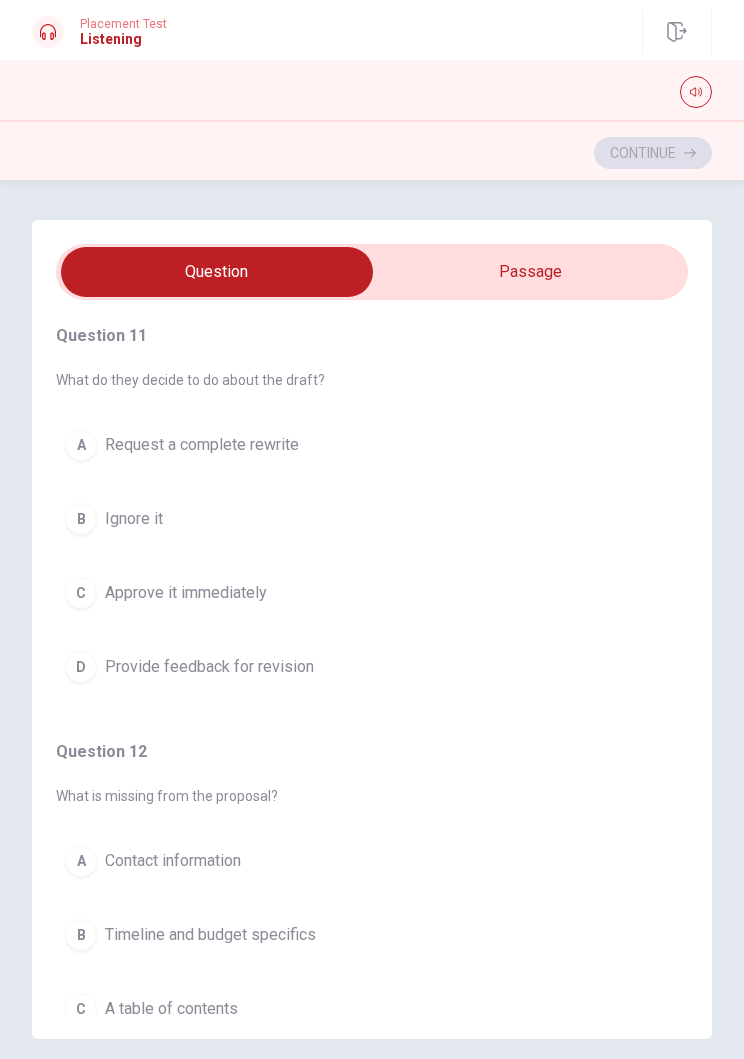 scroll, scrollTop: 0, scrollLeft: 0, axis: both 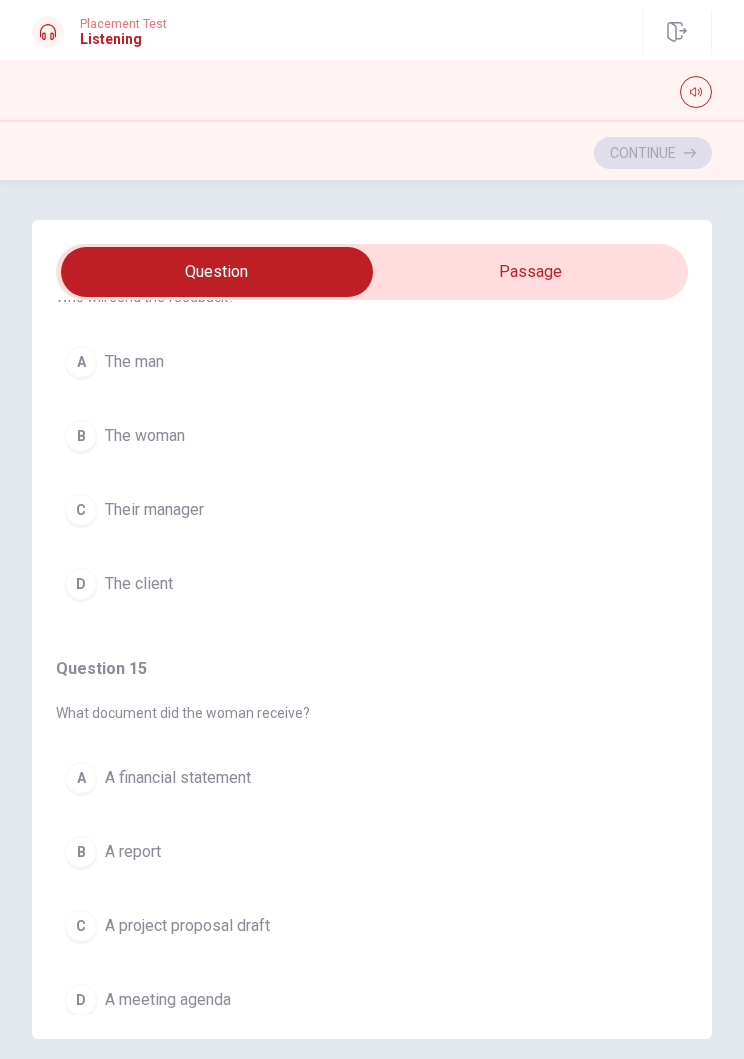 click on "C A project proposal draft" at bounding box center [372, 926] 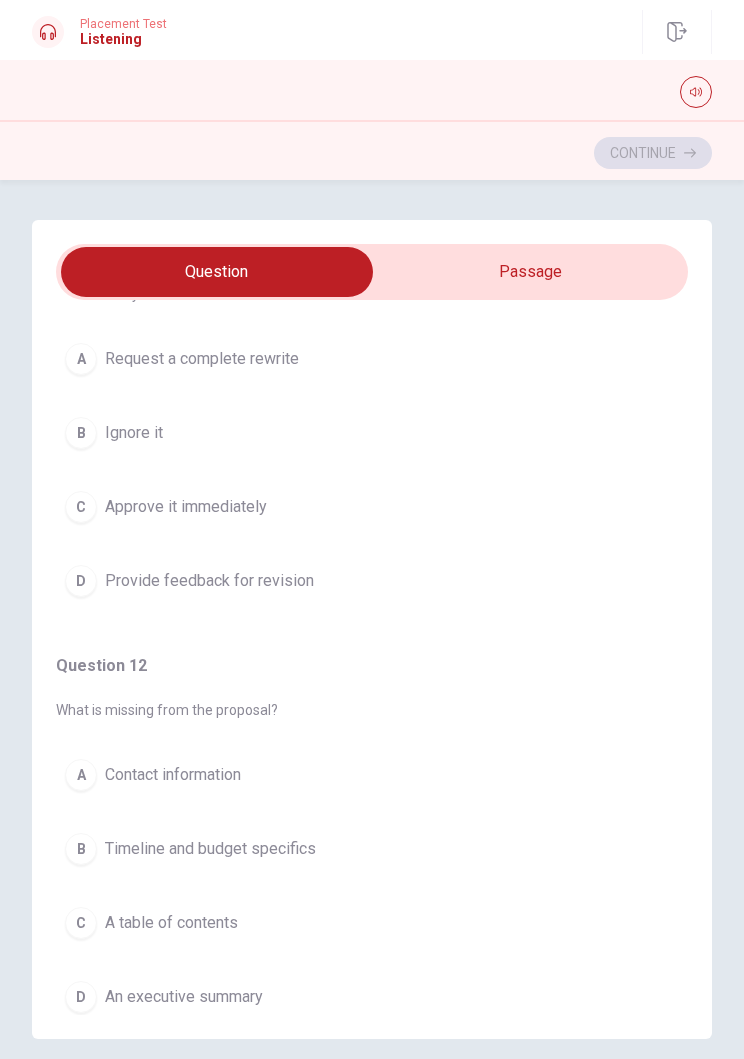 scroll, scrollTop: 87, scrollLeft: 0, axis: vertical 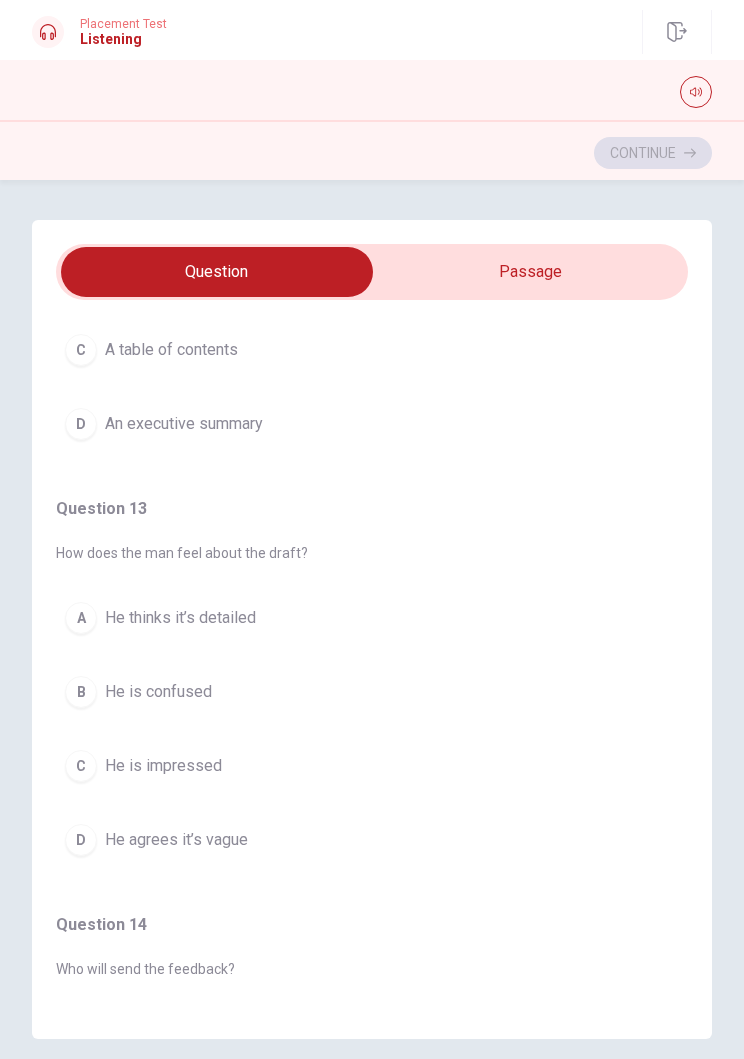 click on "He agrees it’s vague" at bounding box center (176, 840) 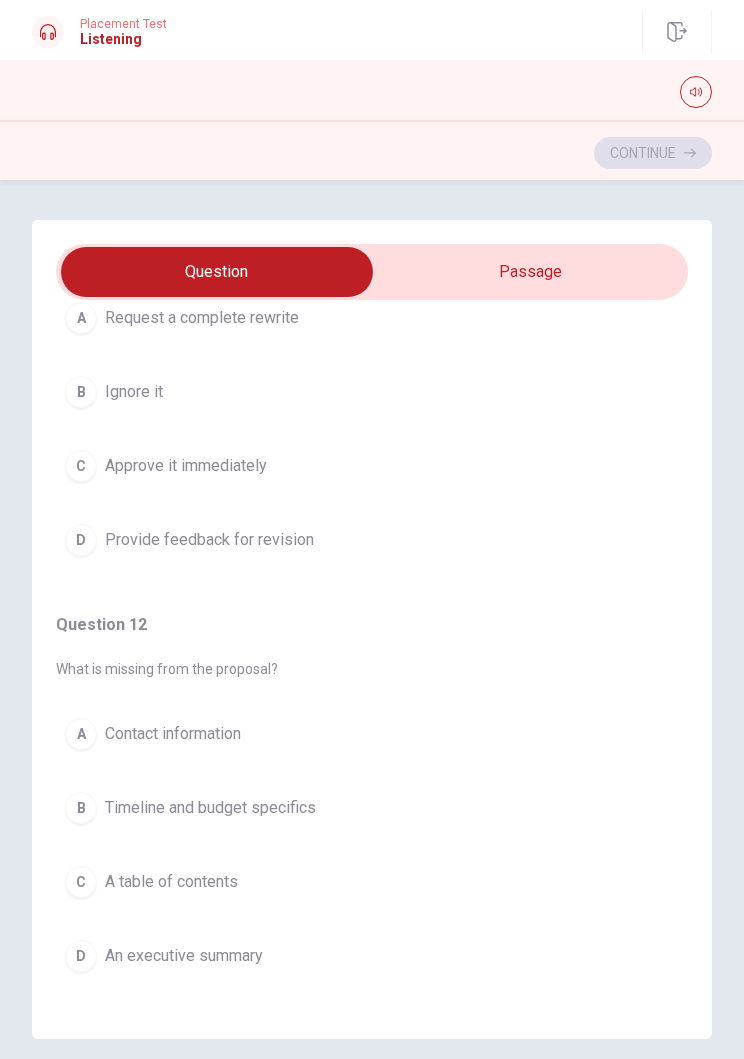 scroll, scrollTop: 130, scrollLeft: 0, axis: vertical 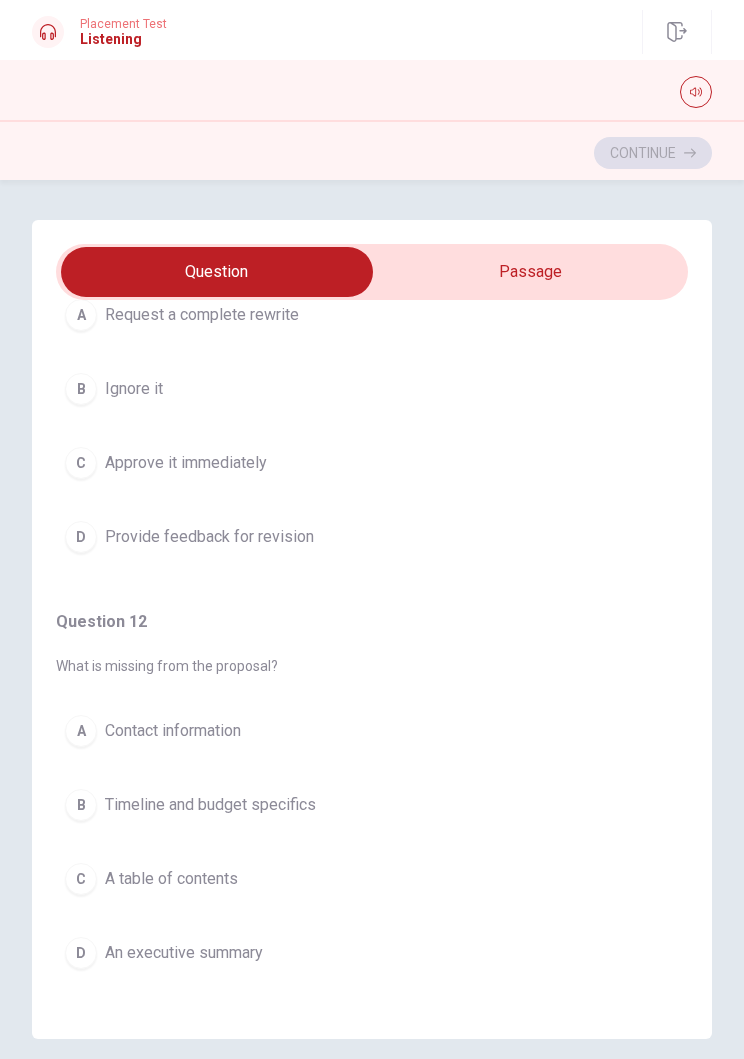 click on "D Provide feedback for revision" at bounding box center [372, 537] 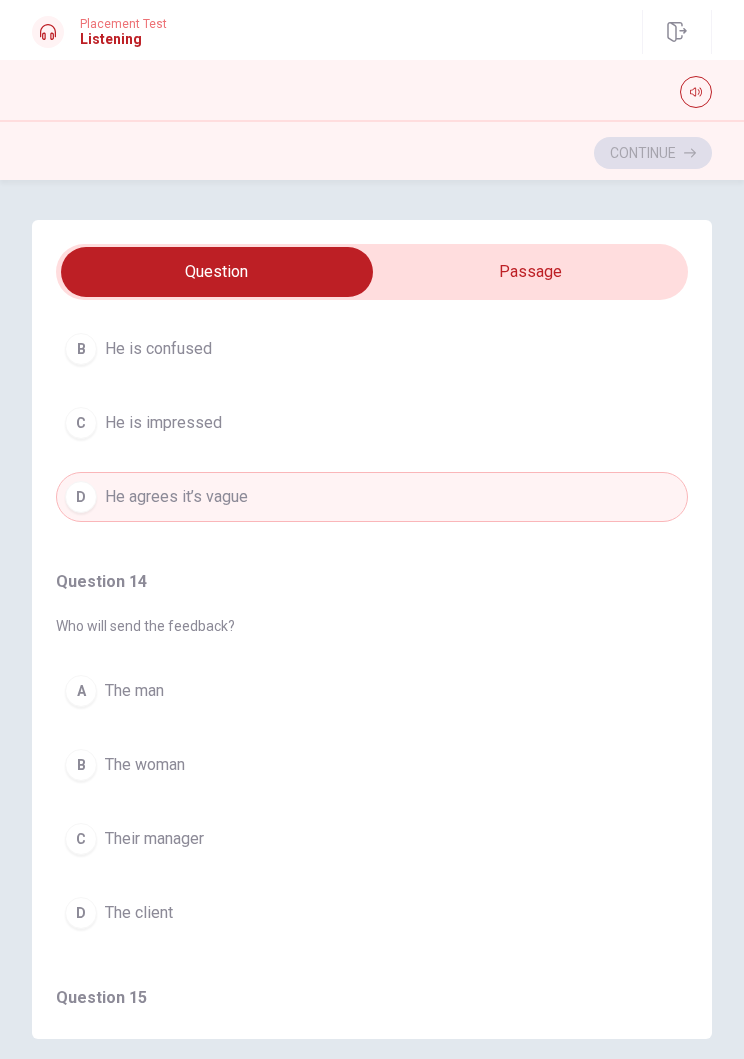 scroll, scrollTop: 1078, scrollLeft: 0, axis: vertical 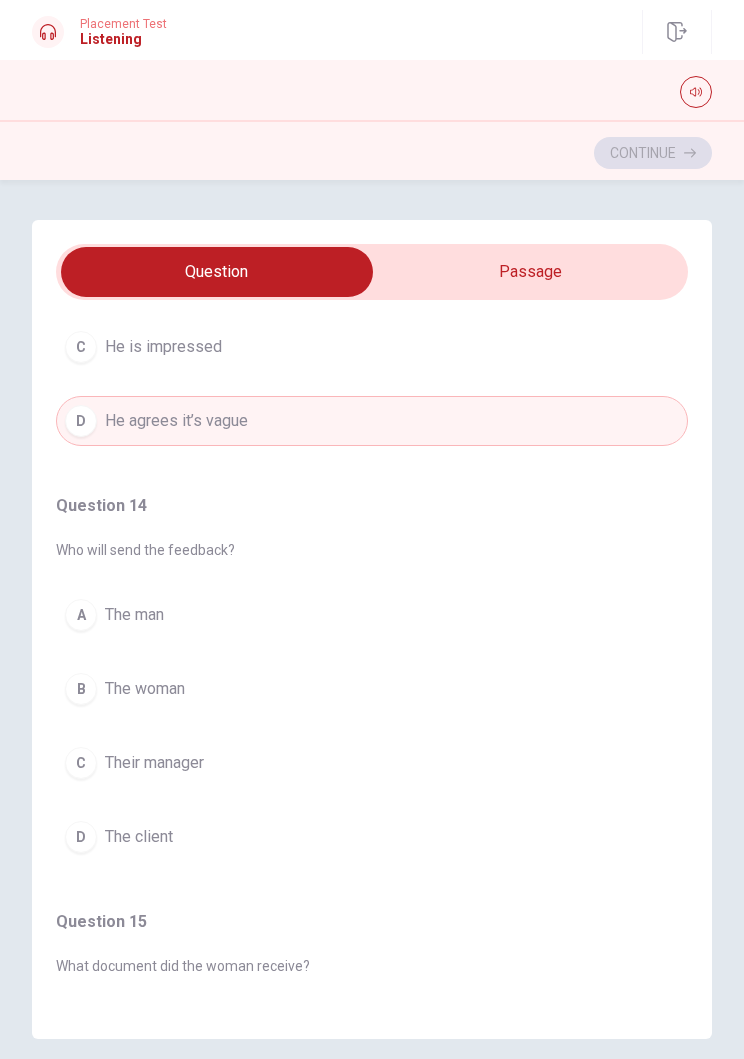 click on "B The woman" at bounding box center [372, 689] 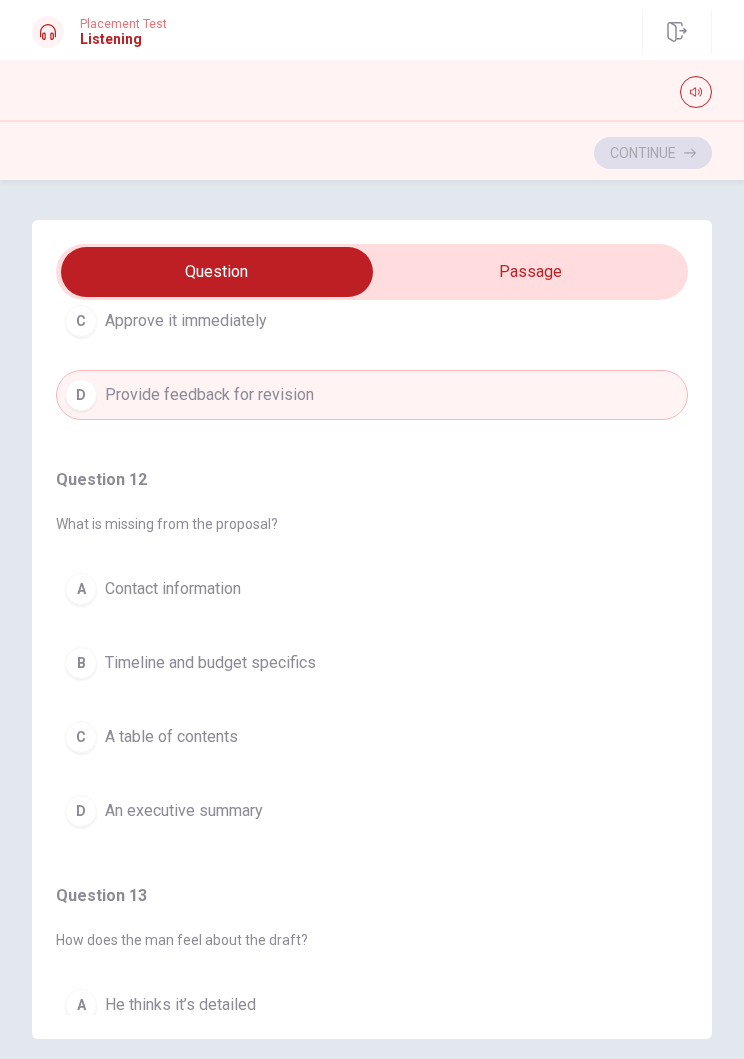 scroll, scrollTop: 271, scrollLeft: 0, axis: vertical 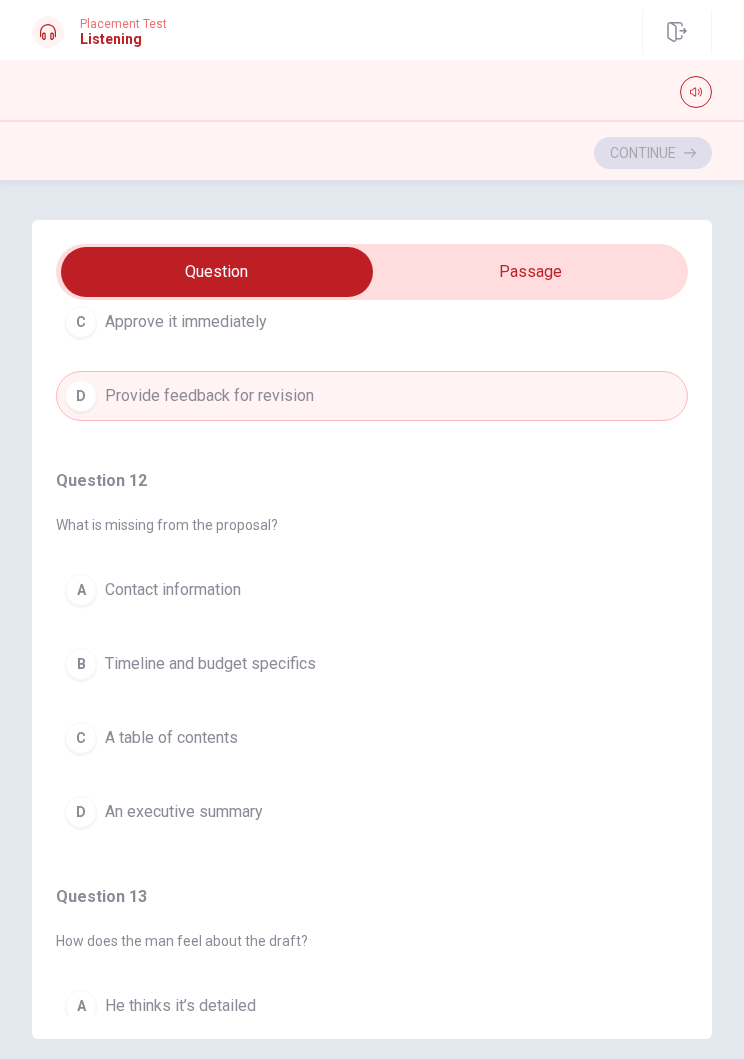 click on "C A table of contents" at bounding box center (372, 738) 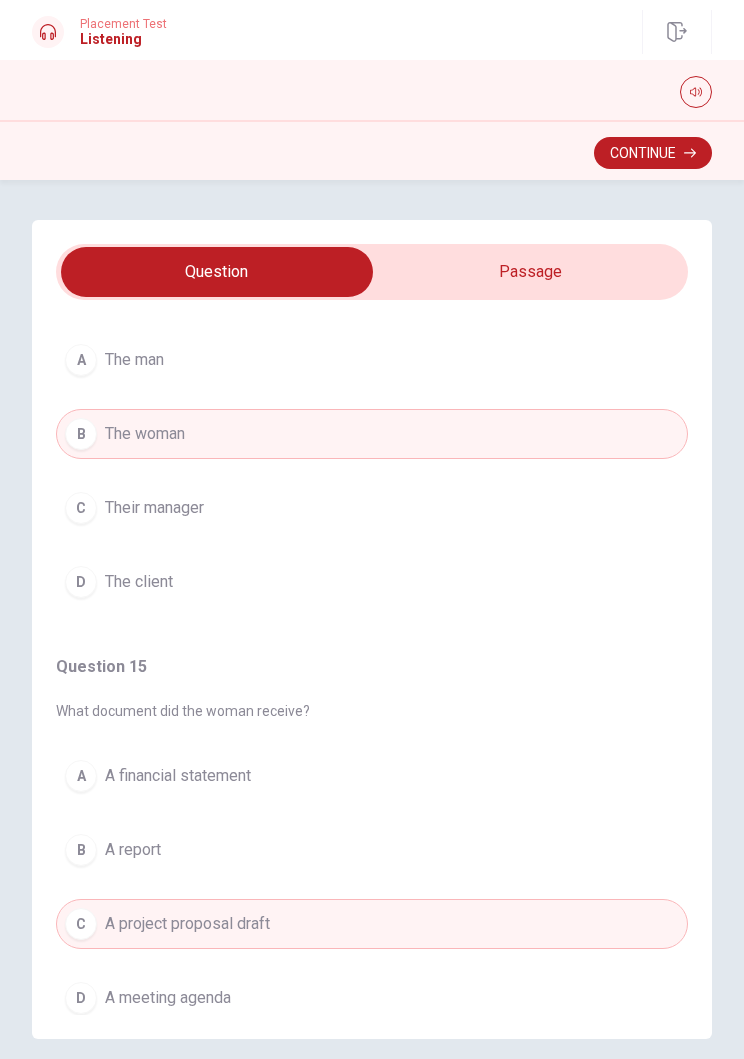 scroll, scrollTop: 1331, scrollLeft: 0, axis: vertical 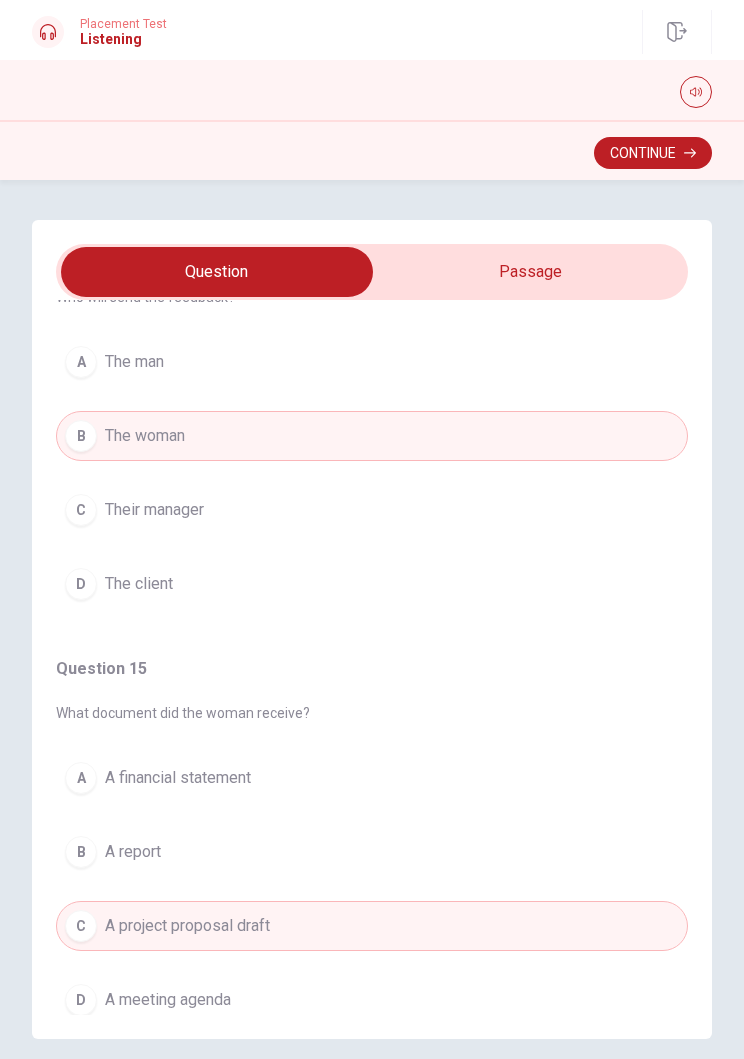 click 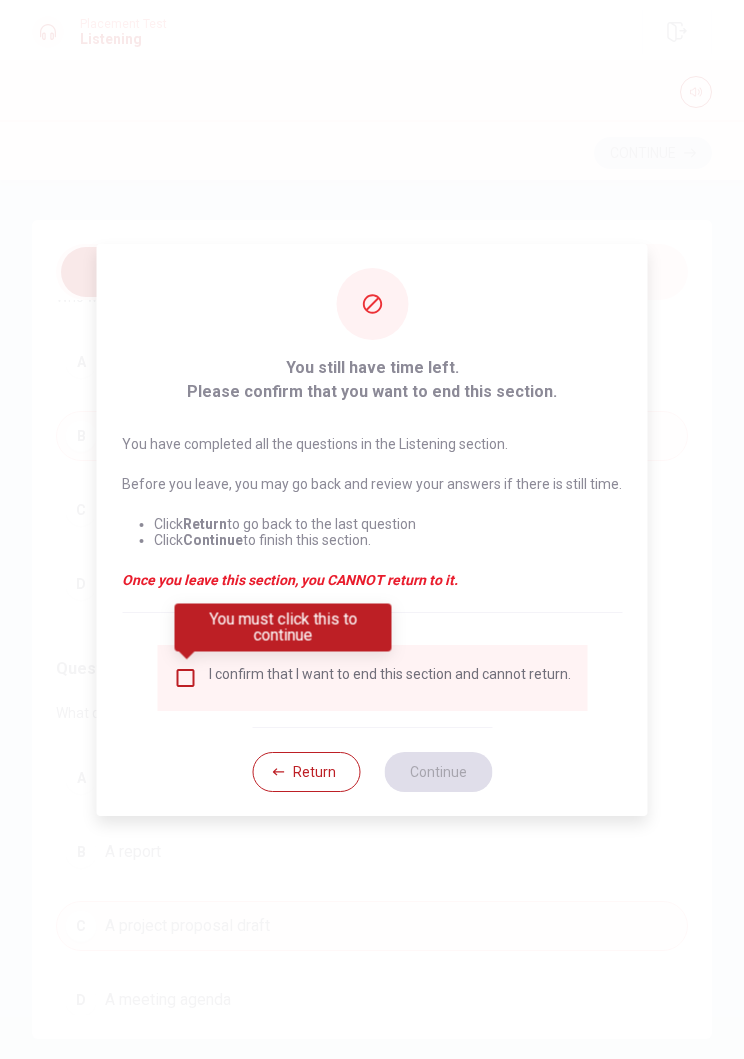 click on "I confirm that I want to end this section and cannot return." at bounding box center (372, 678) 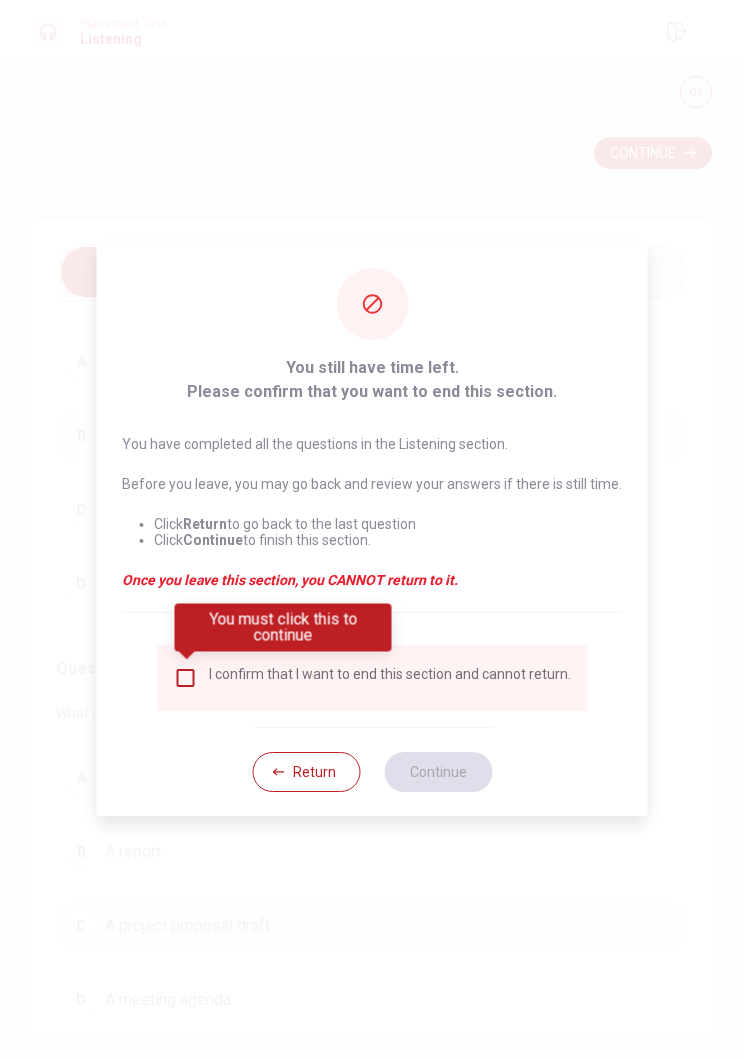 click at bounding box center [185, 678] 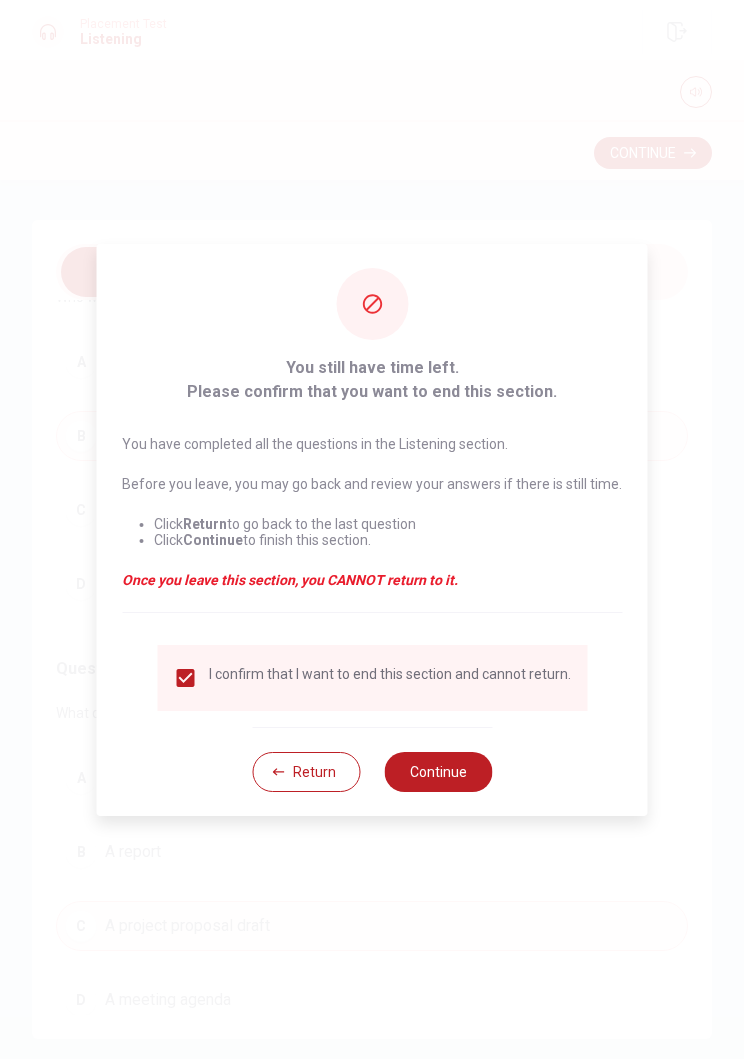 click on "Continue" at bounding box center (438, 772) 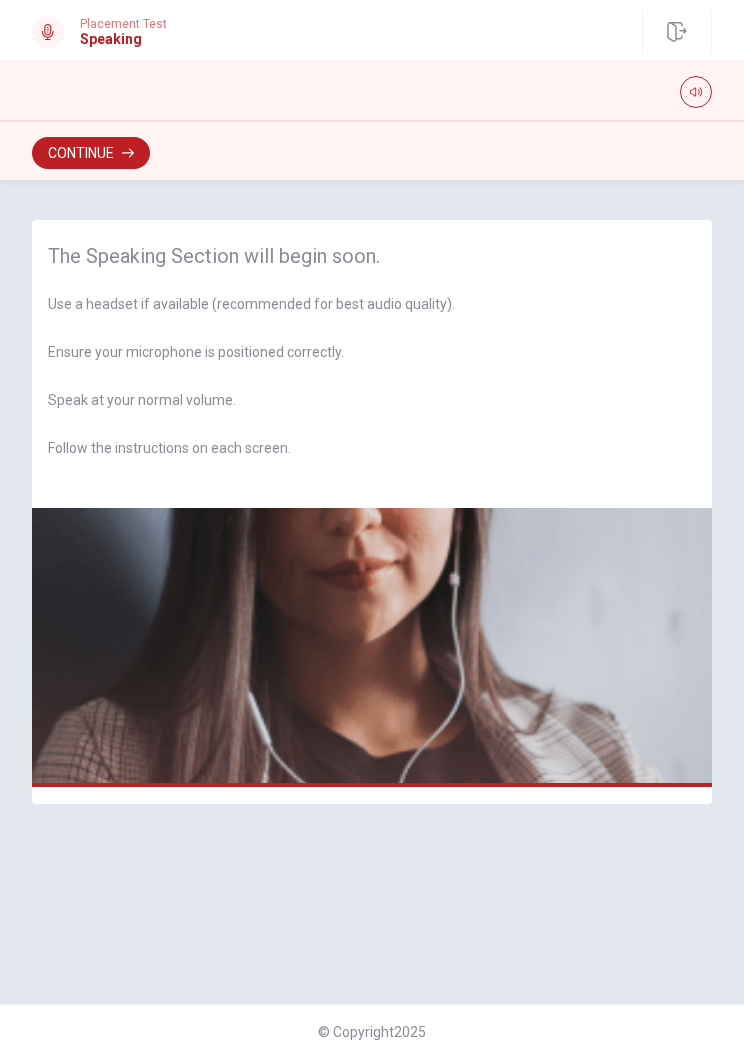 click on "Continue" at bounding box center (91, 153) 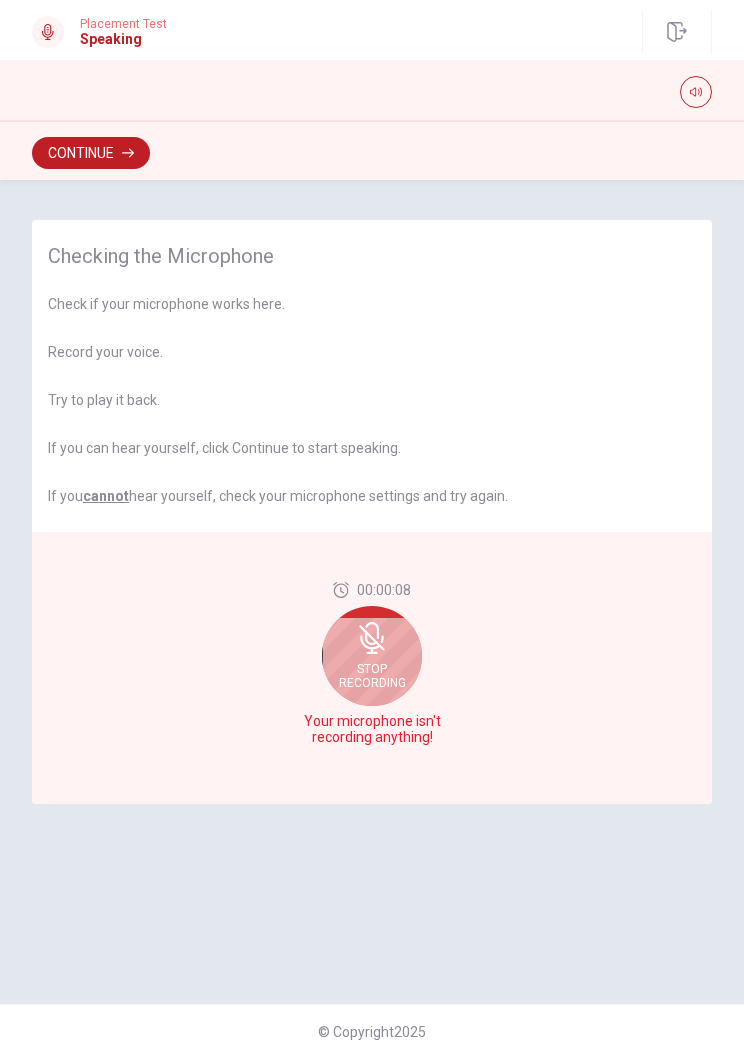 click on "Stop   Recording" at bounding box center [372, 676] 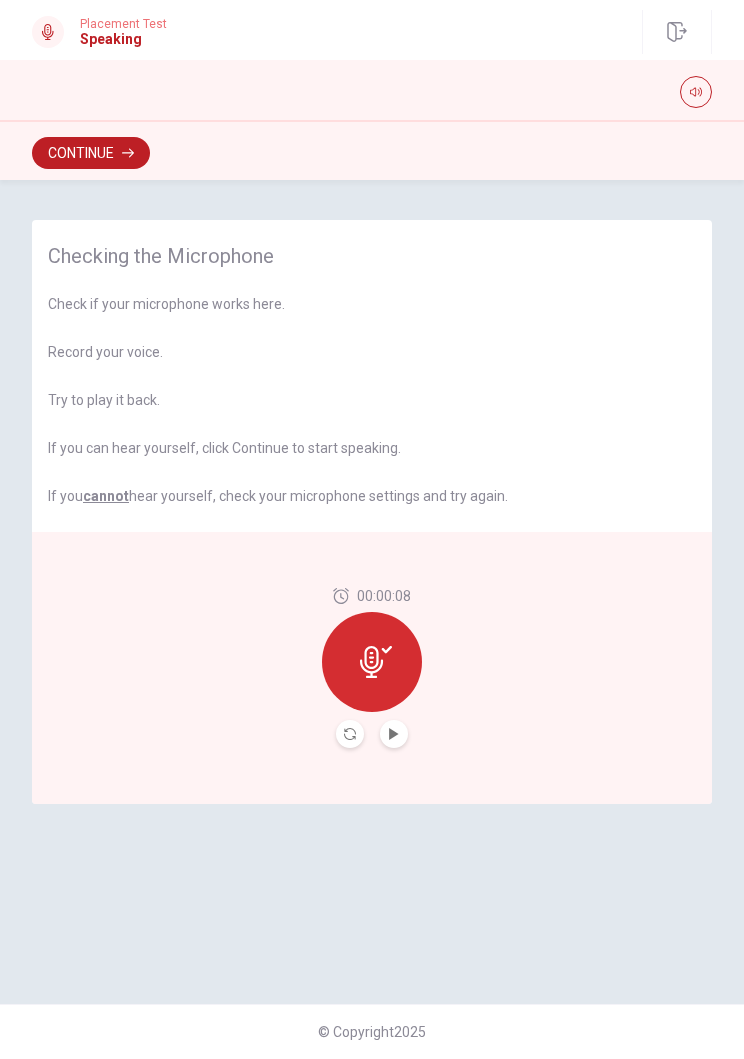 click 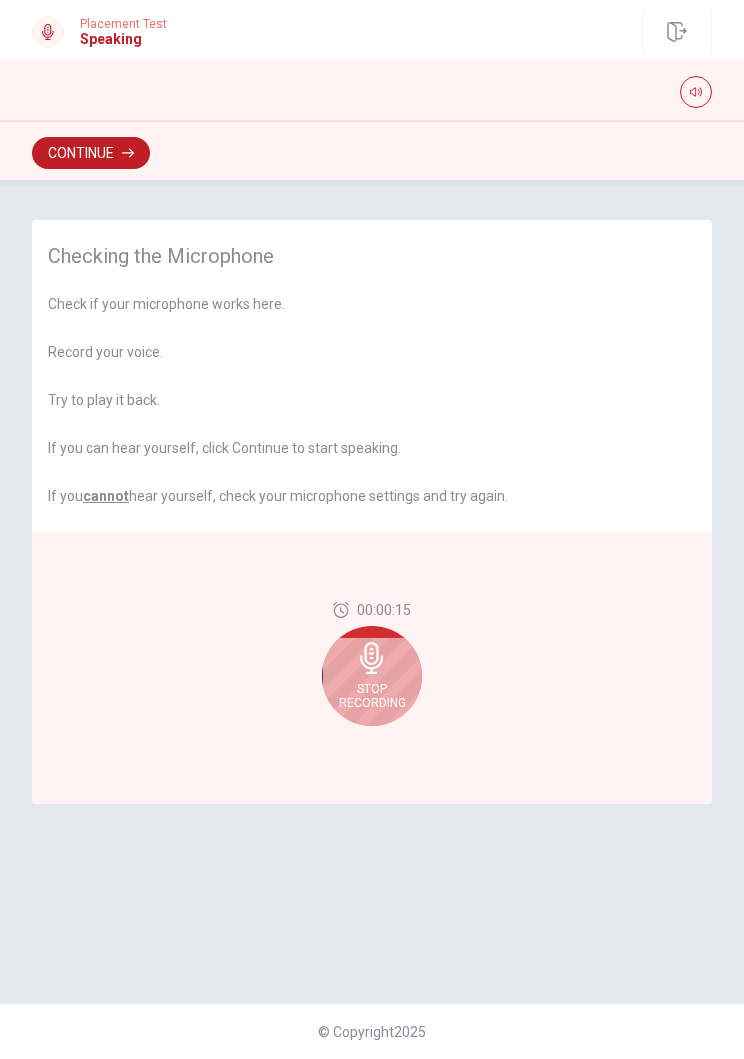click 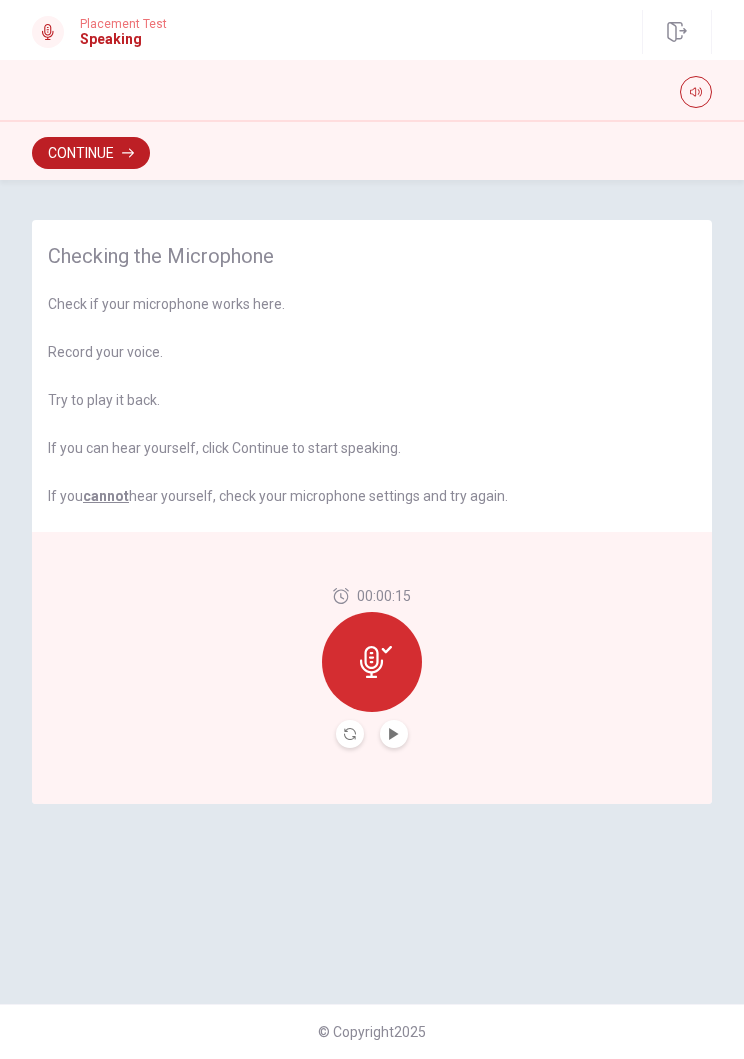 click at bounding box center (350, 734) 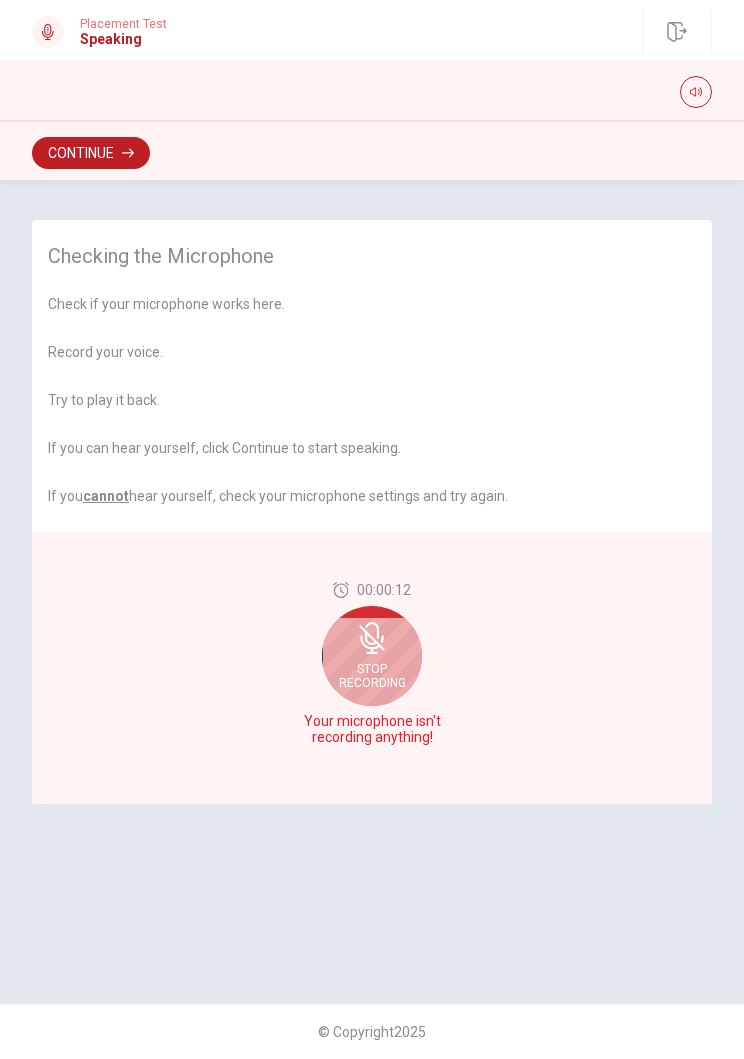 click on "Stop   Recording" at bounding box center [372, 656] 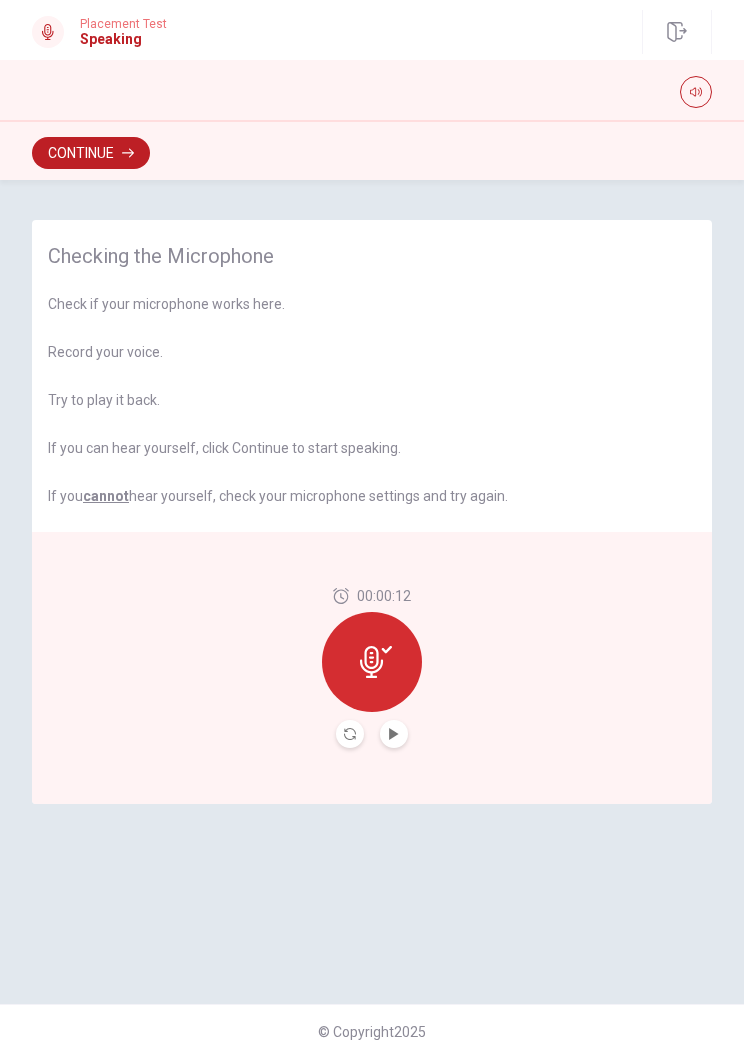 click at bounding box center [394, 734] 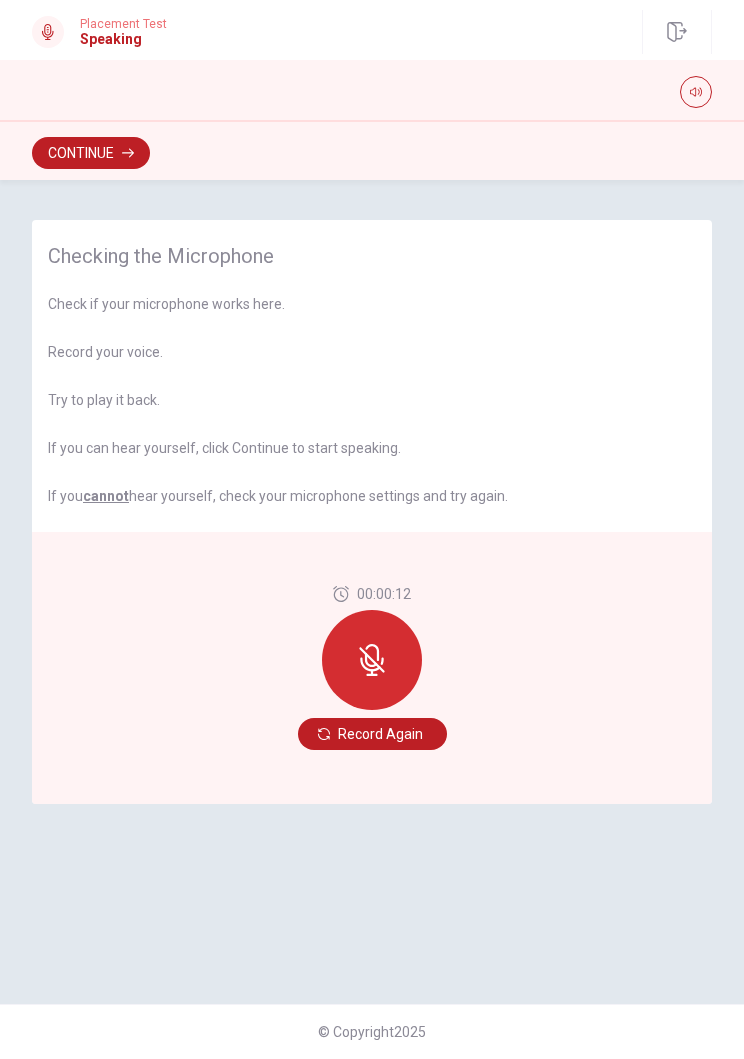 click on "Record Again" at bounding box center [372, 734] 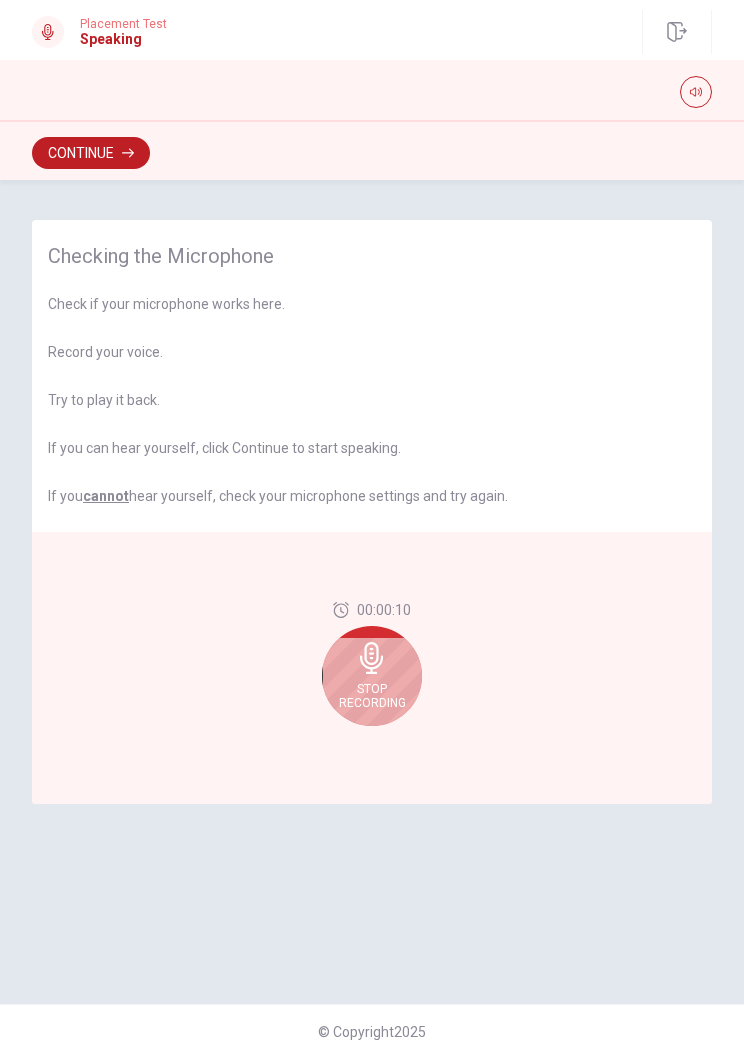 click on "Stop   Recording" at bounding box center [372, 676] 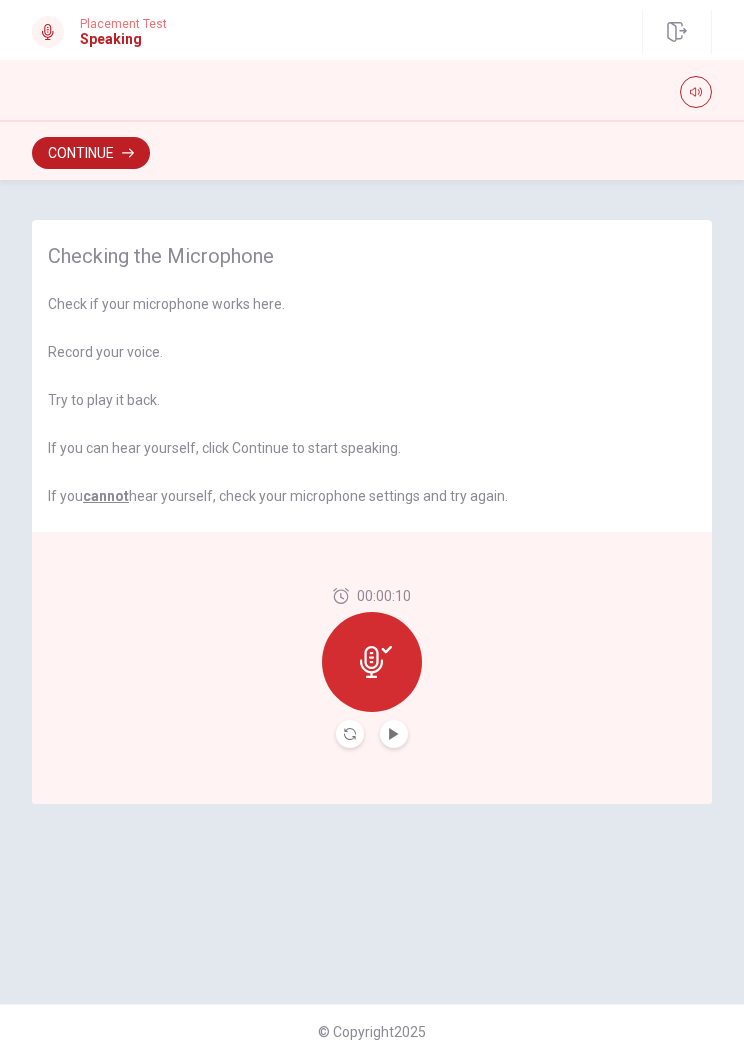 click at bounding box center (394, 734) 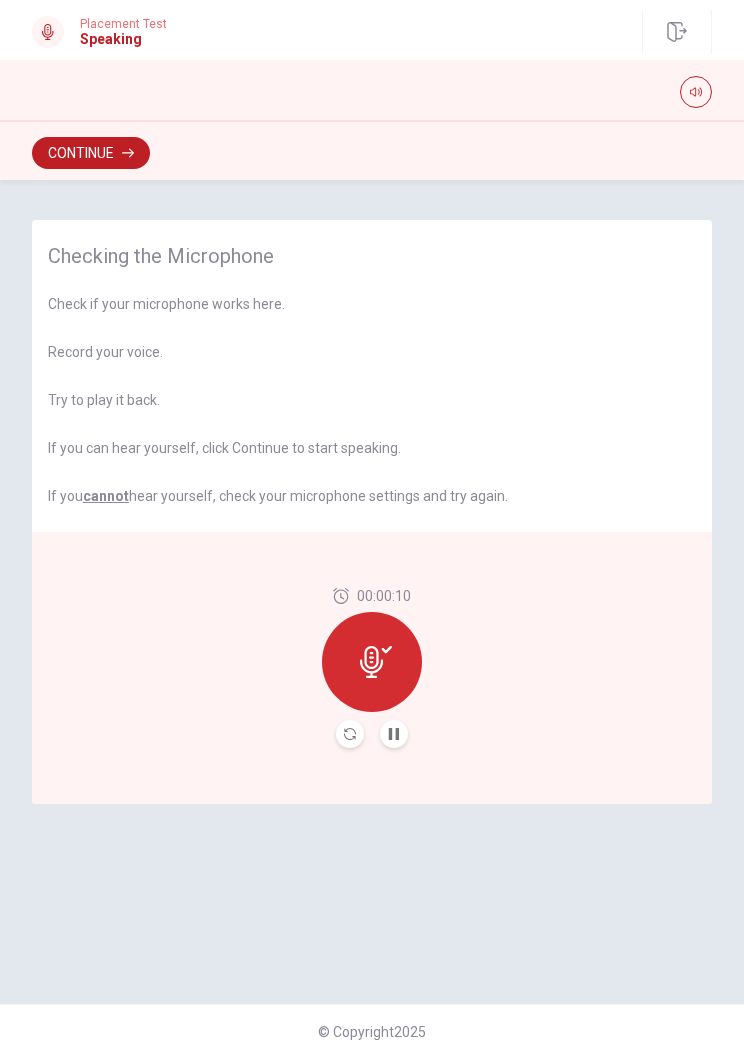 click at bounding box center [394, 734] 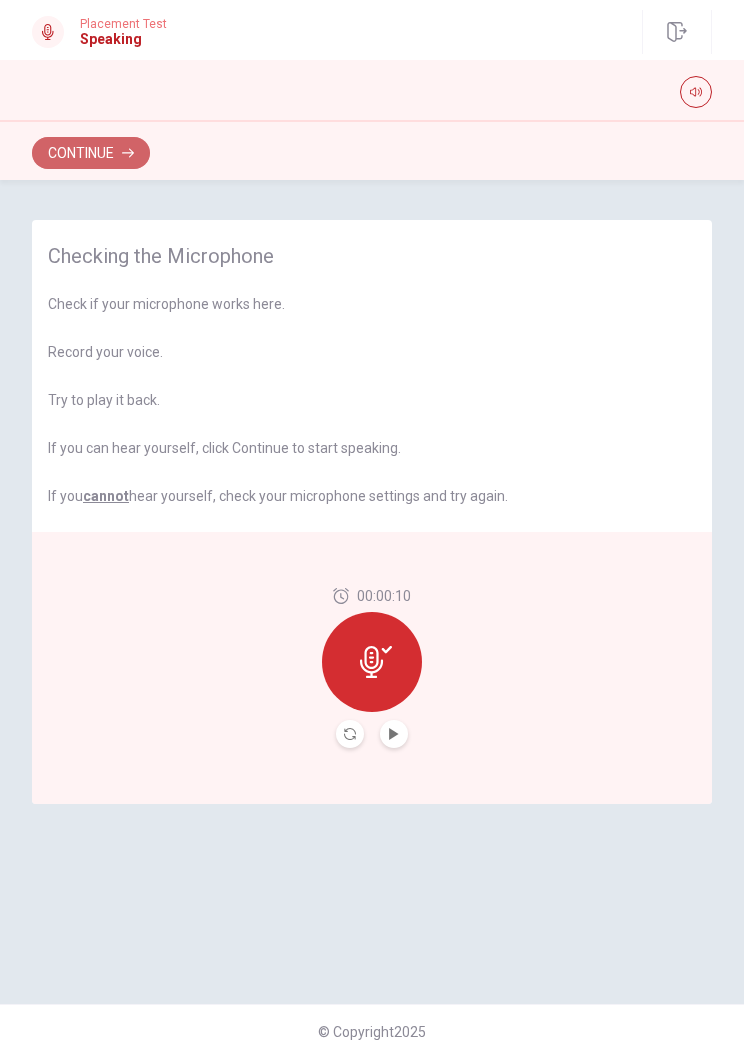 click on "Continue" at bounding box center [91, 153] 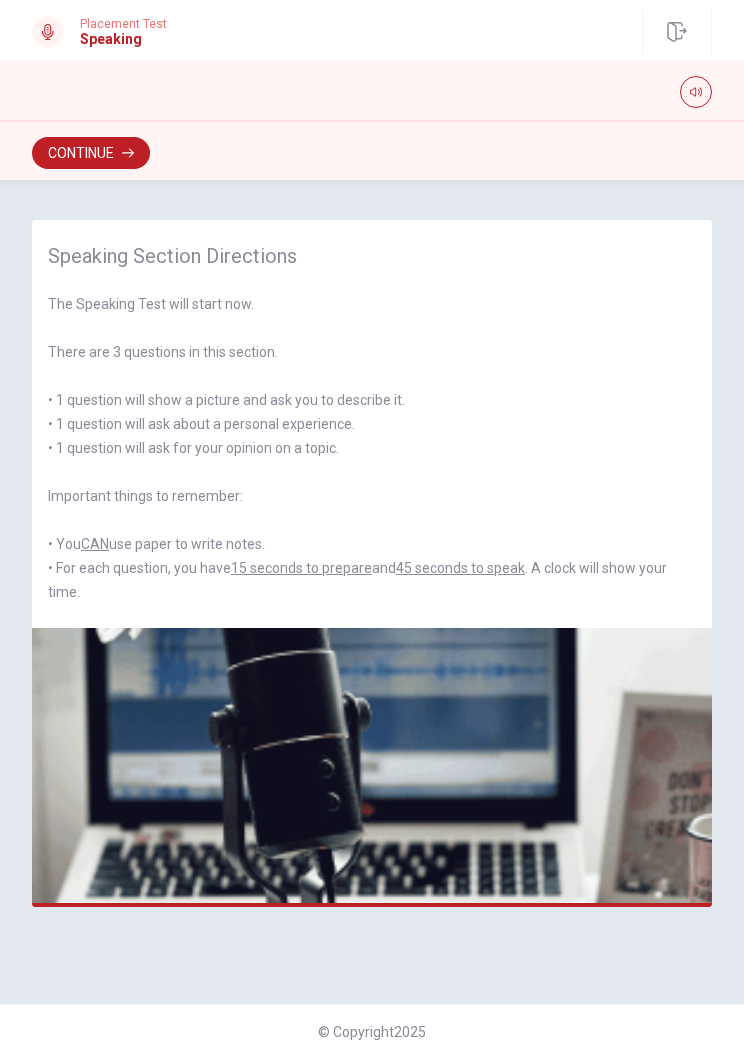 click on "Continue" at bounding box center (91, 153) 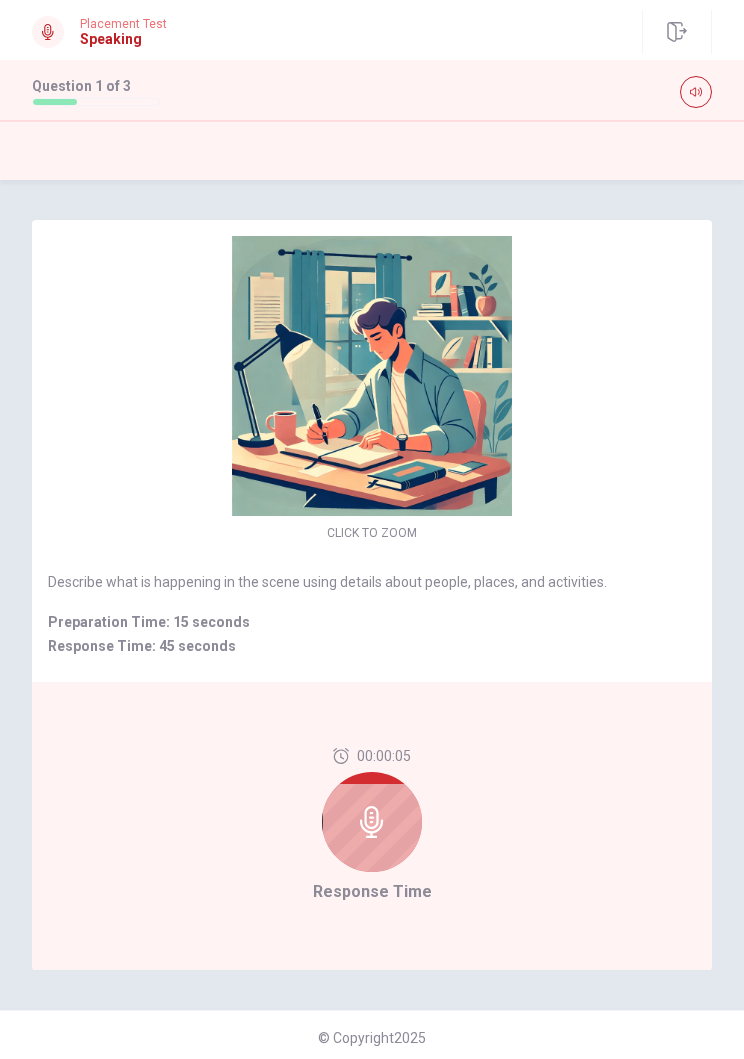 click 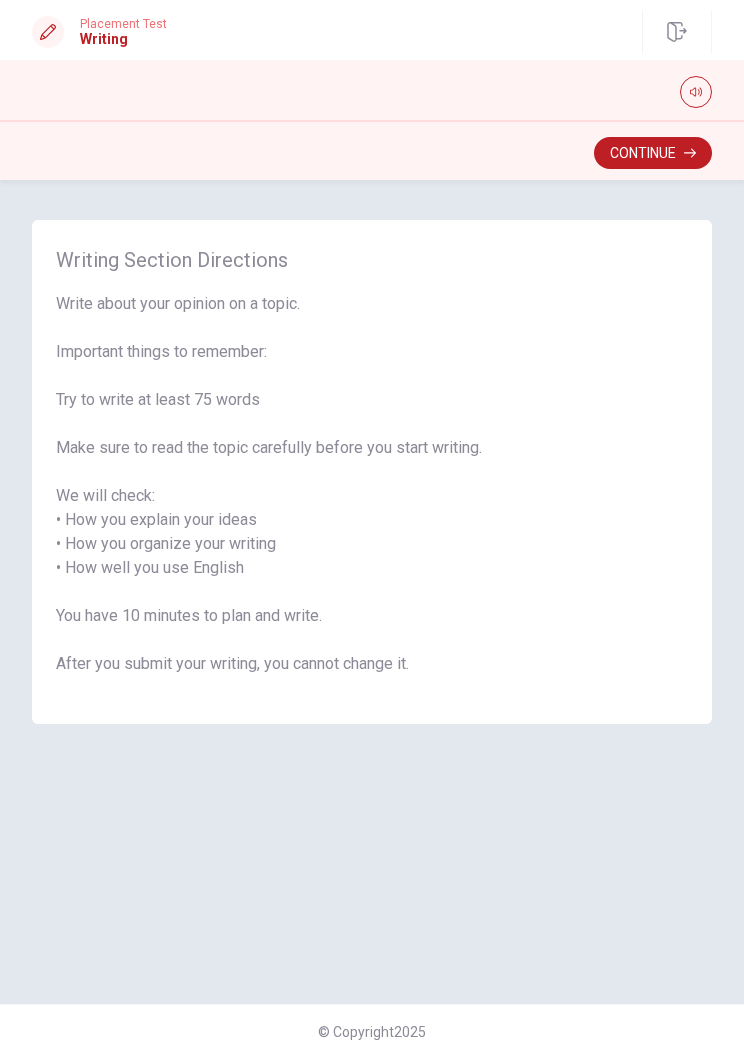 click on "Continue" at bounding box center [653, 153] 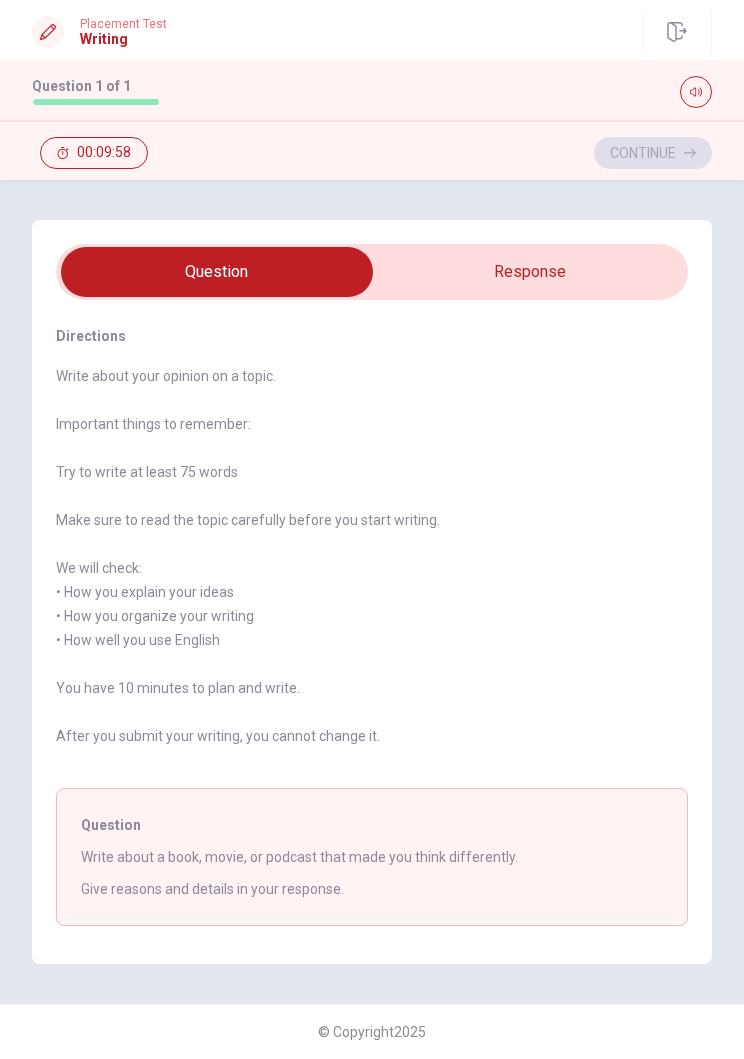 click at bounding box center [217, 272] 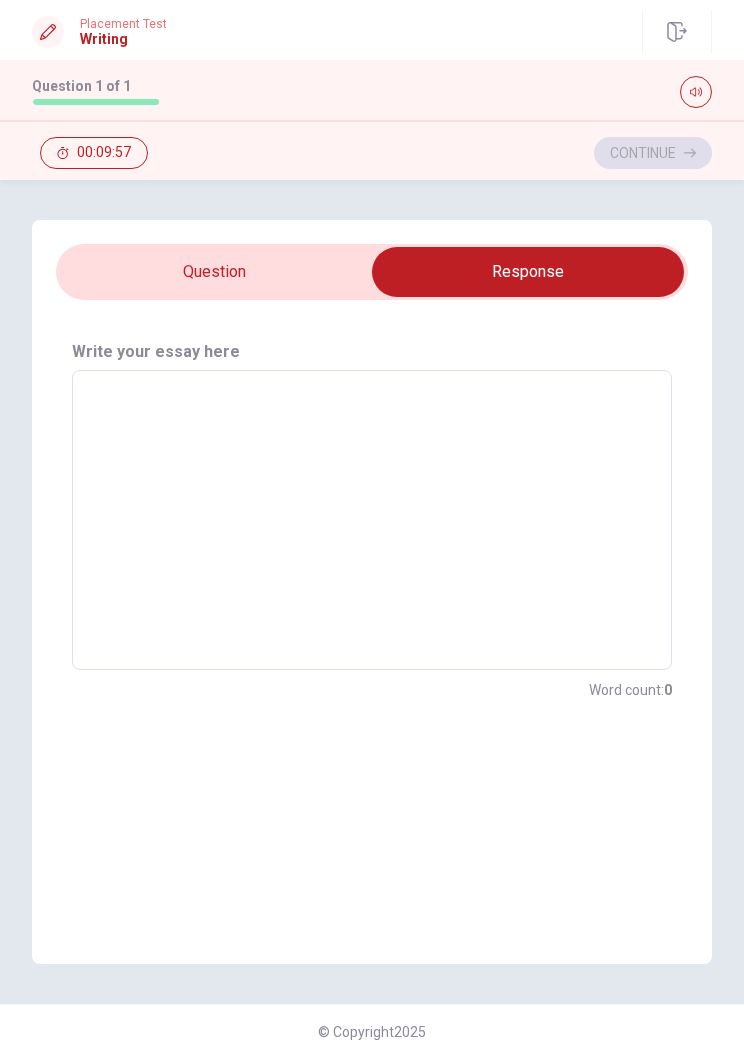 click at bounding box center [528, 272] 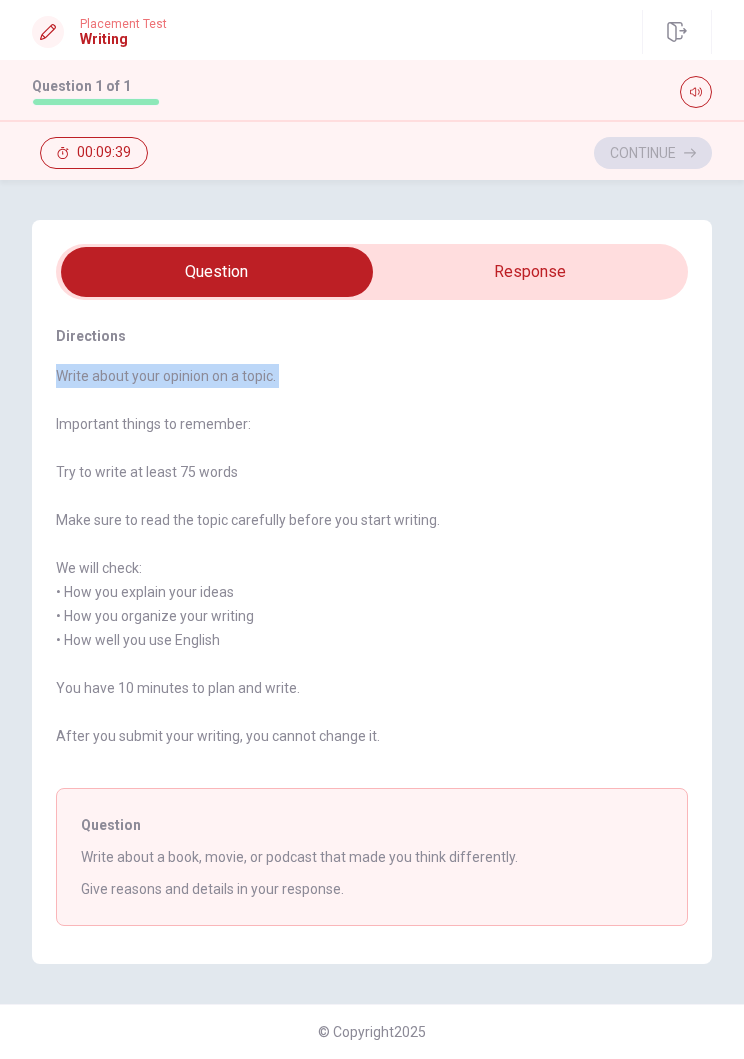click on "Write about your opinion on a topic.
Important things to remember:
Try to write at least 75 words
Make sure to read the topic carefully before you start writing.
We will check:
• How you explain your ideas
• How you organize your writing
• How well you use English
You have 10 minutes to plan and write.
After you submit your writing, you cannot change it." at bounding box center (372, 568) 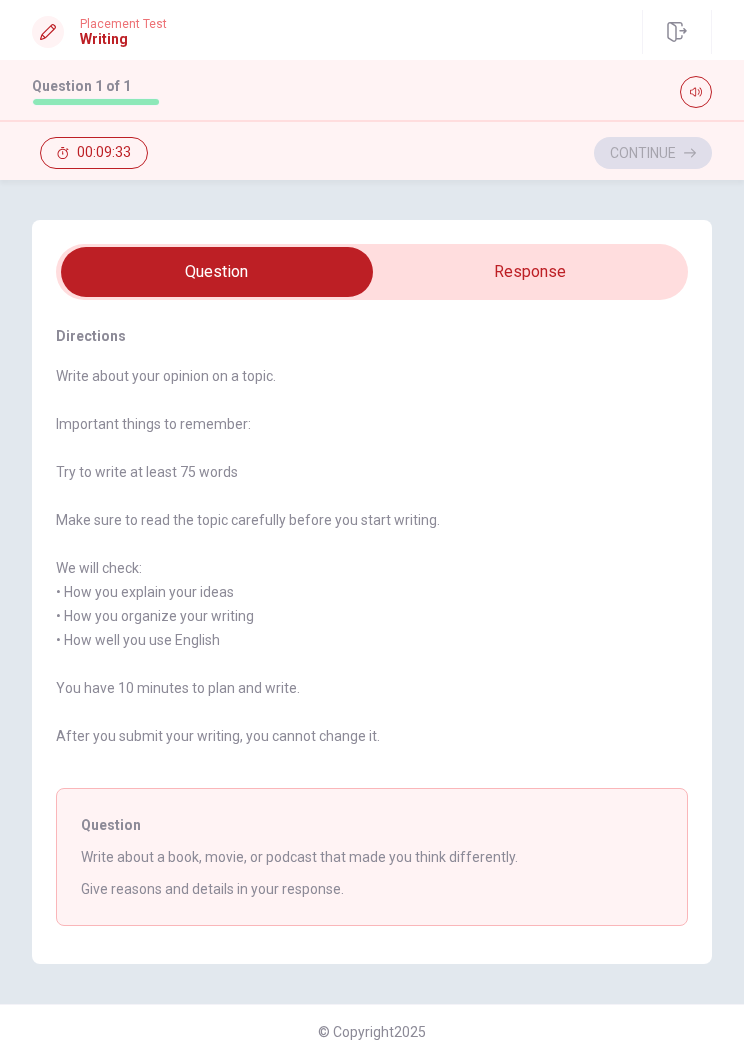 click at bounding box center (217, 272) 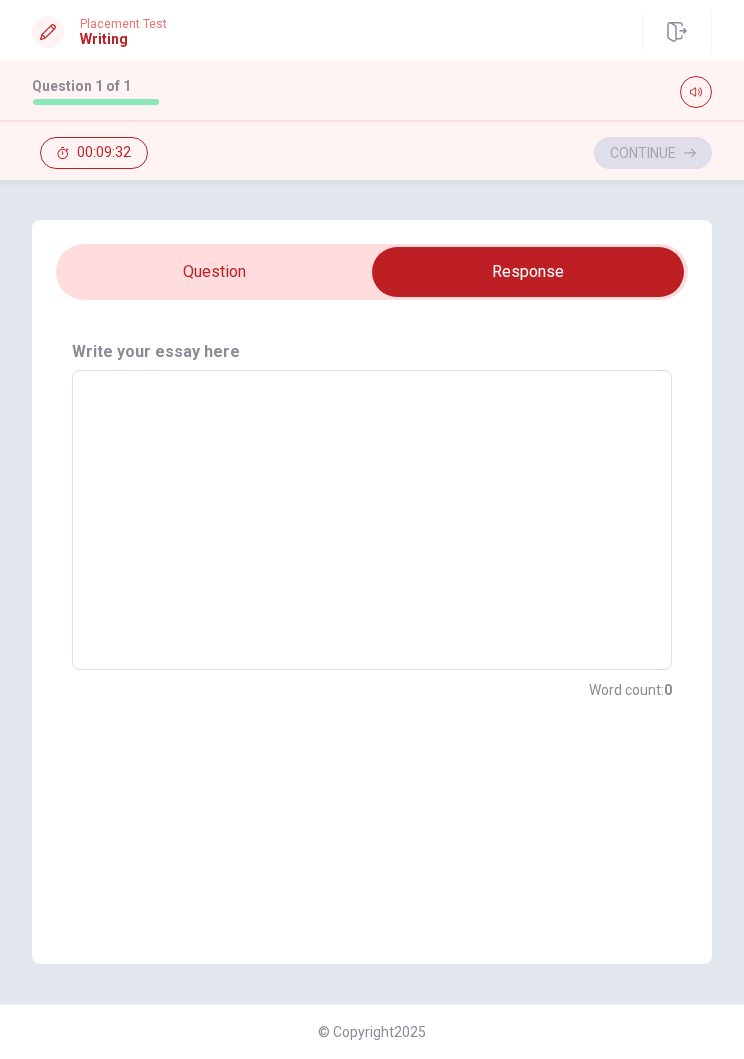 click at bounding box center [372, 520] 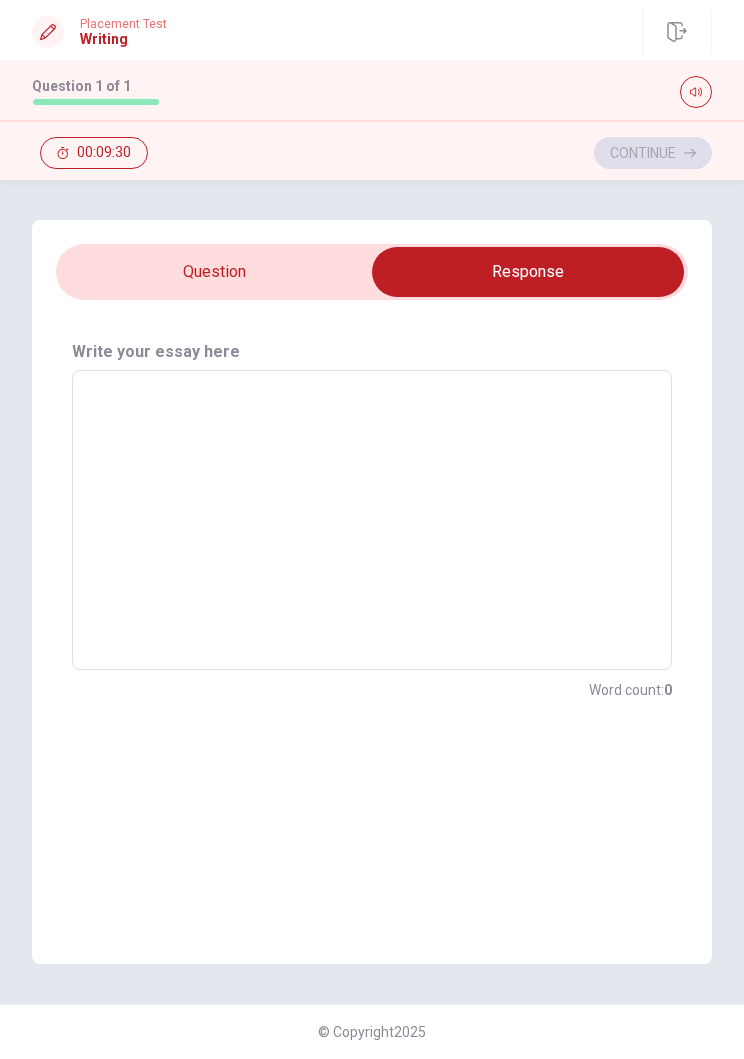 type on "I" 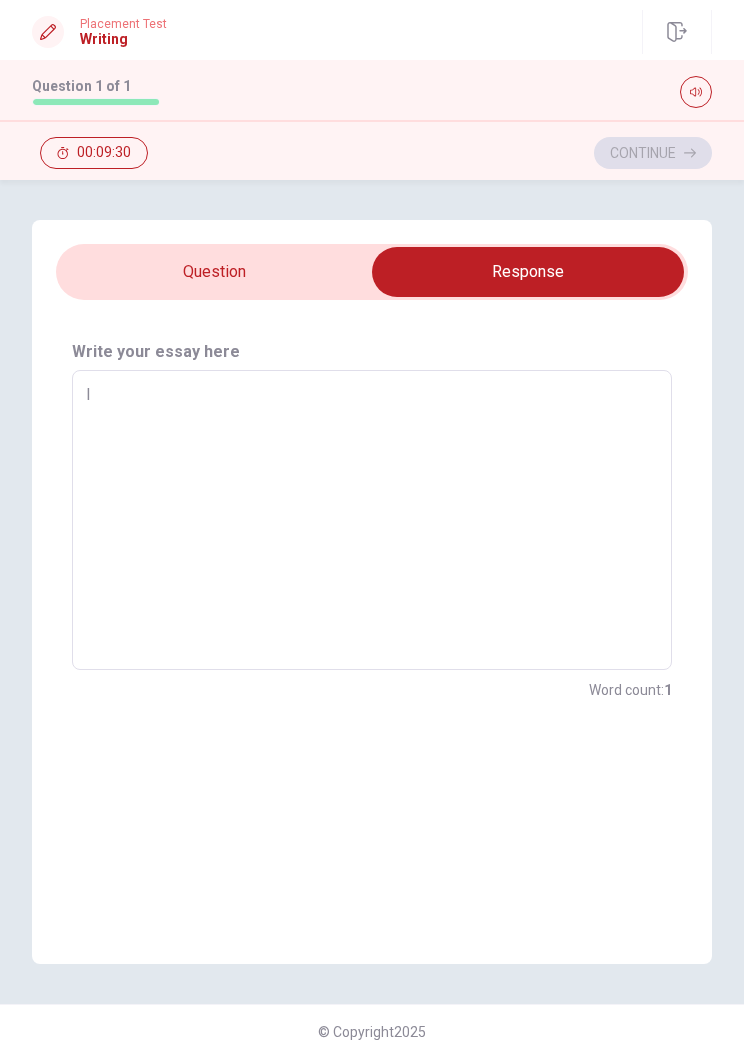 type on "x" 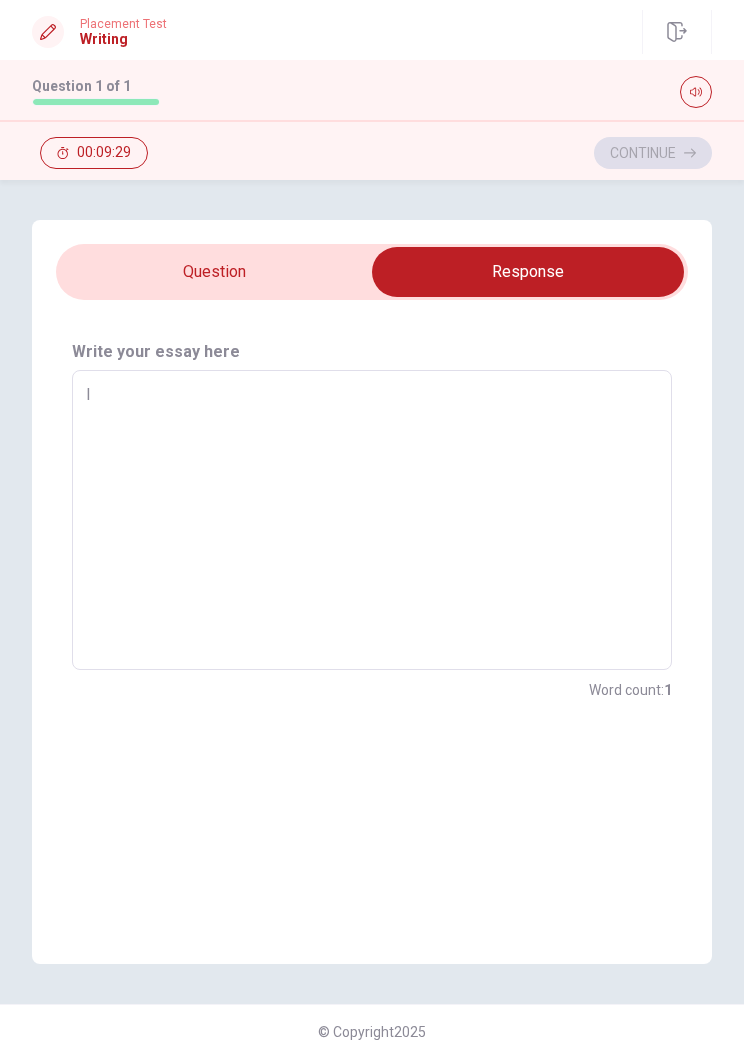 type on "I" 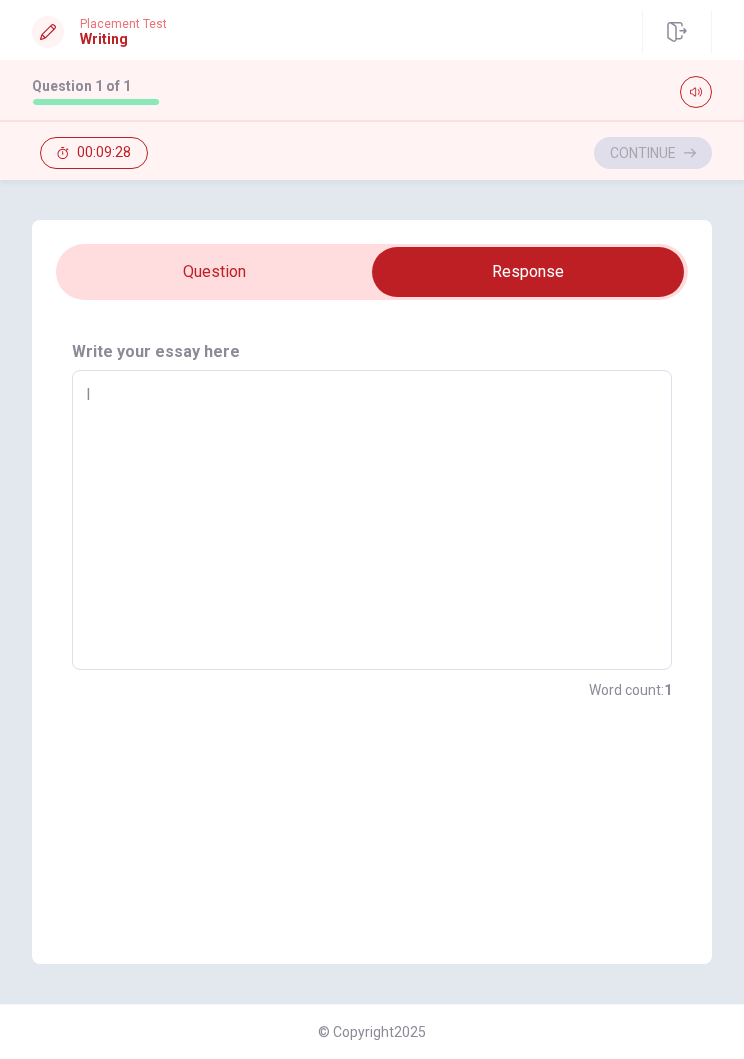 type on "I t" 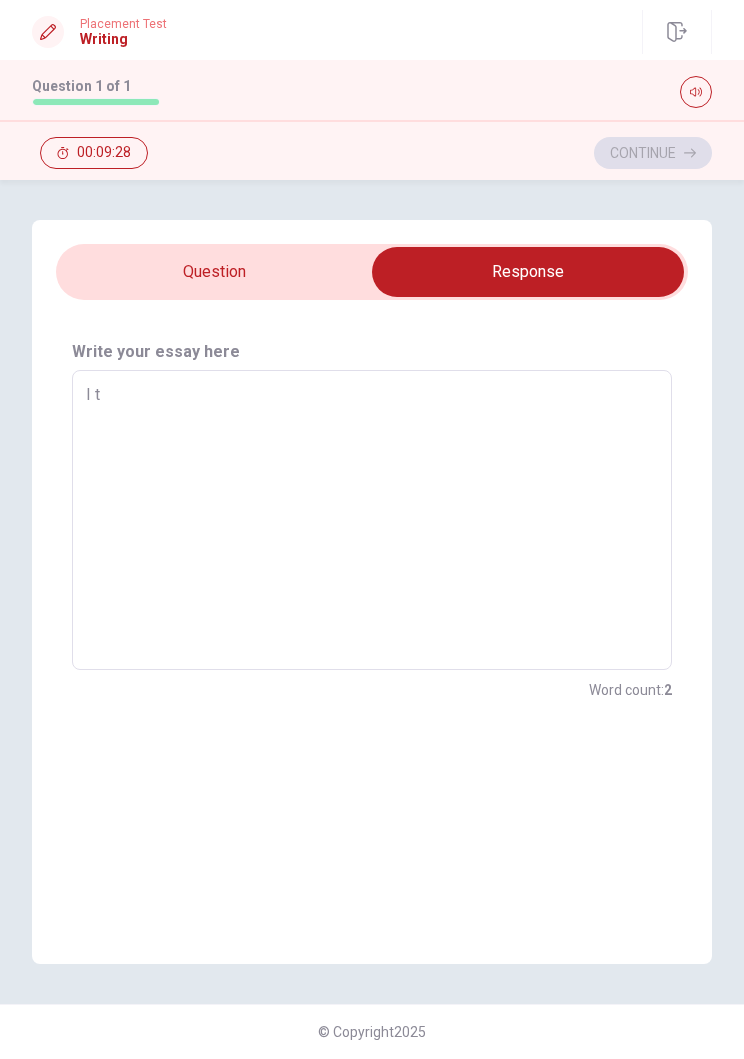 type on "x" 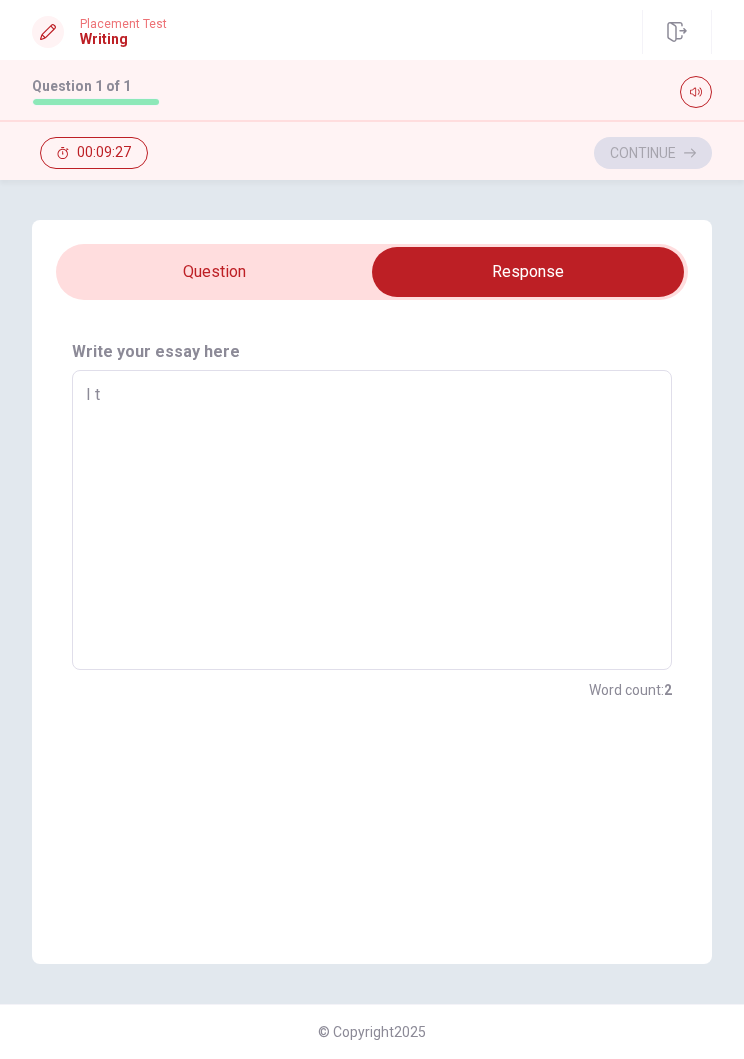 type on "I th" 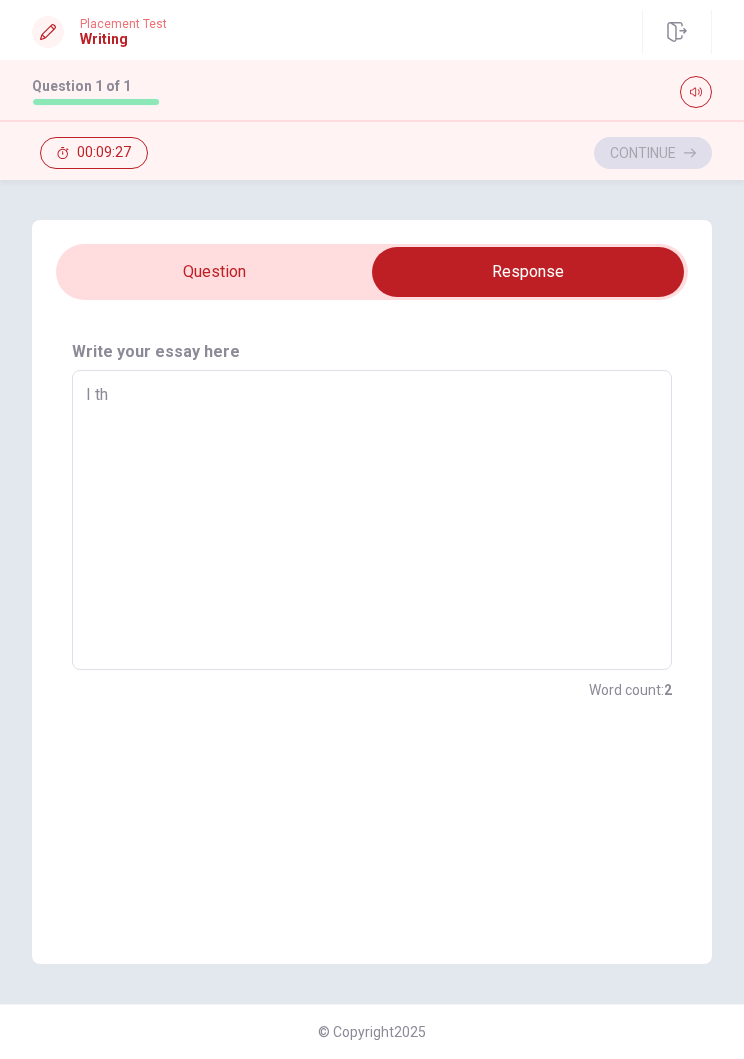 type on "x" 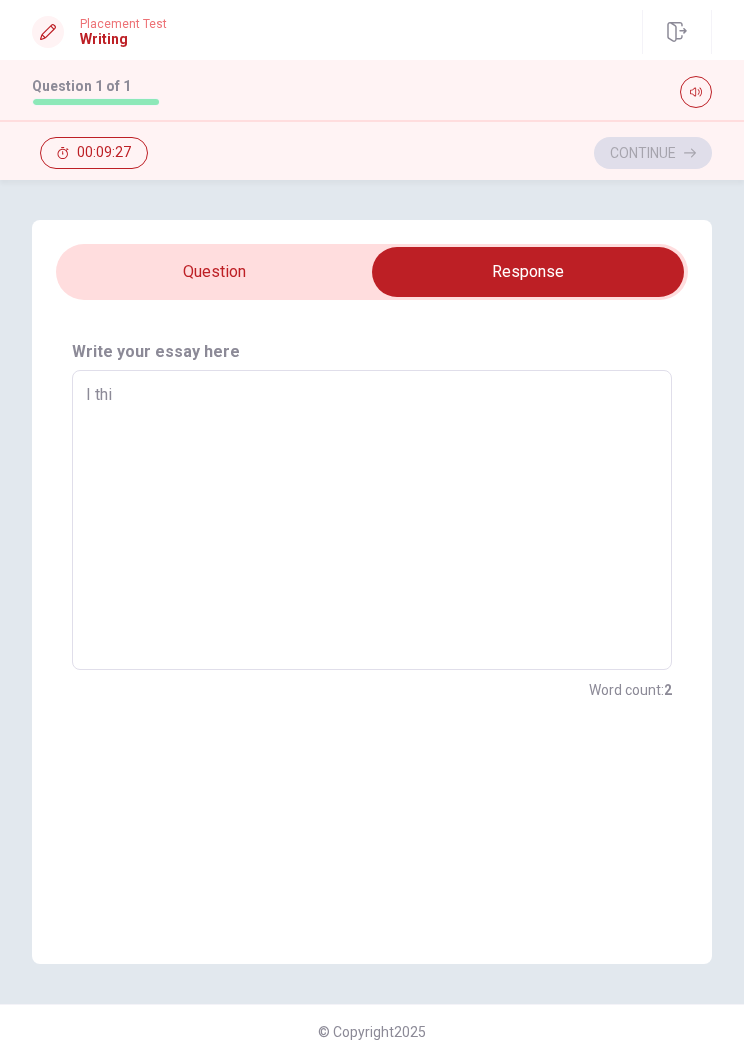 type on "x" 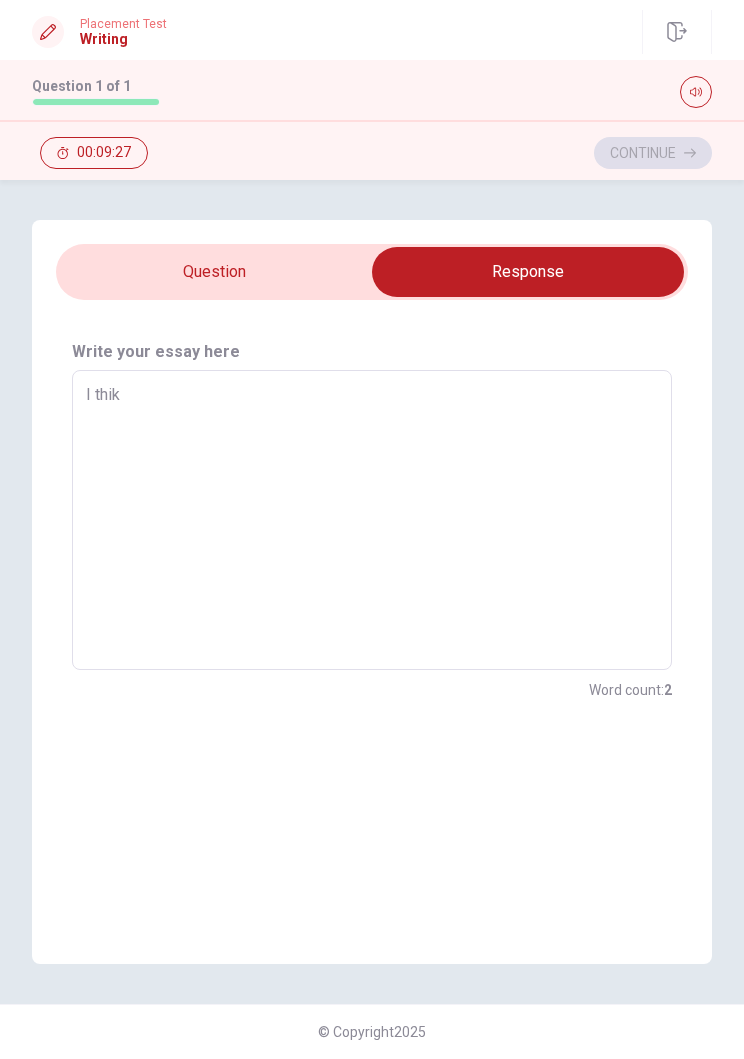 type on "x" 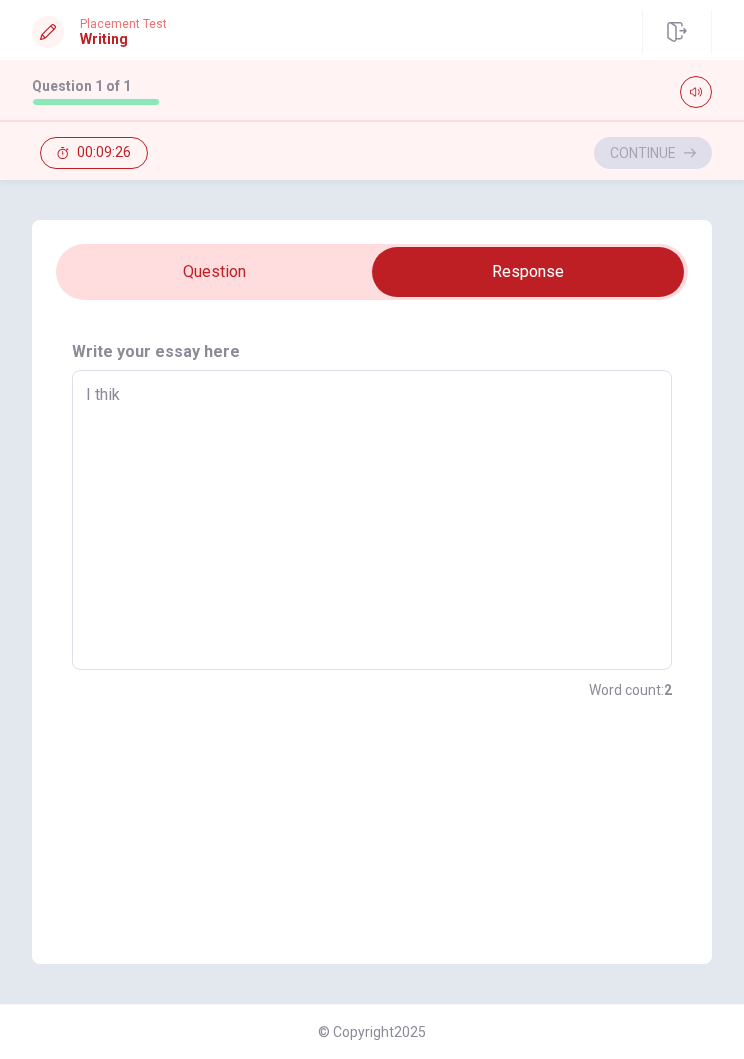 type on "I thik" 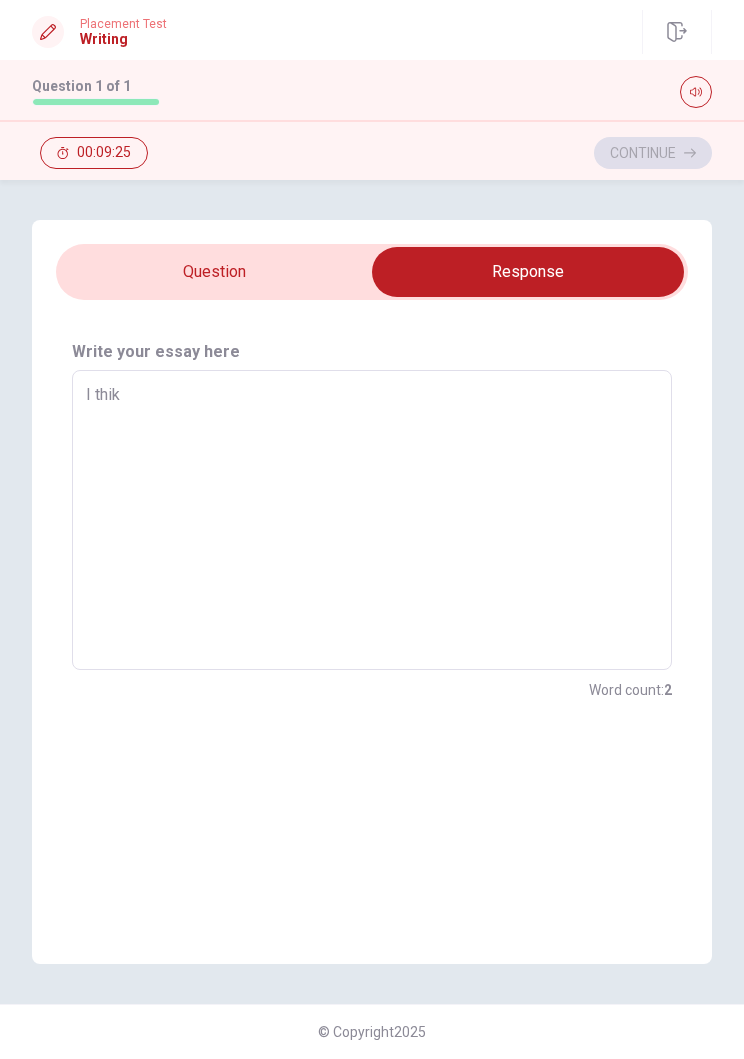 type on "I thi" 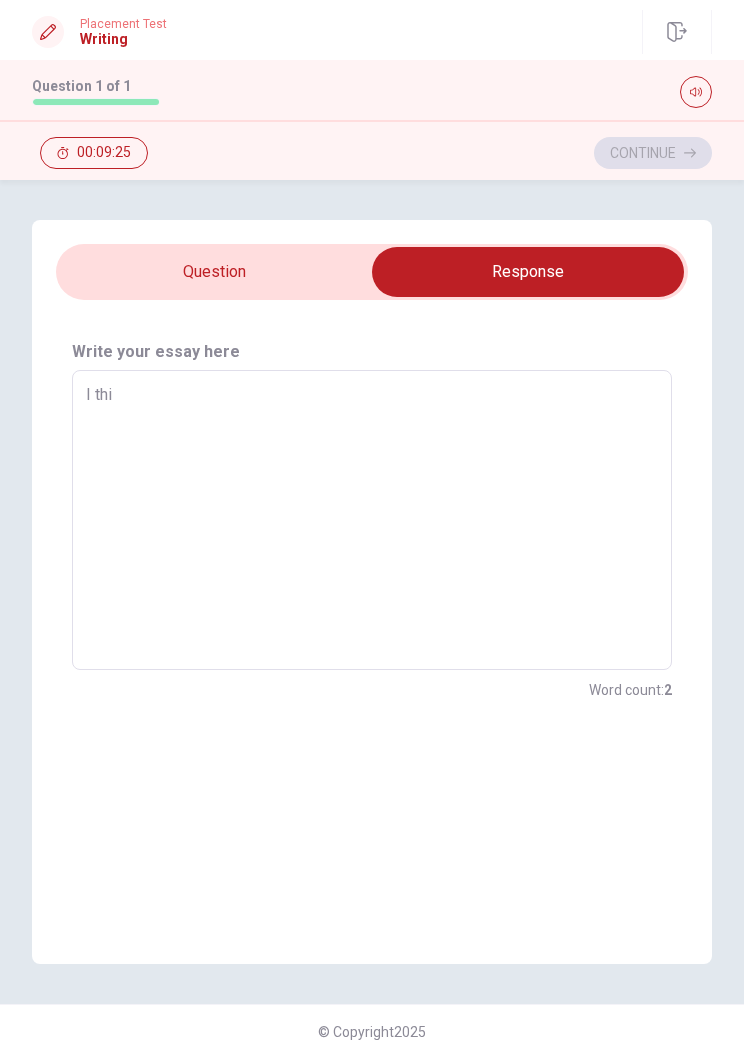 type on "x" 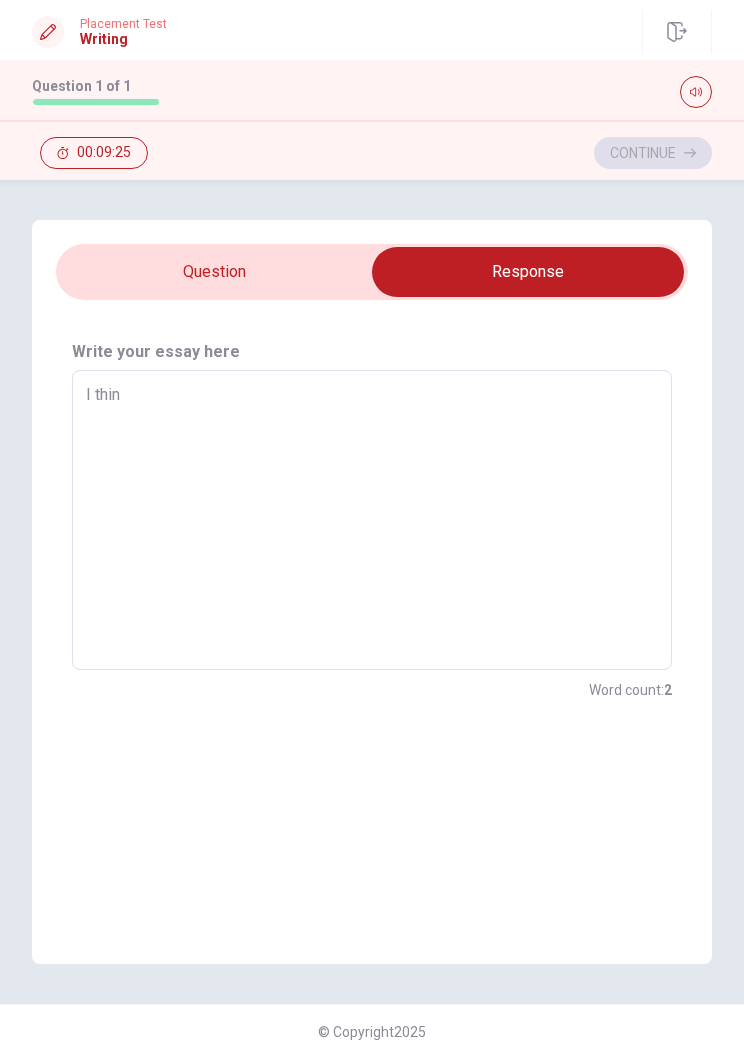 type on "x" 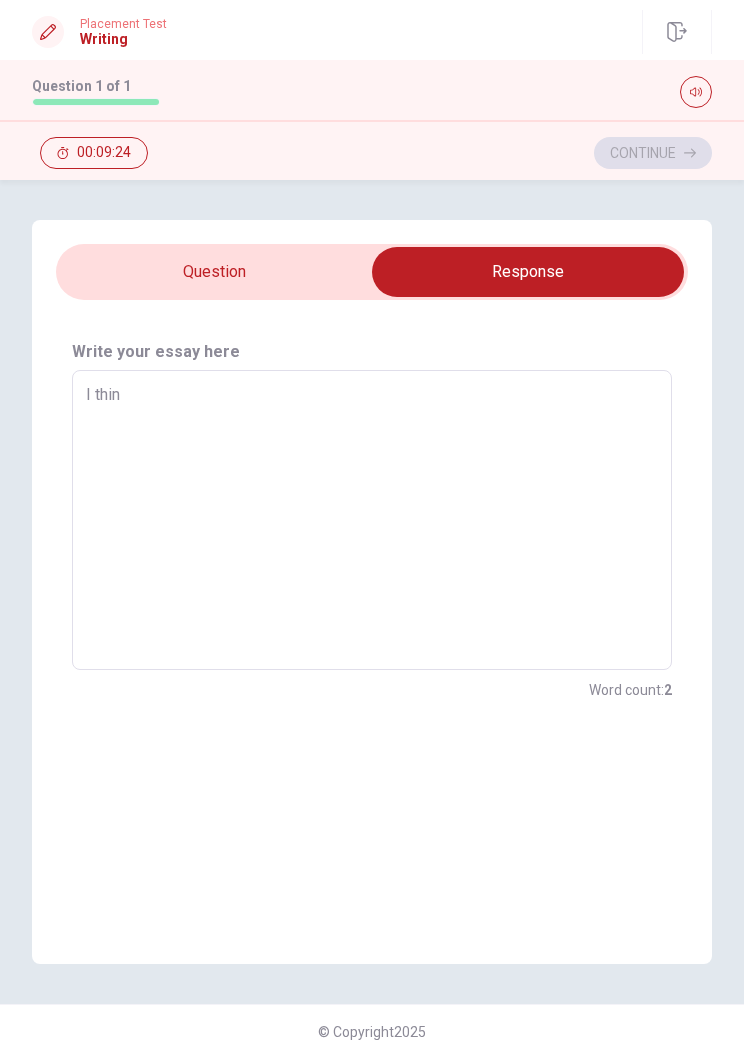 type on "I think" 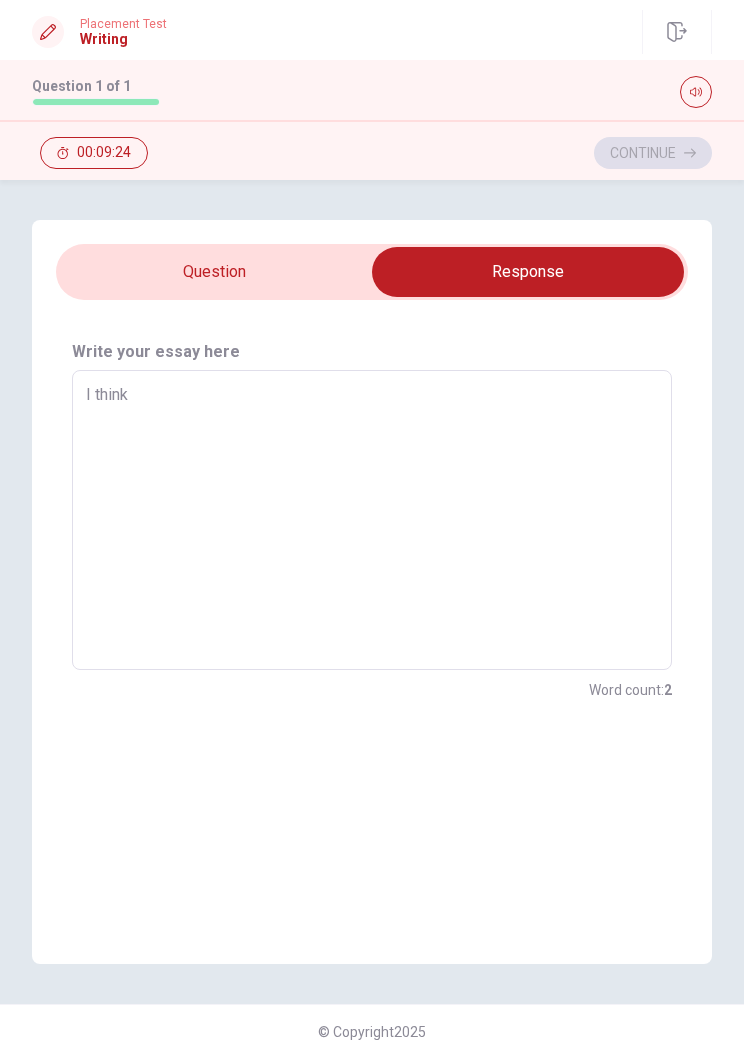 type on "x" 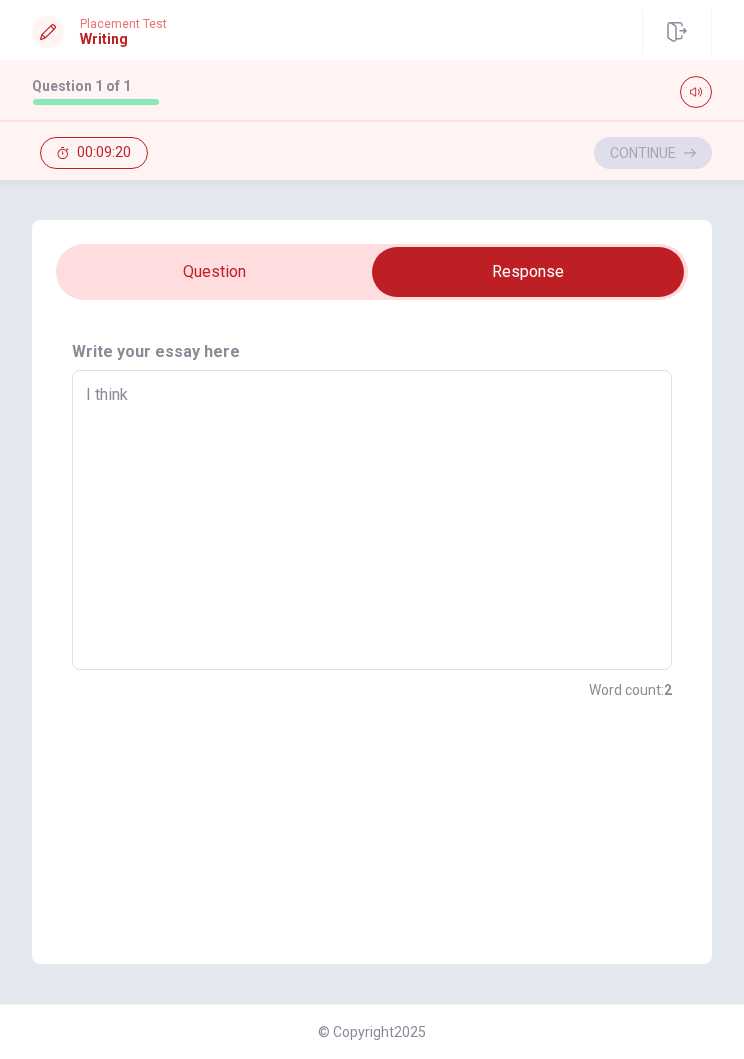type on "x" 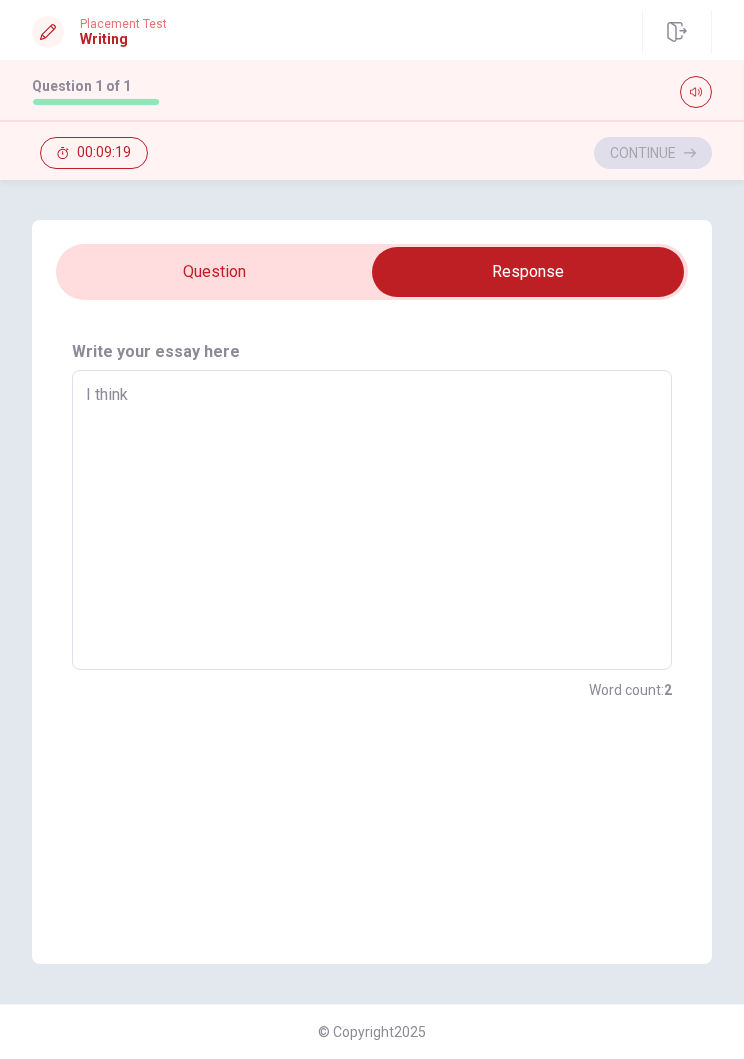 type on "I think t" 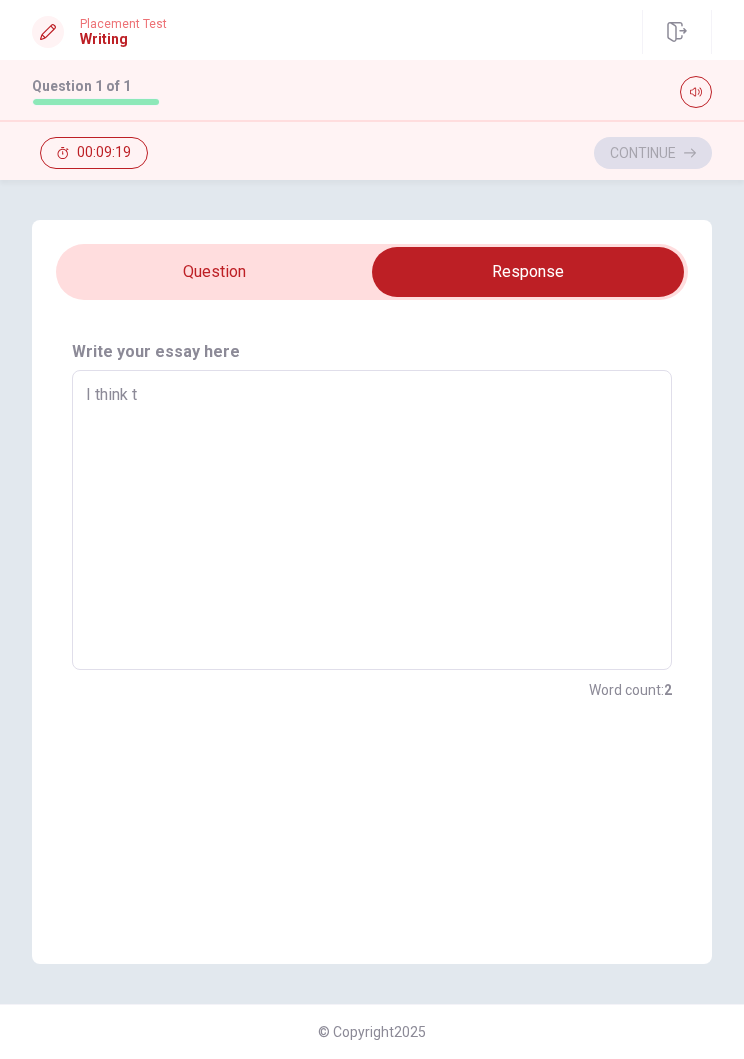 type on "x" 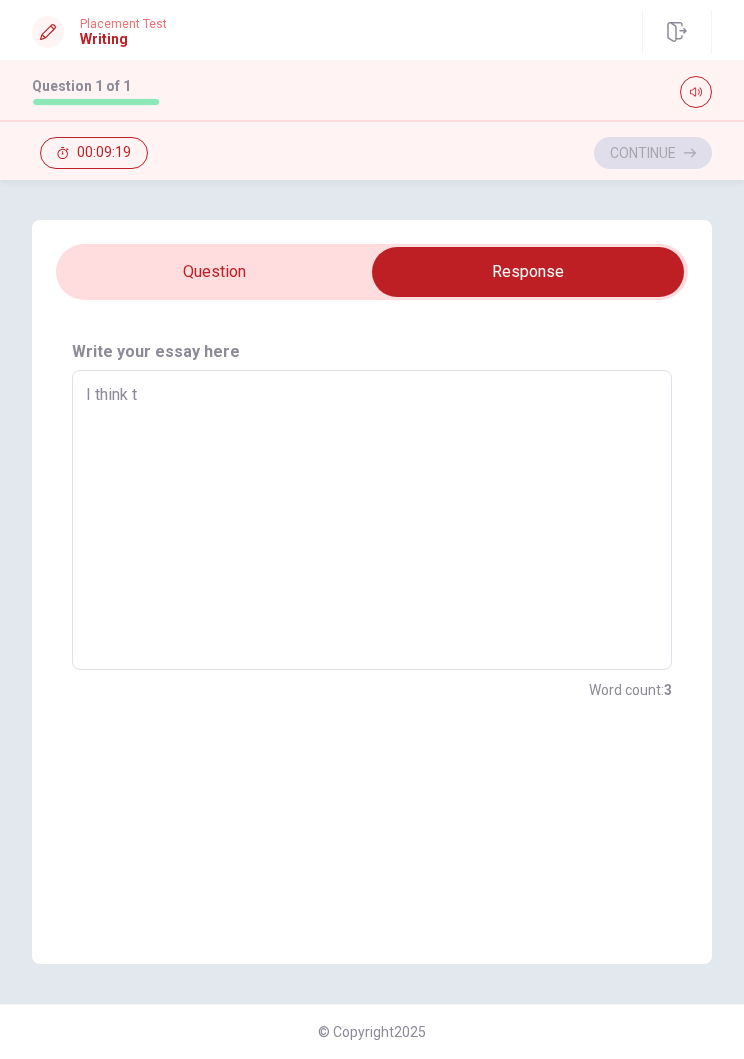 type on "I think th" 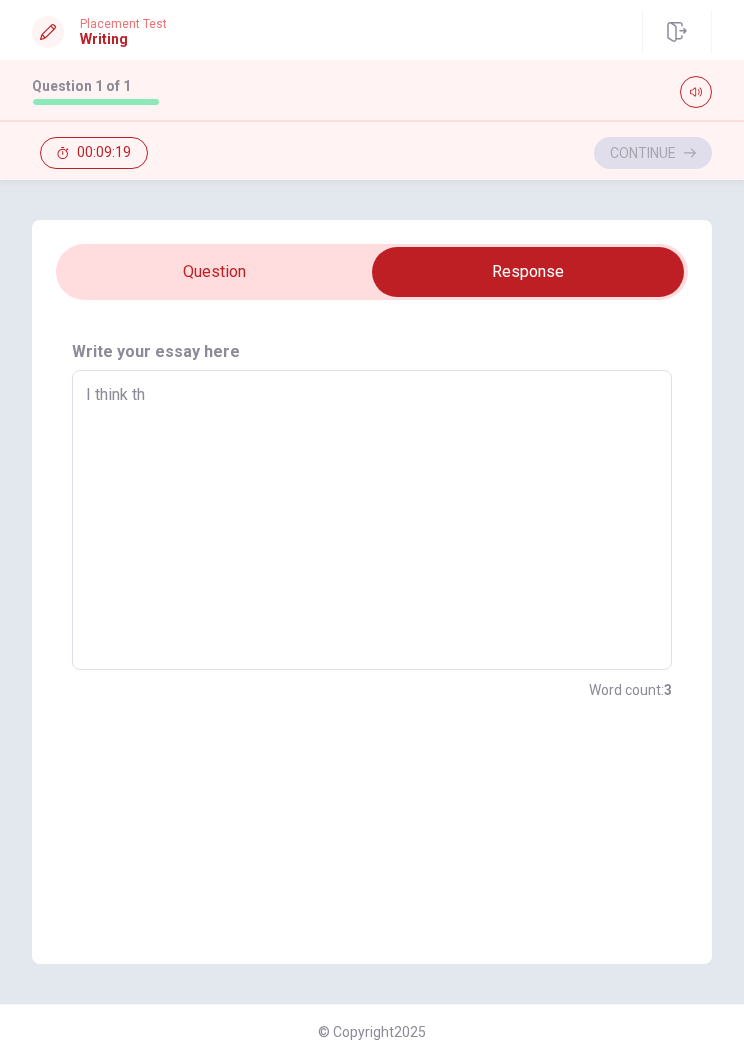 type on "x" 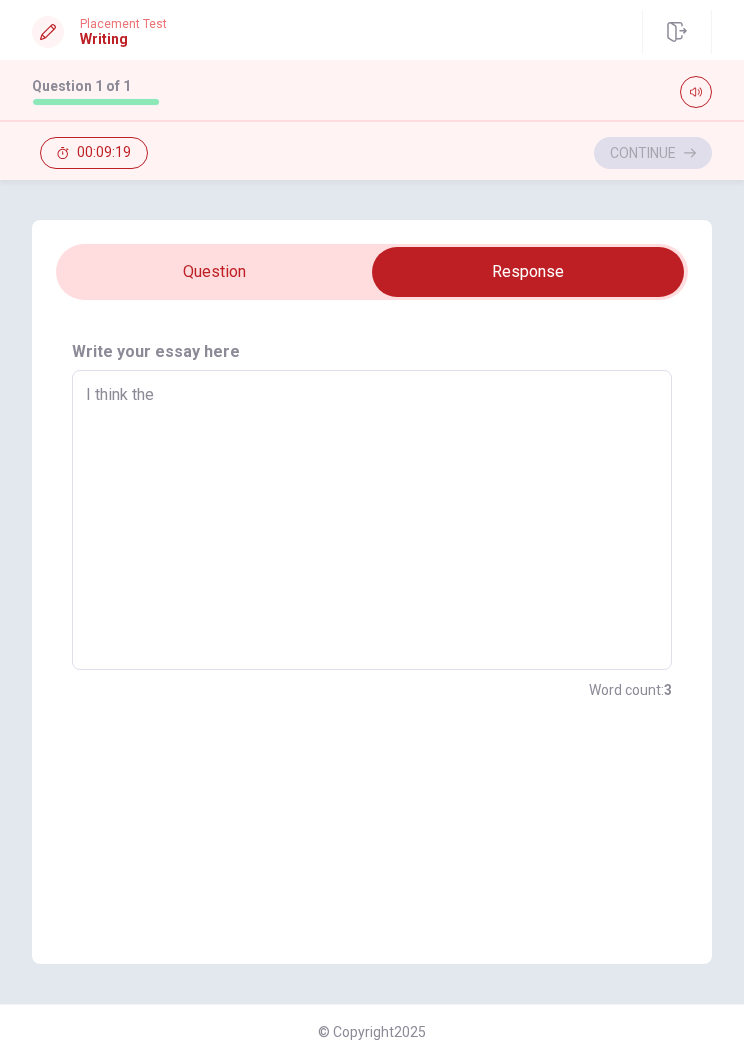 type on "x" 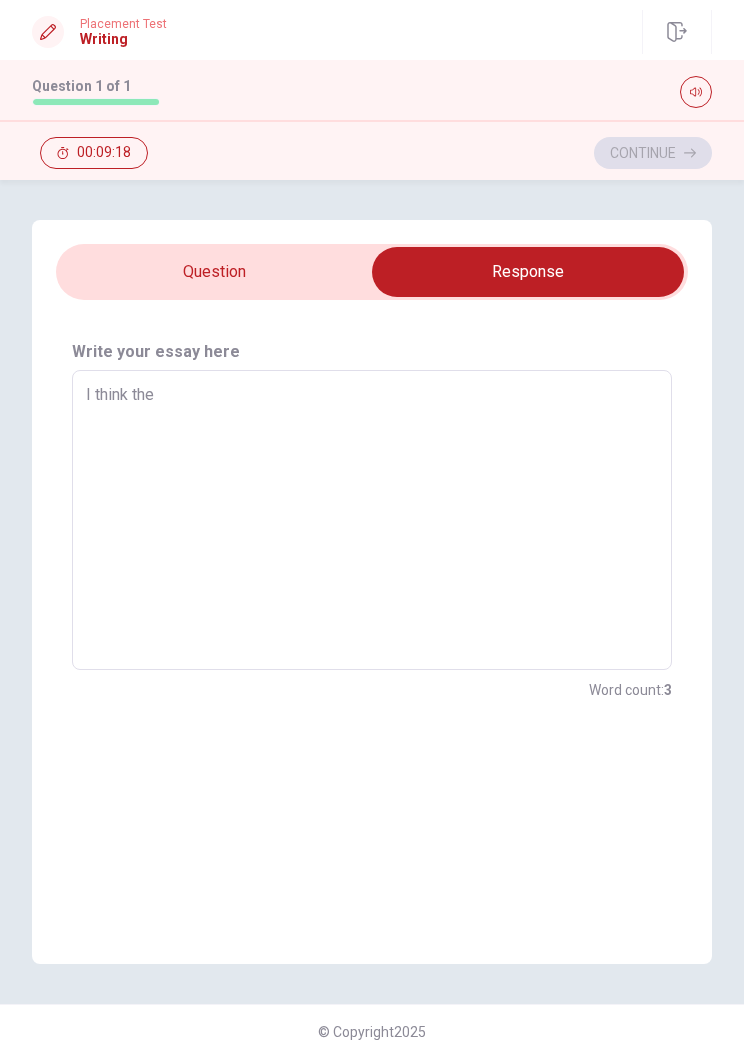 type on "x" 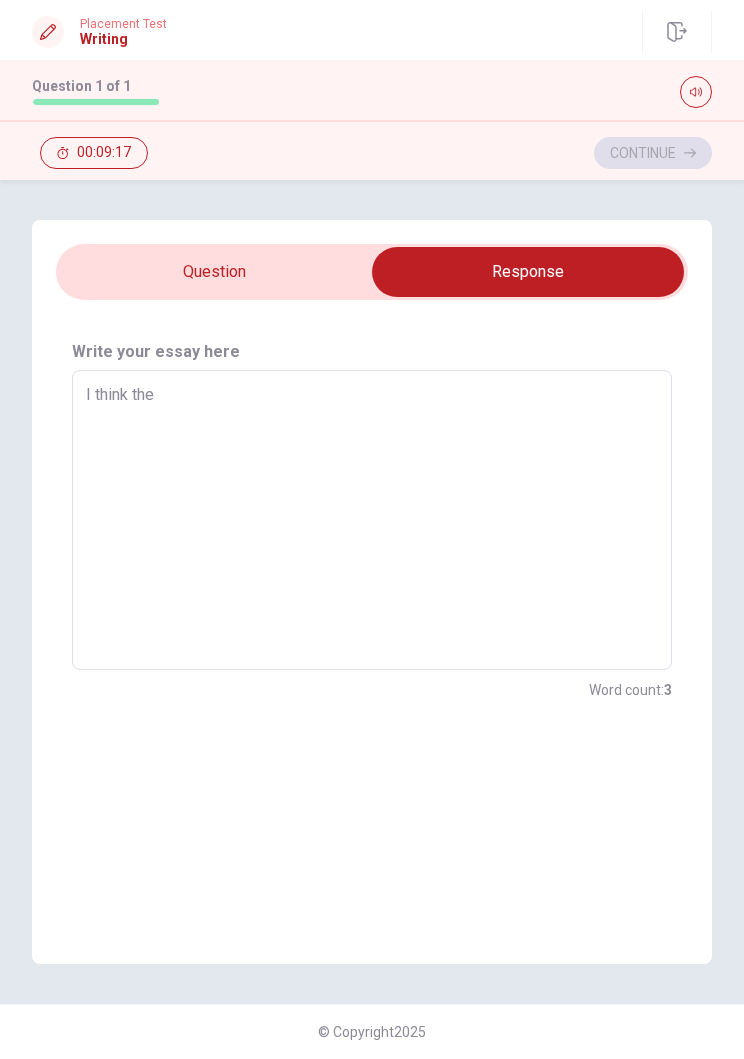 type on "I think the w" 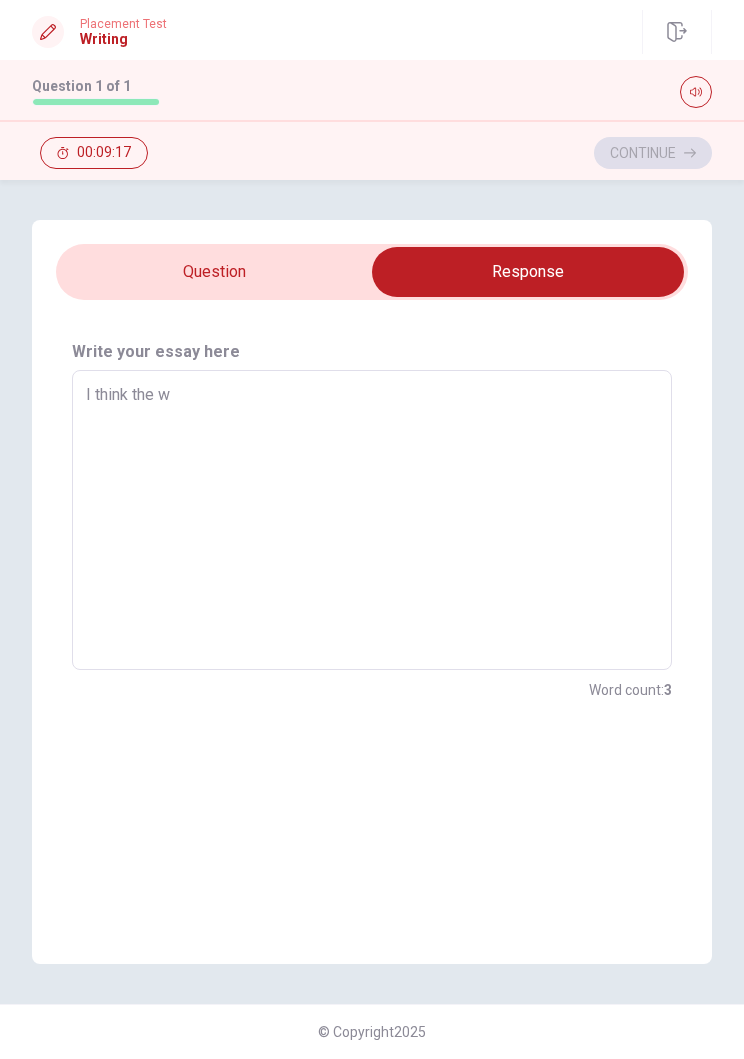 type on "x" 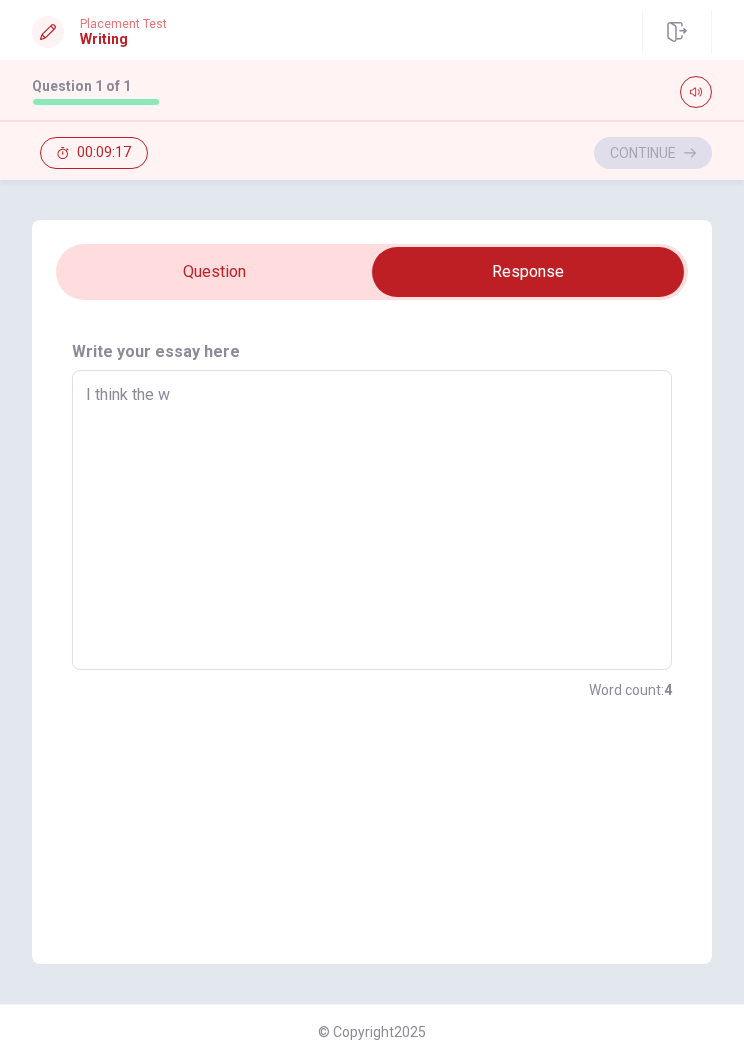 type on "I think the wo" 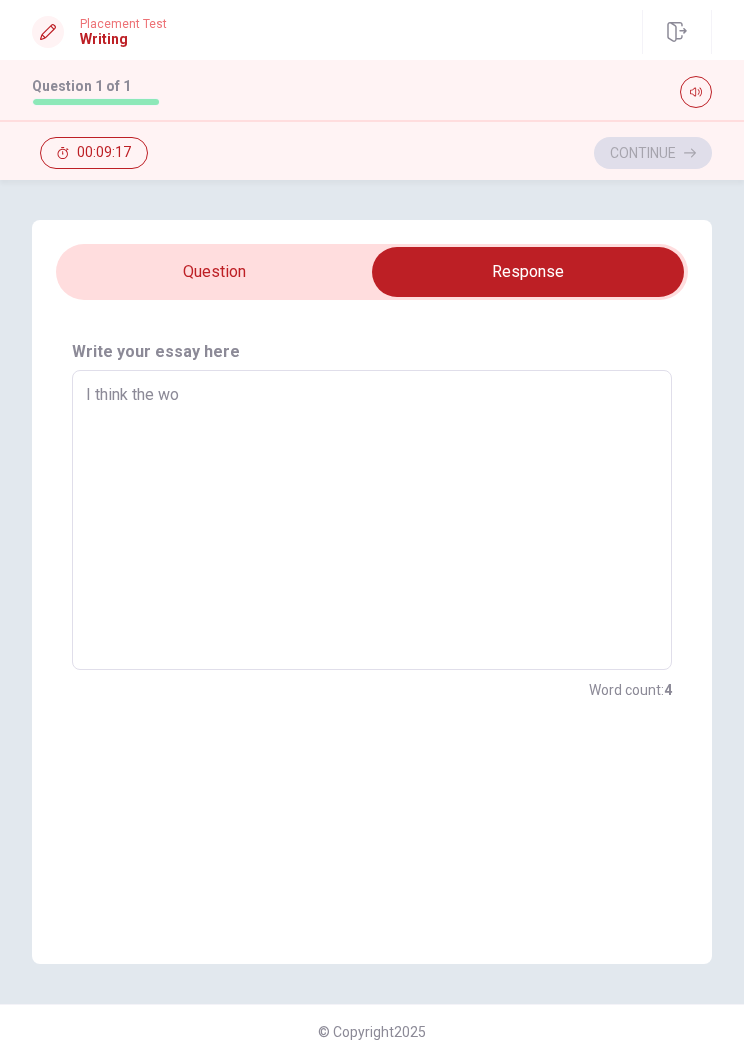 type on "x" 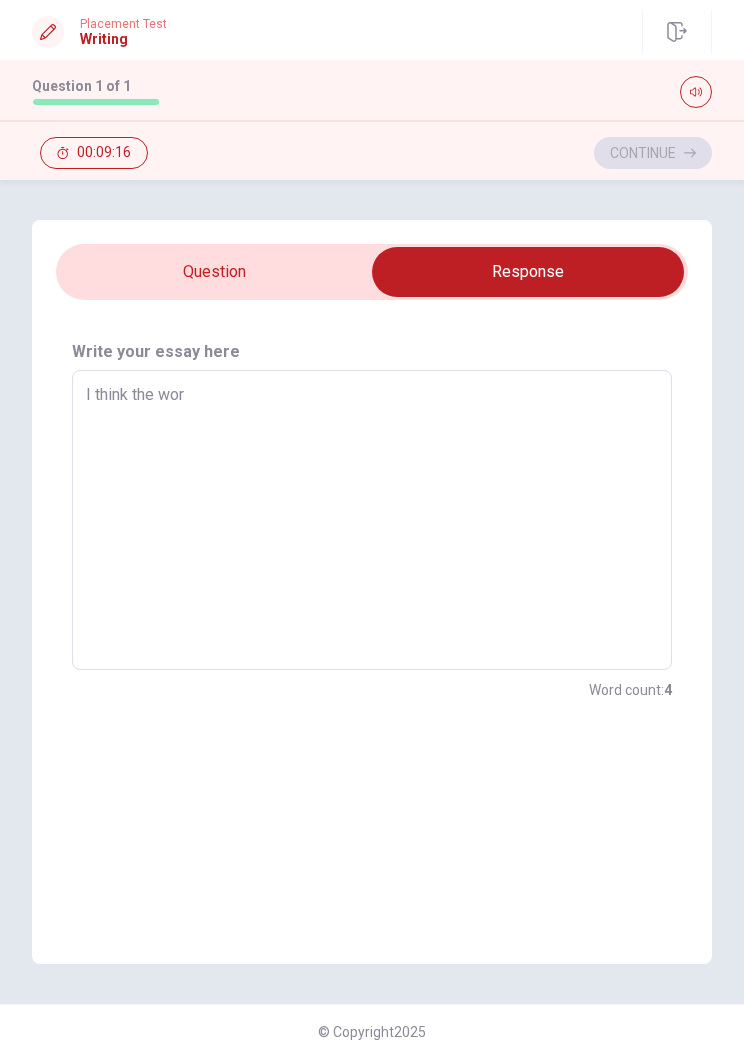 type on "x" 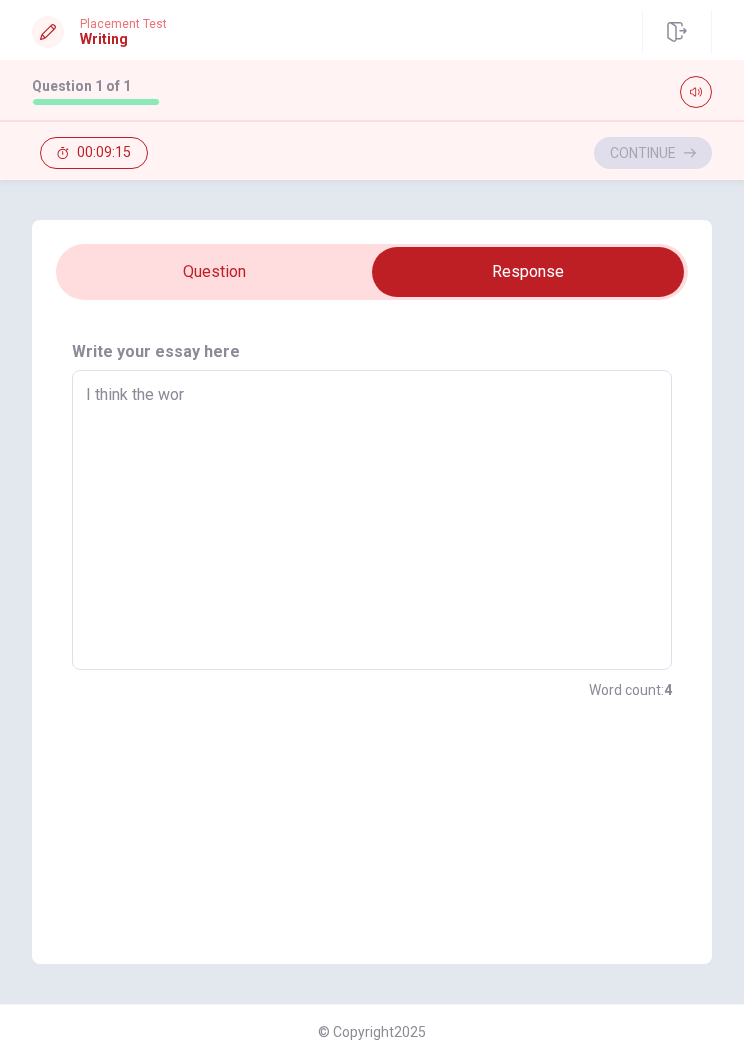 type on "I think the worl" 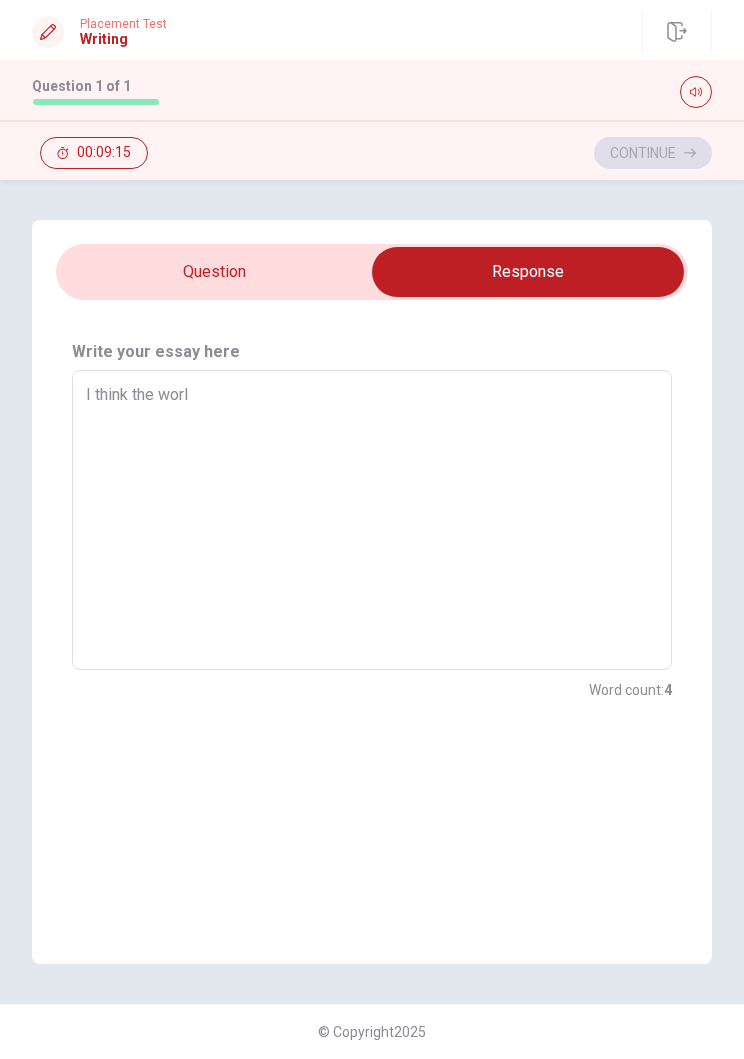 type on "x" 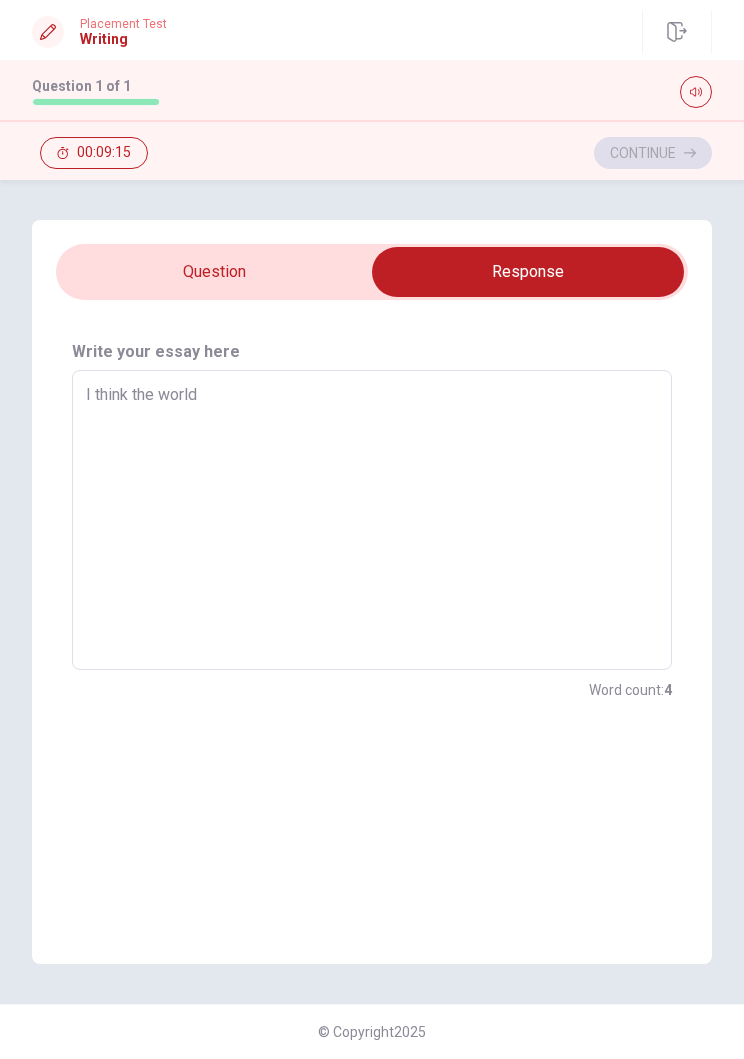 type on "x" 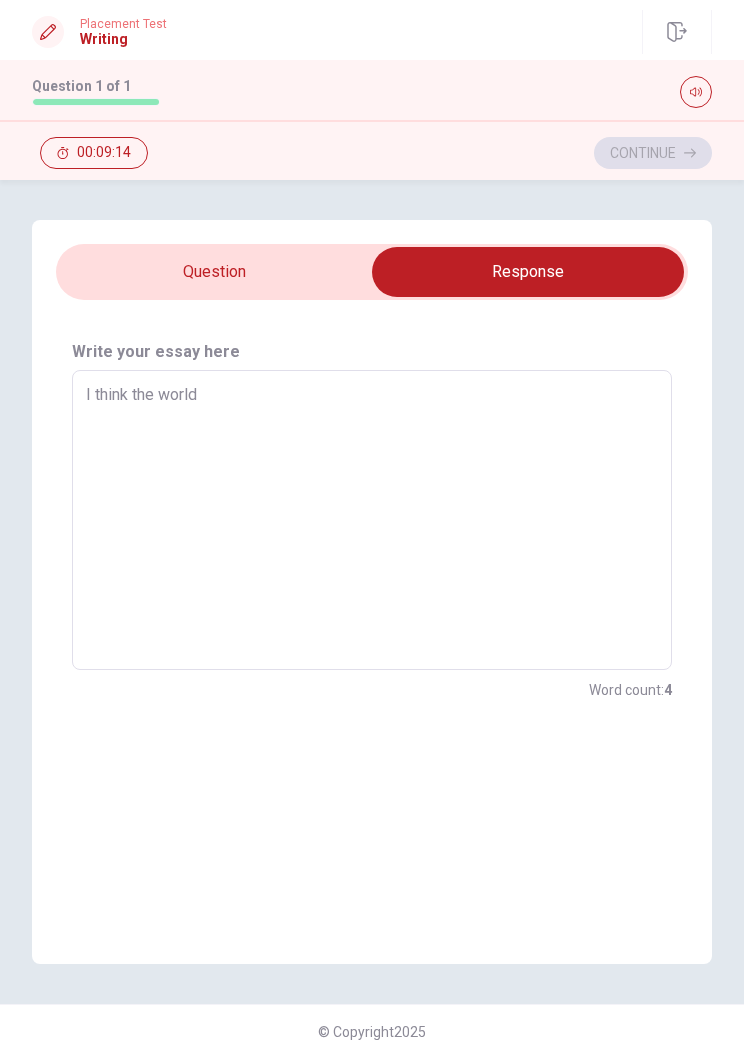type on "I think the world i" 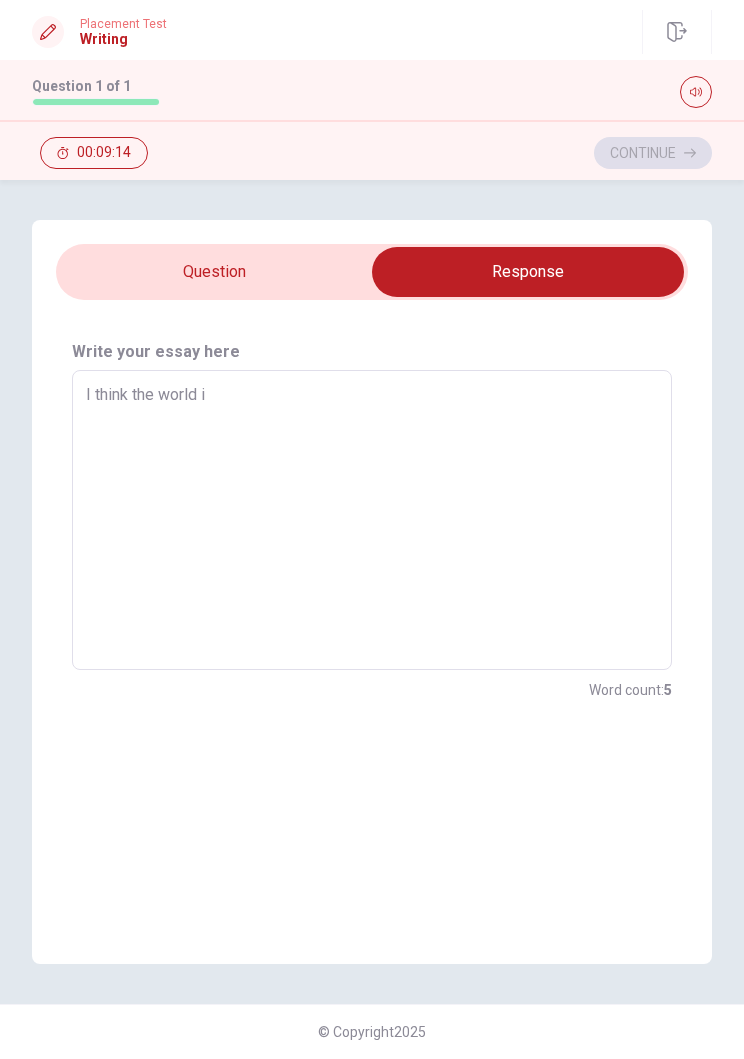 type on "x" 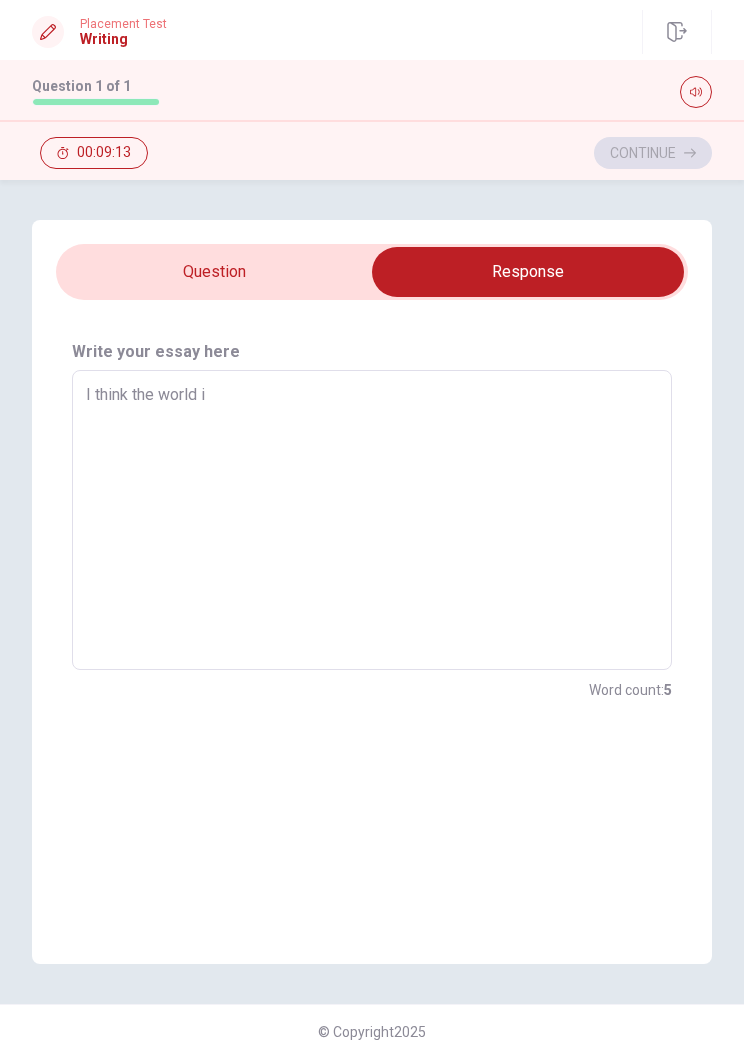 type on "I think the world is" 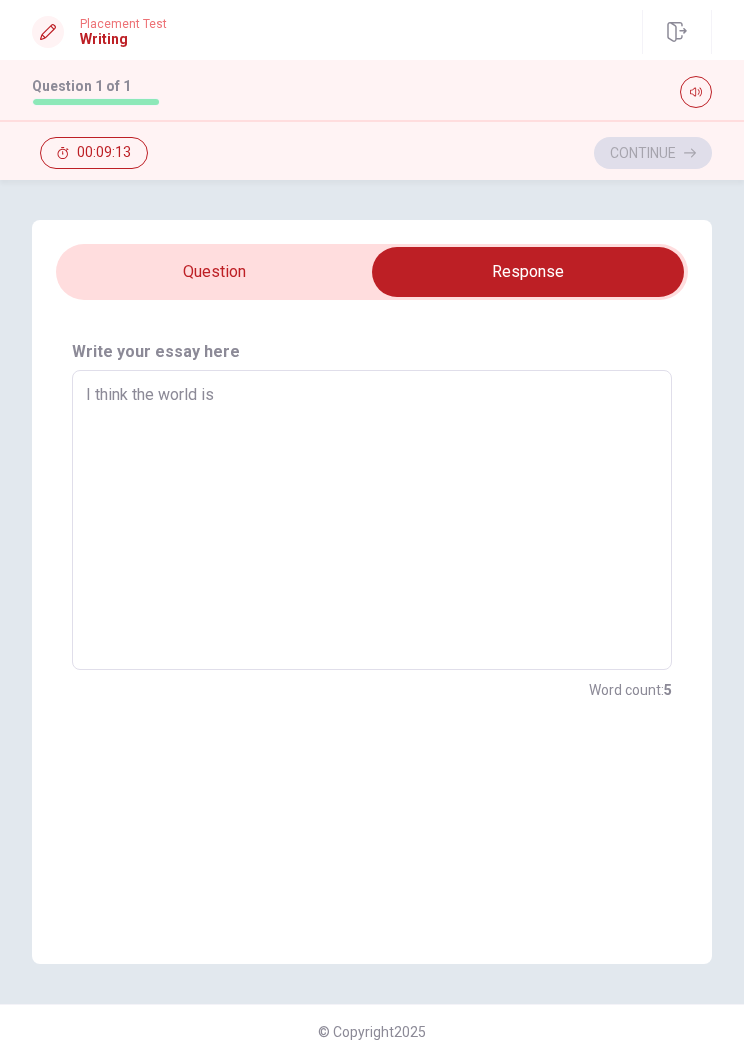 type on "x" 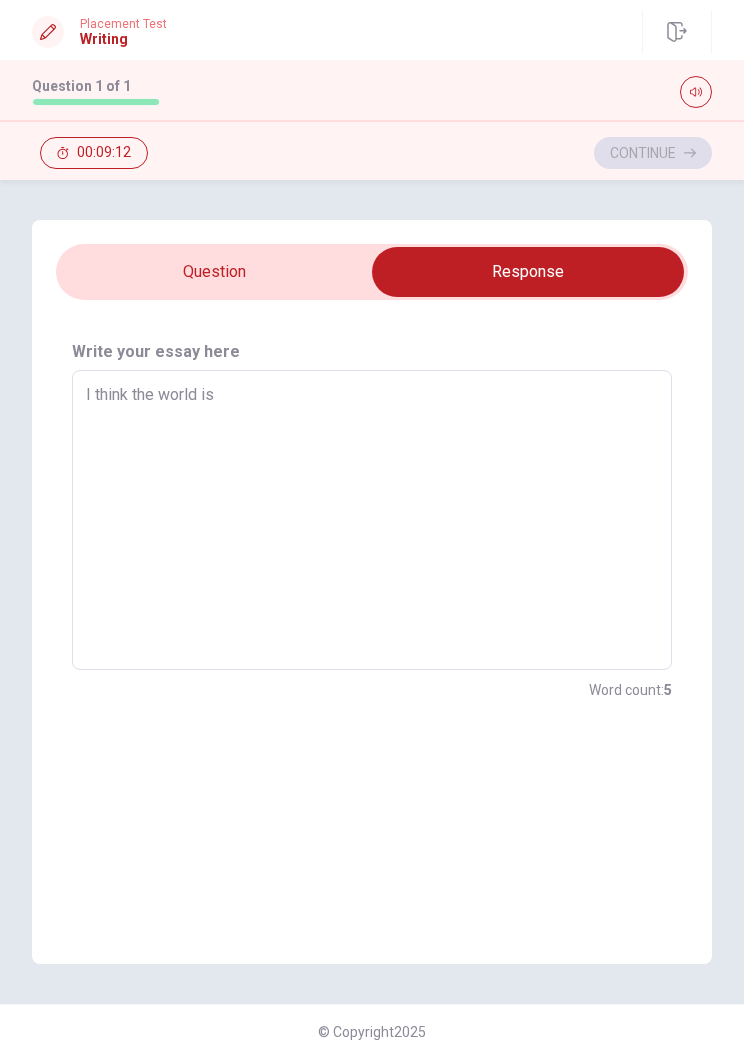 type on "I think the world is a" 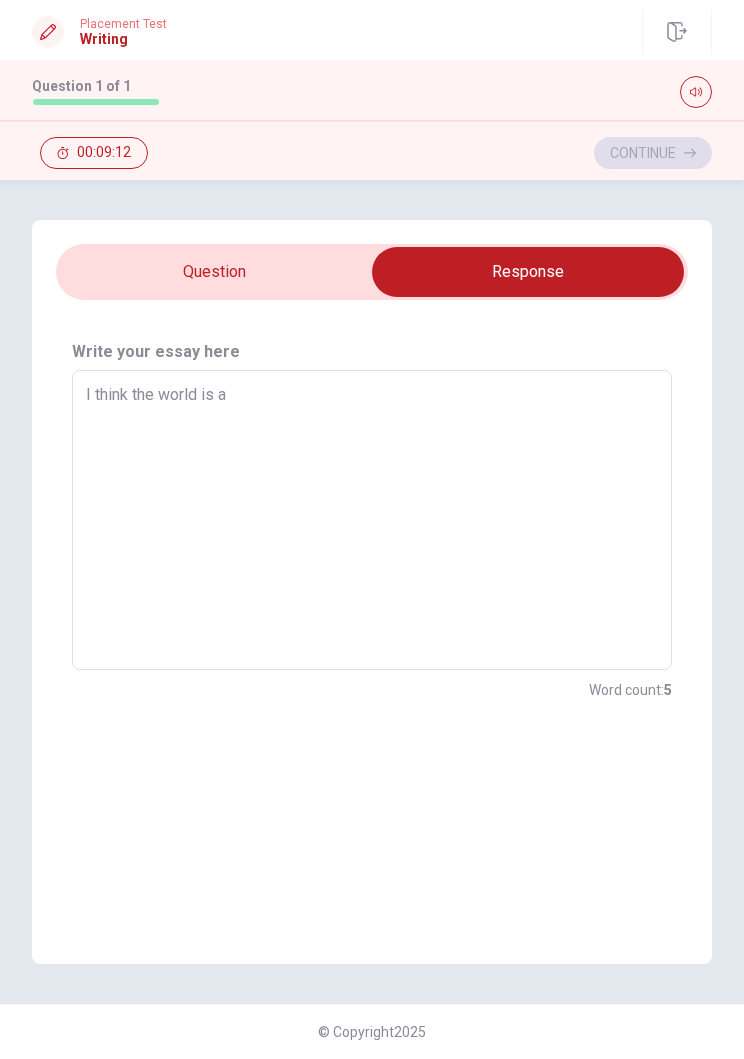 type on "x" 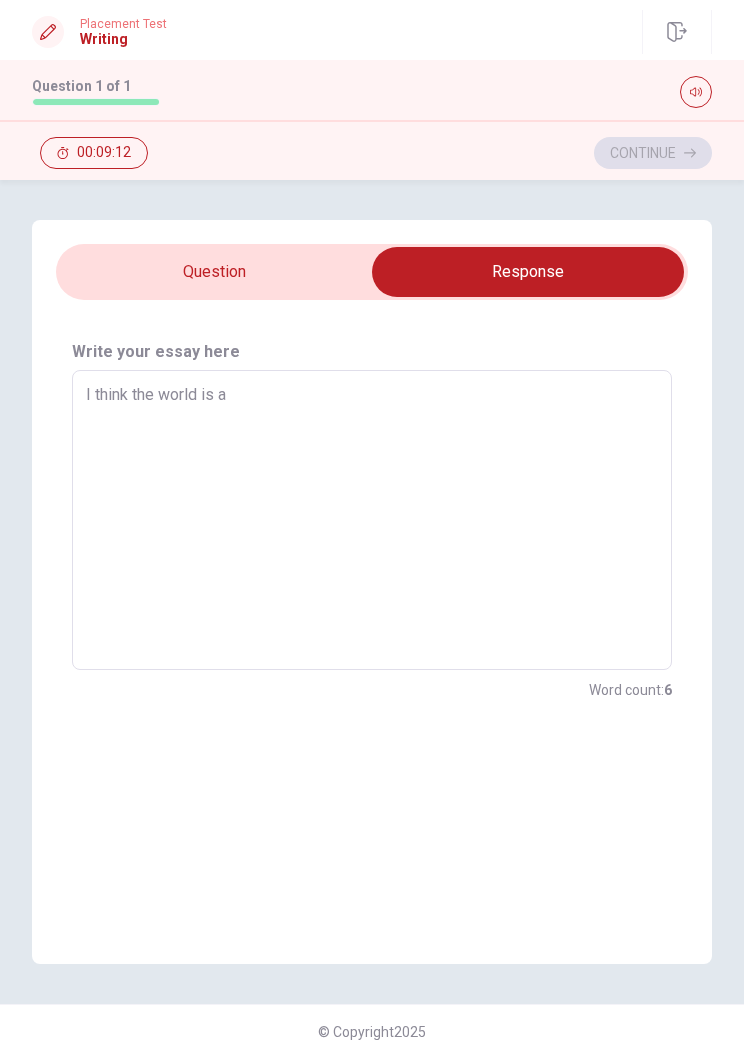 type on "I think the world is a" 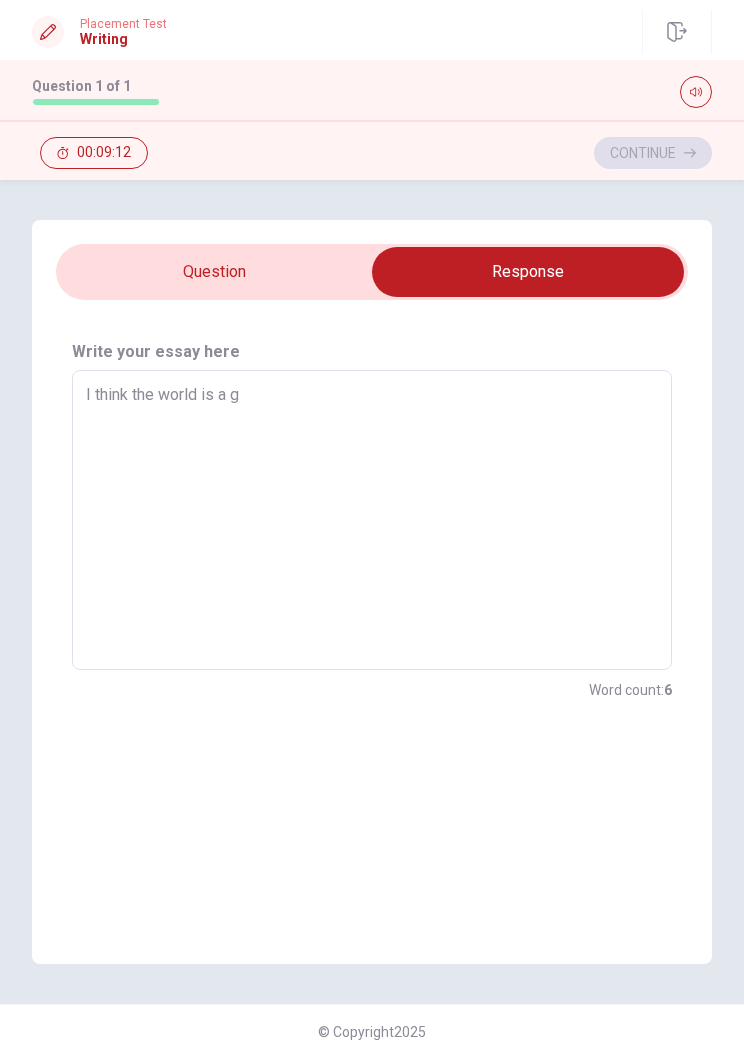 type on "x" 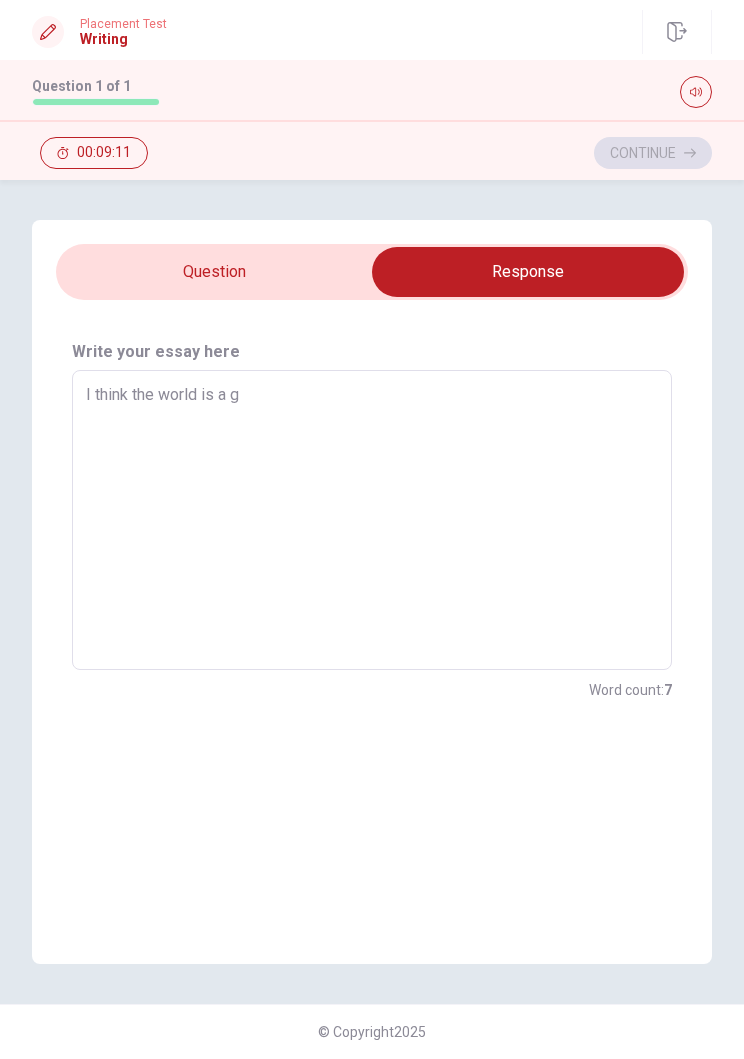 type on "I think the world is a go" 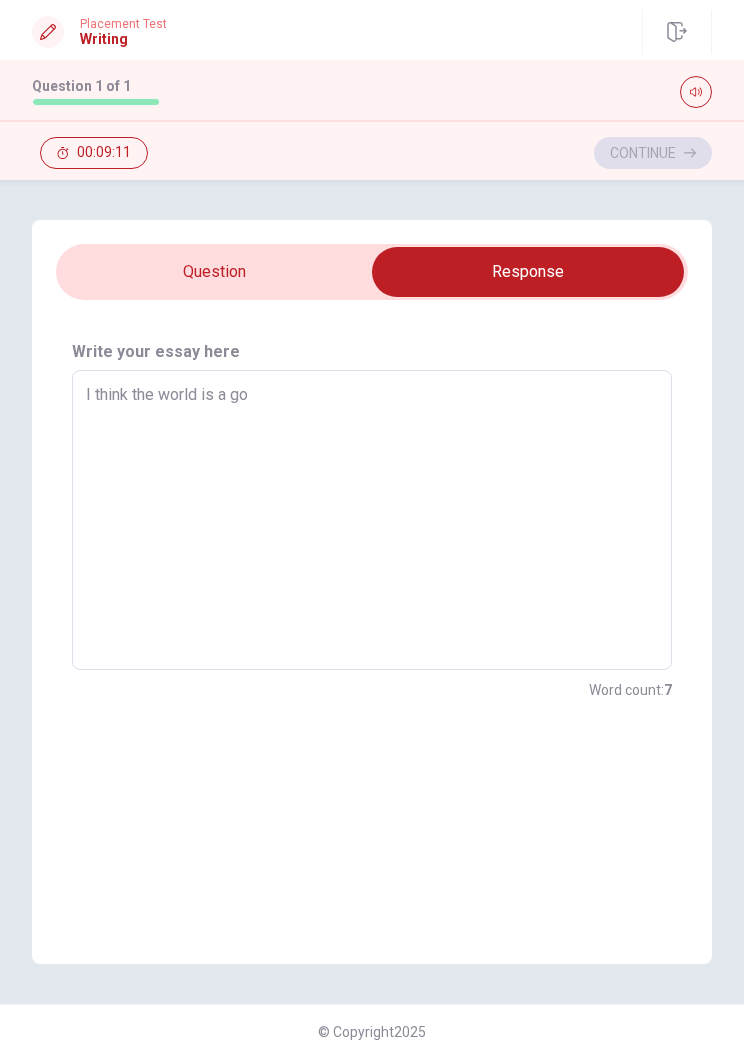 type on "x" 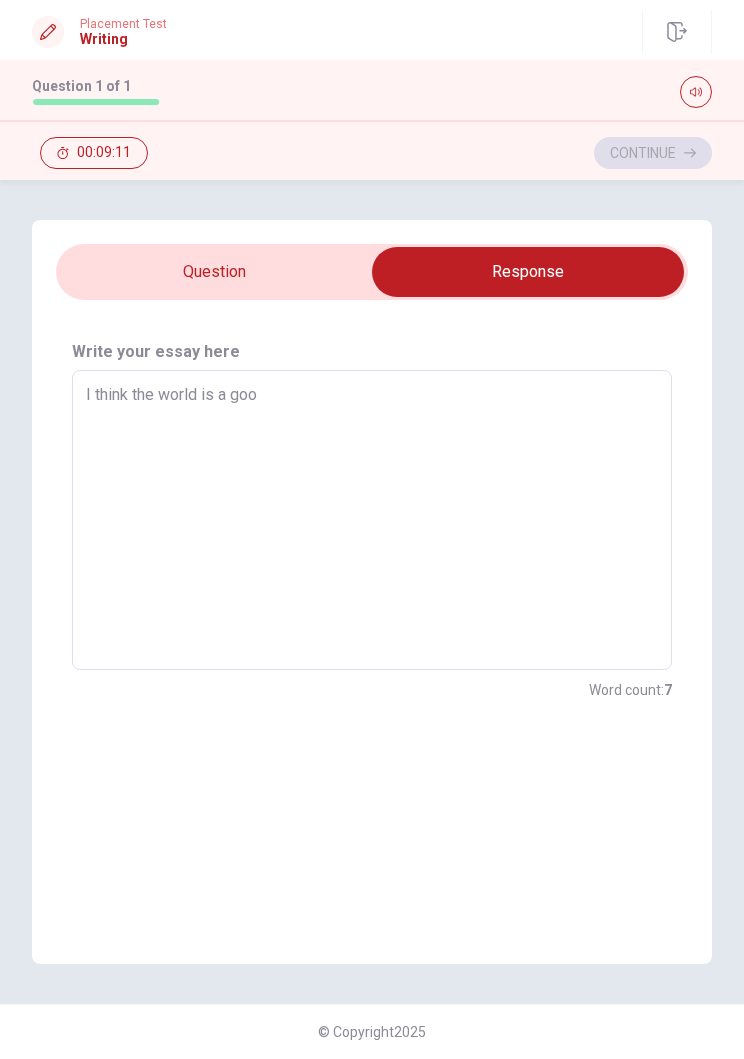 type on "x" 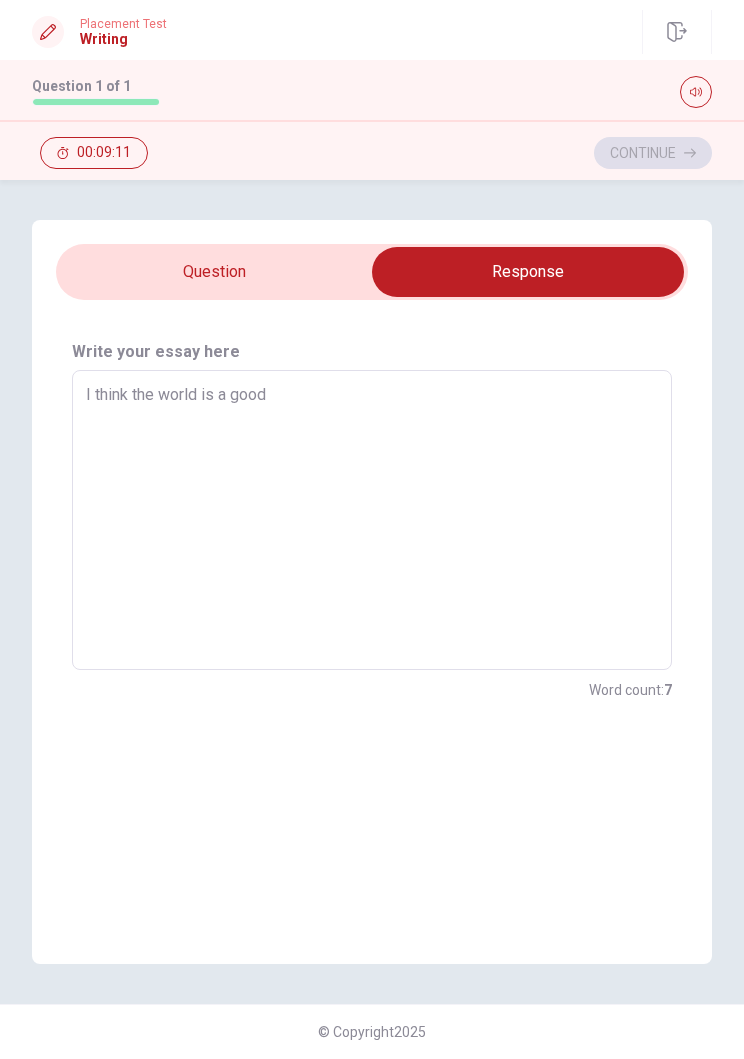 type on "x" 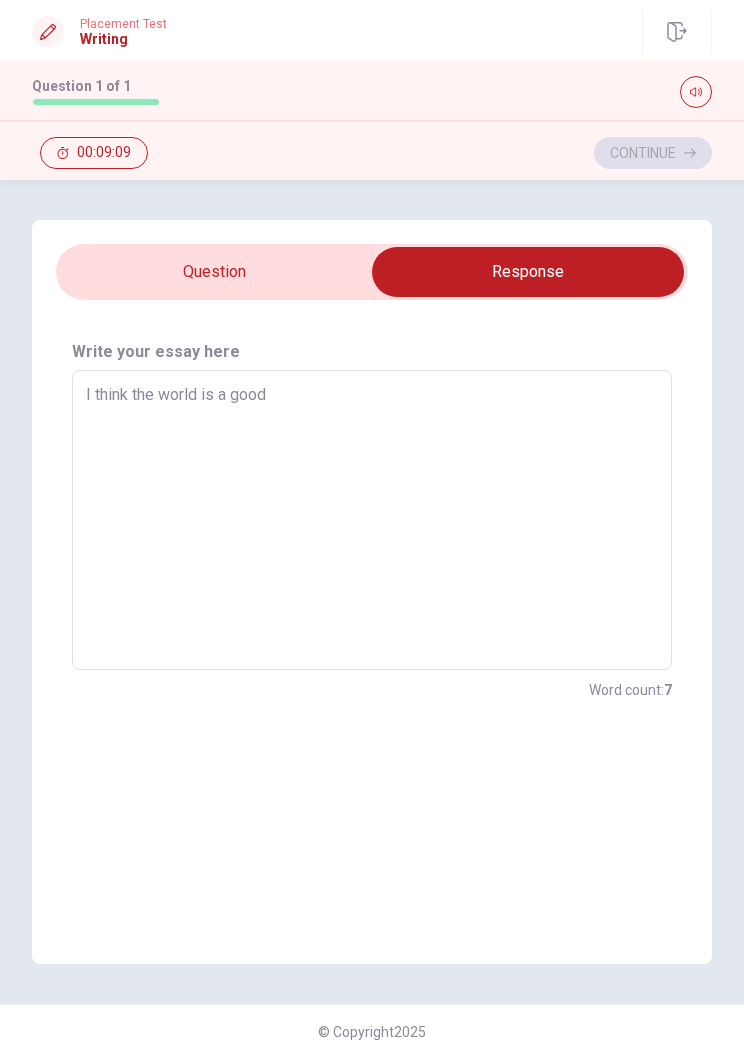 type on "x" 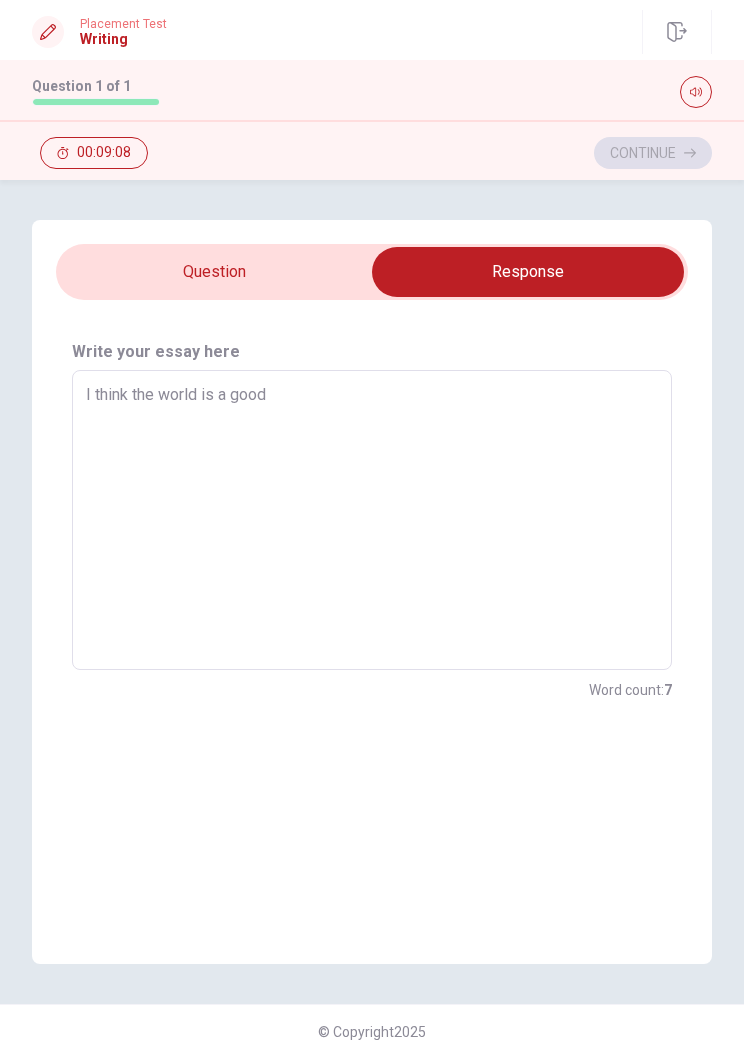 type on "I think the world is a good" 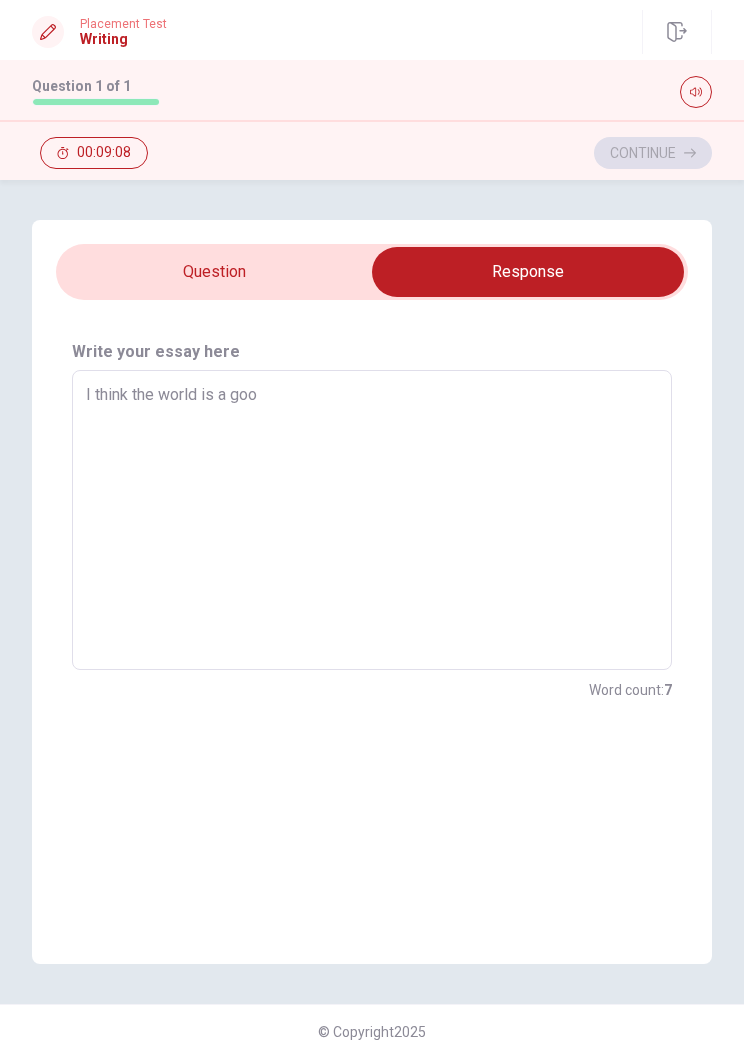 type on "x" 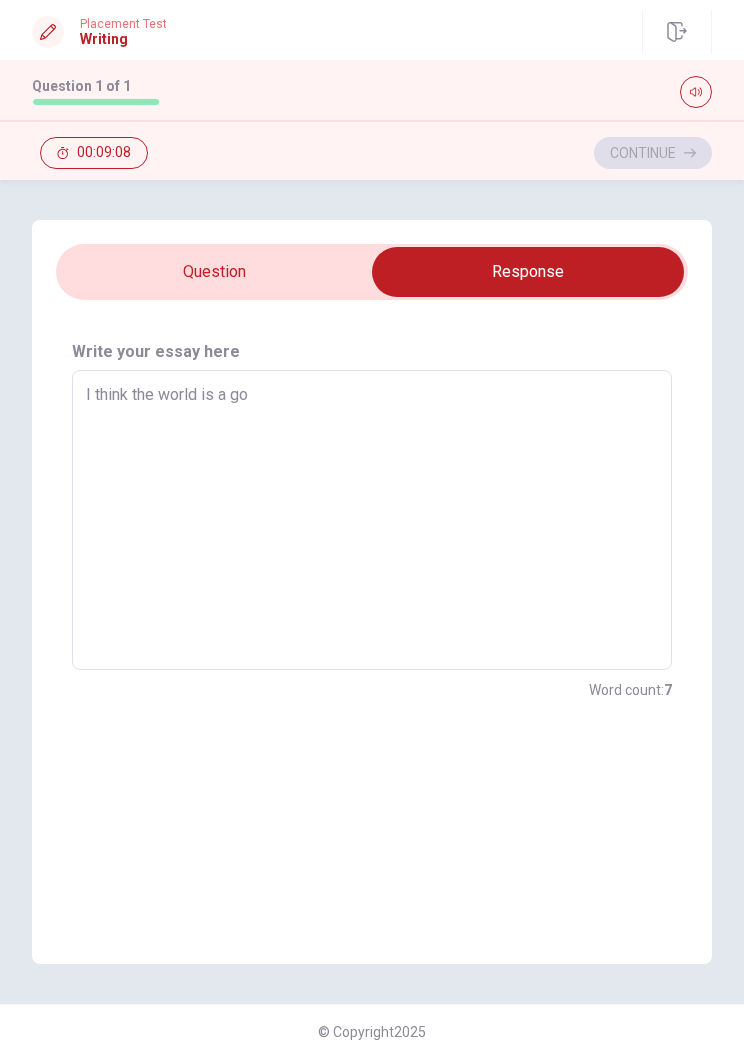type on "x" 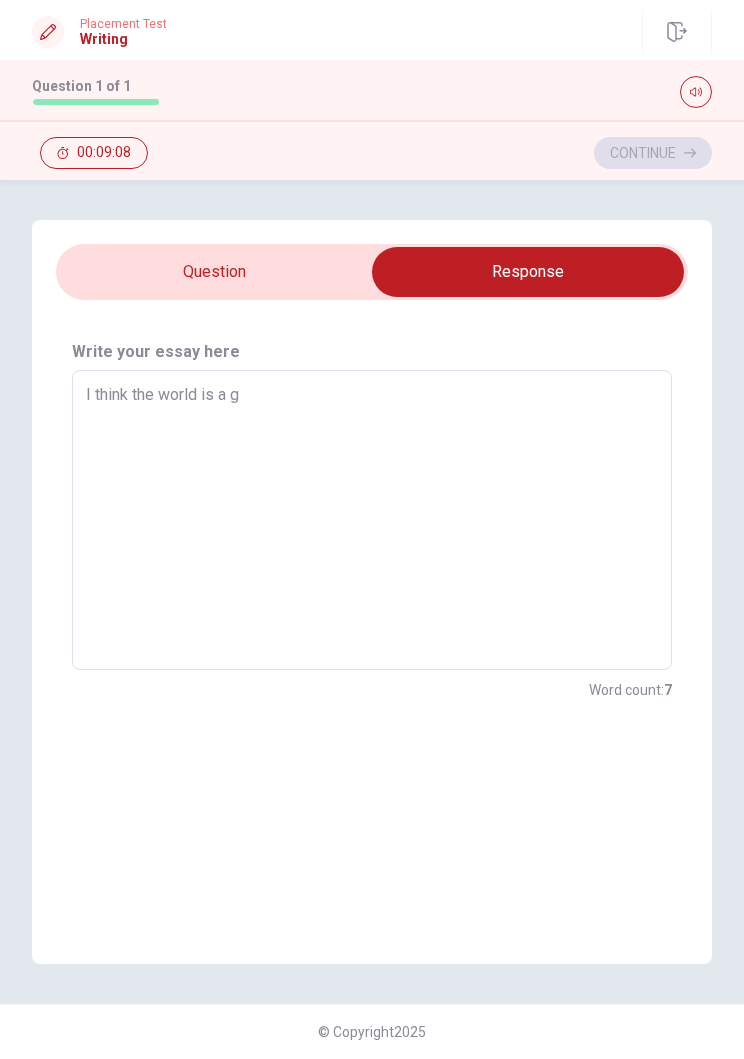 type on "x" 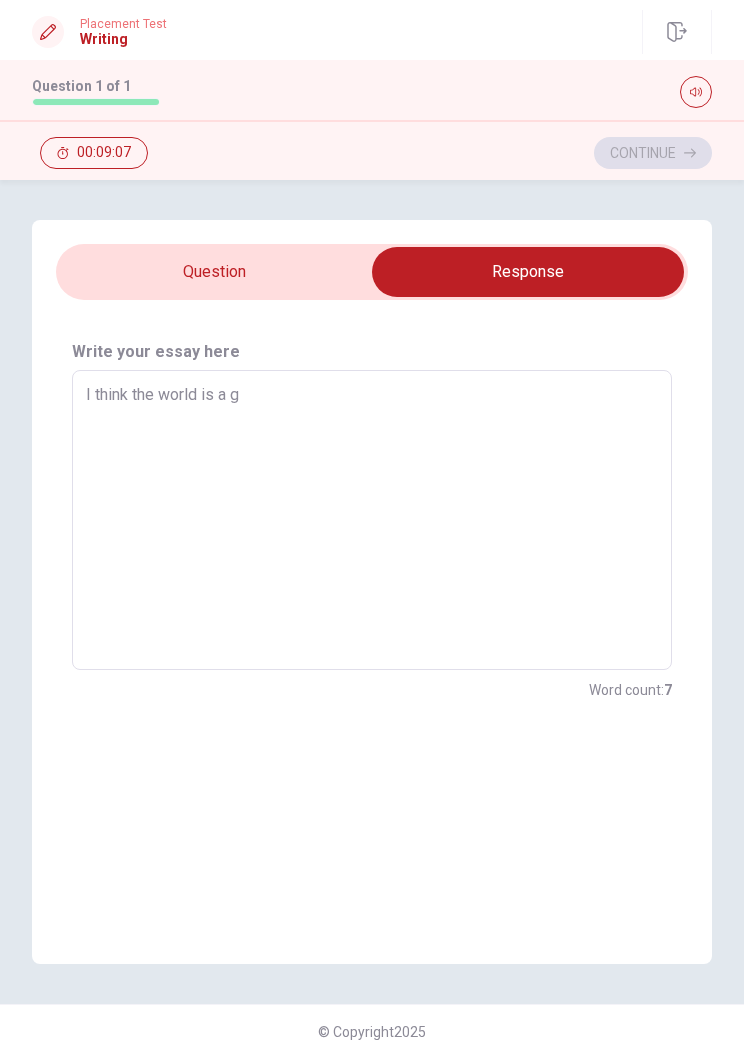 type on "I think the world is a" 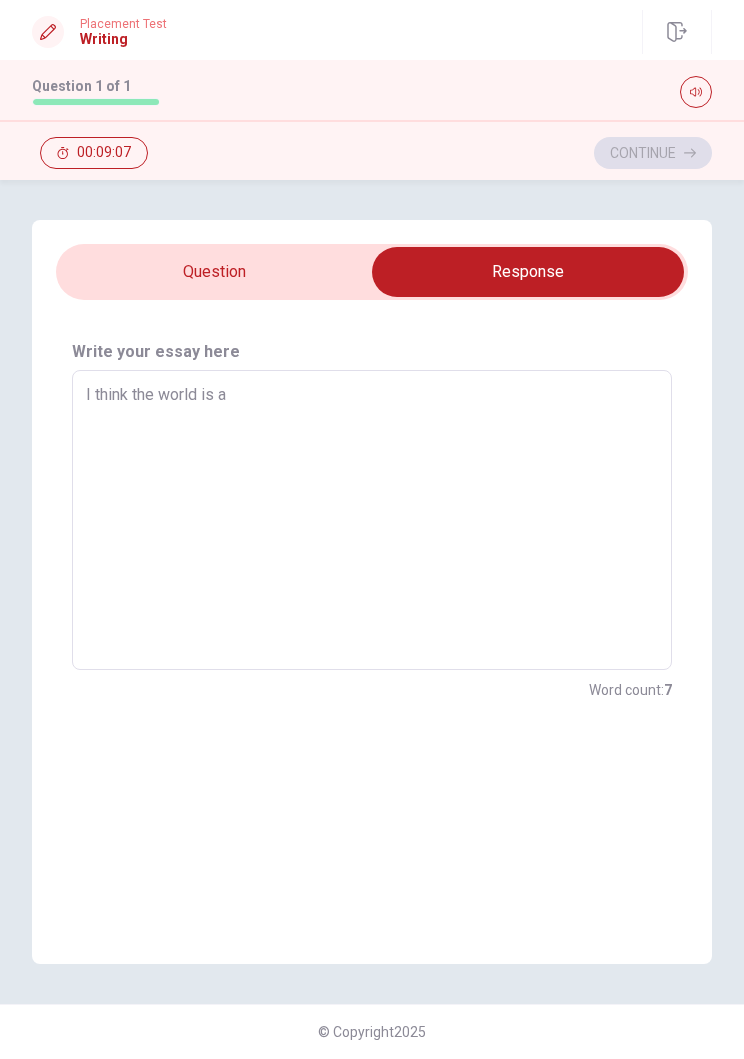 type on "x" 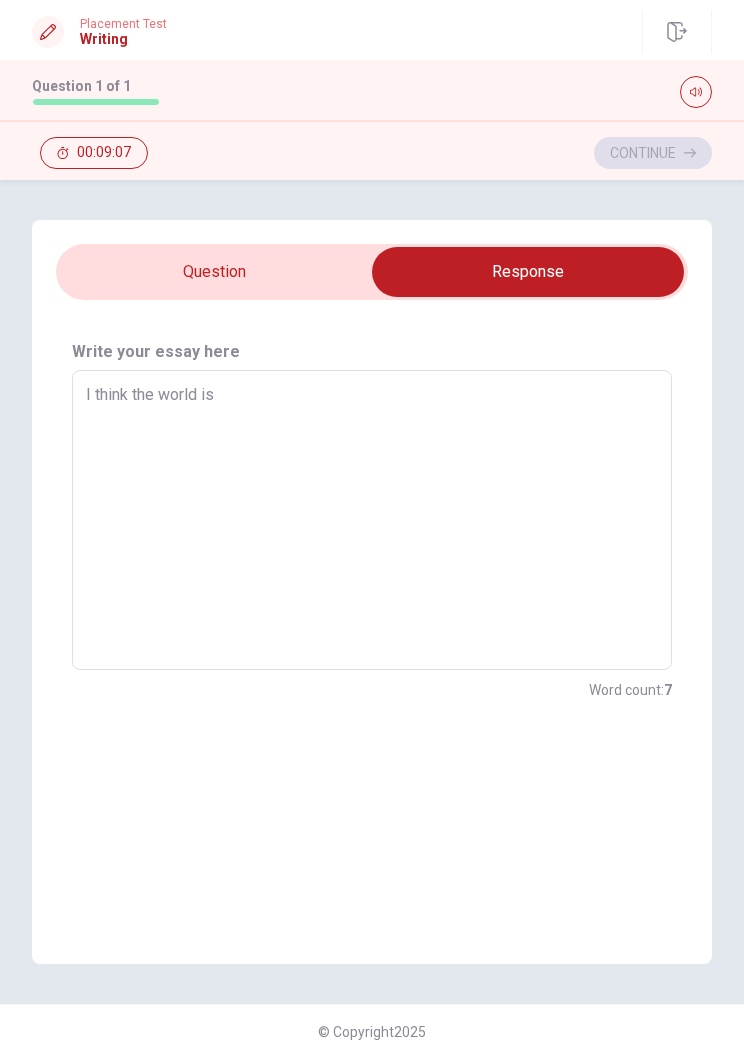 type on "x" 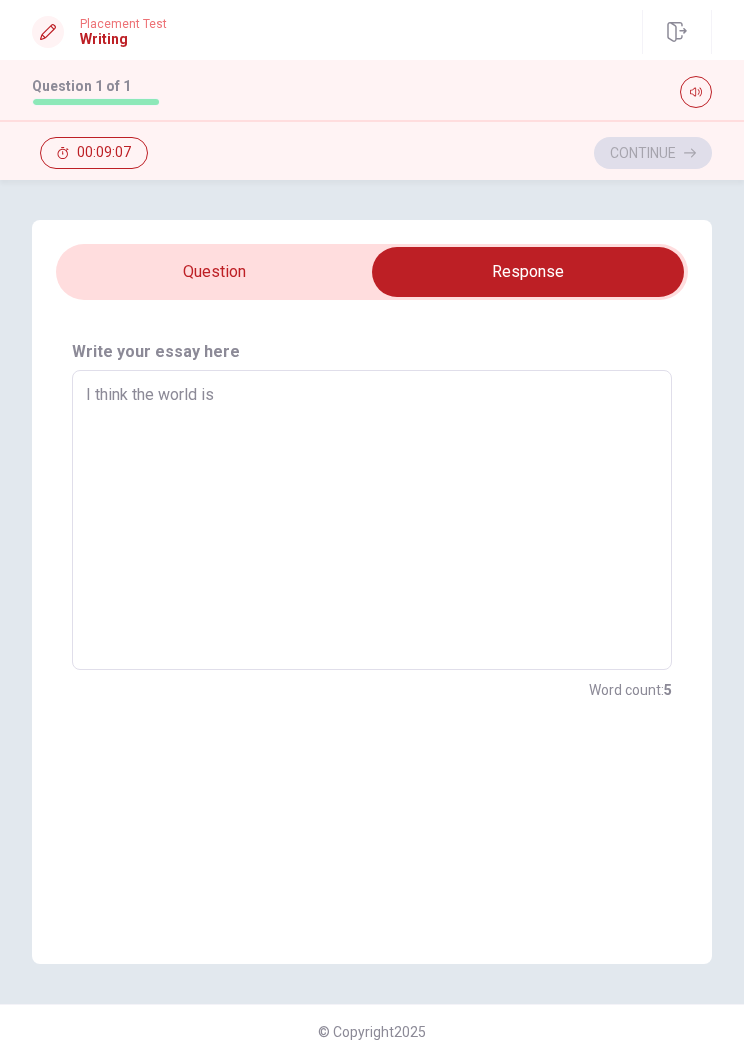 type on "I think the world is" 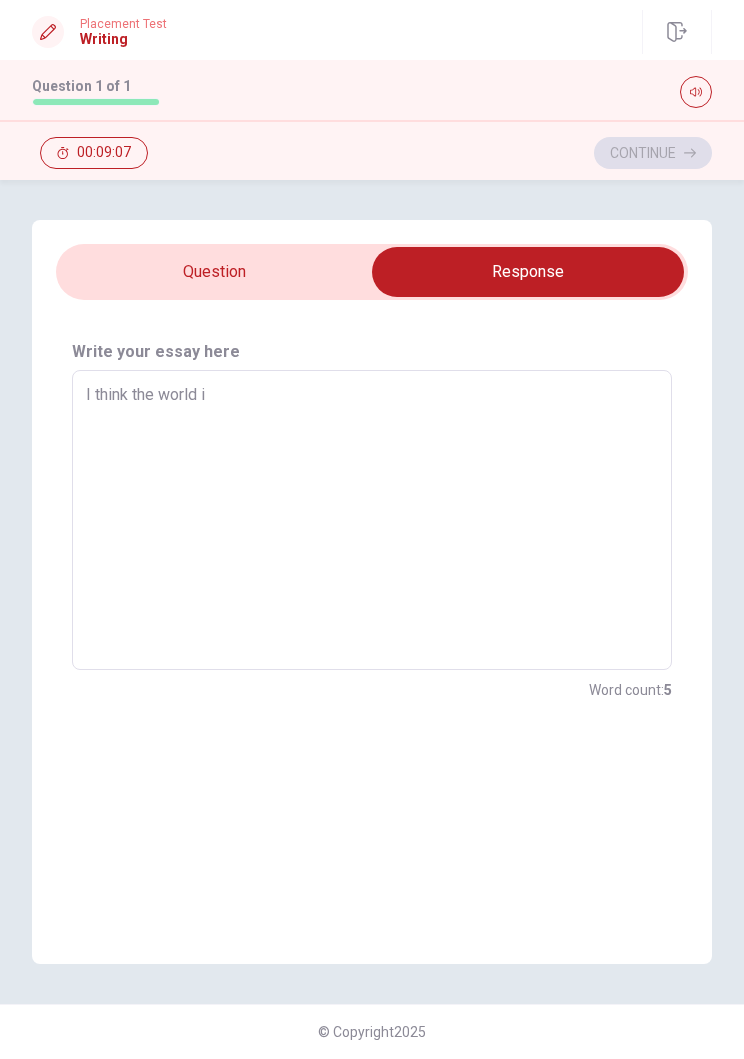 type on "x" 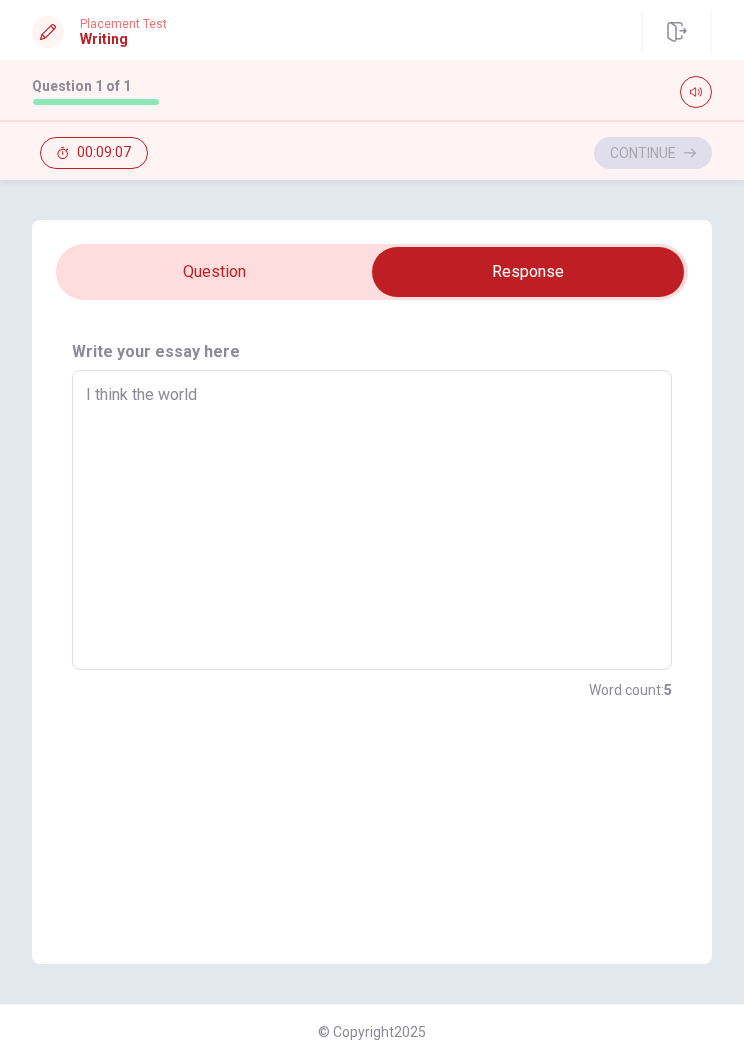 type on "x" 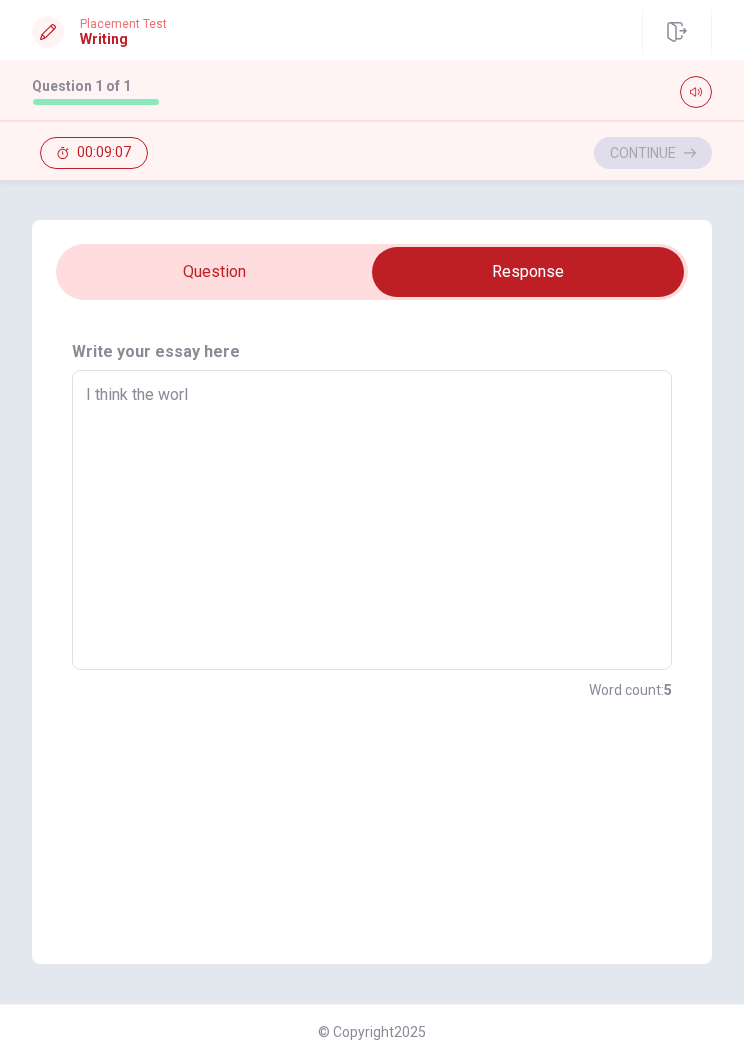 type on "x" 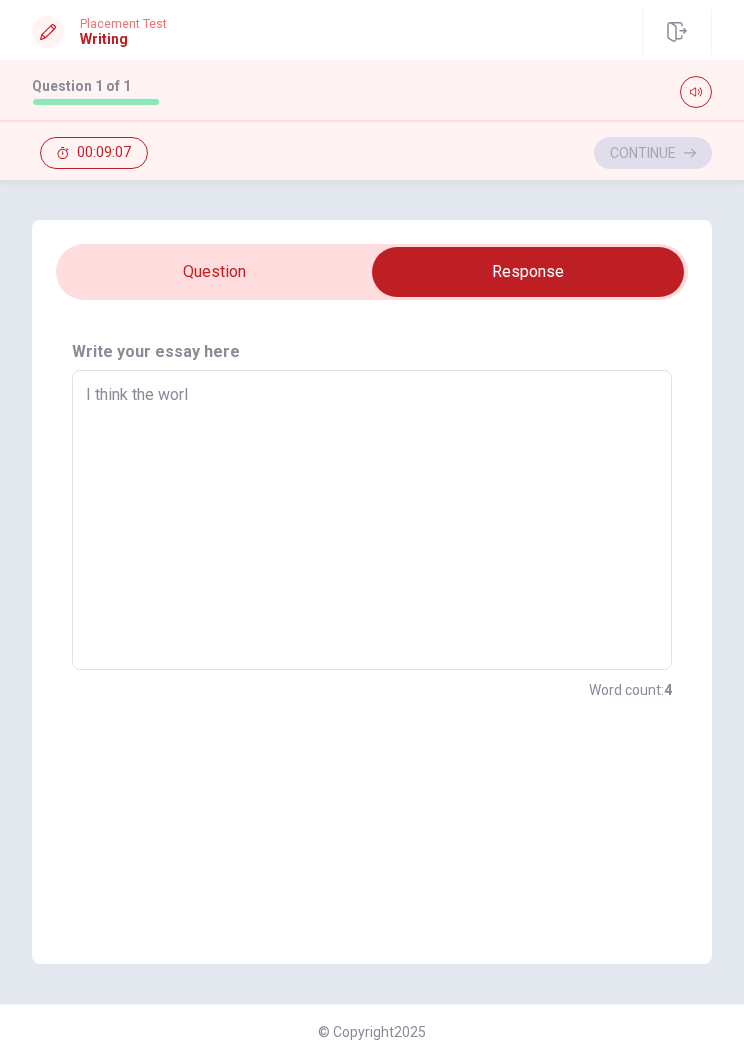 type on "I think the wor" 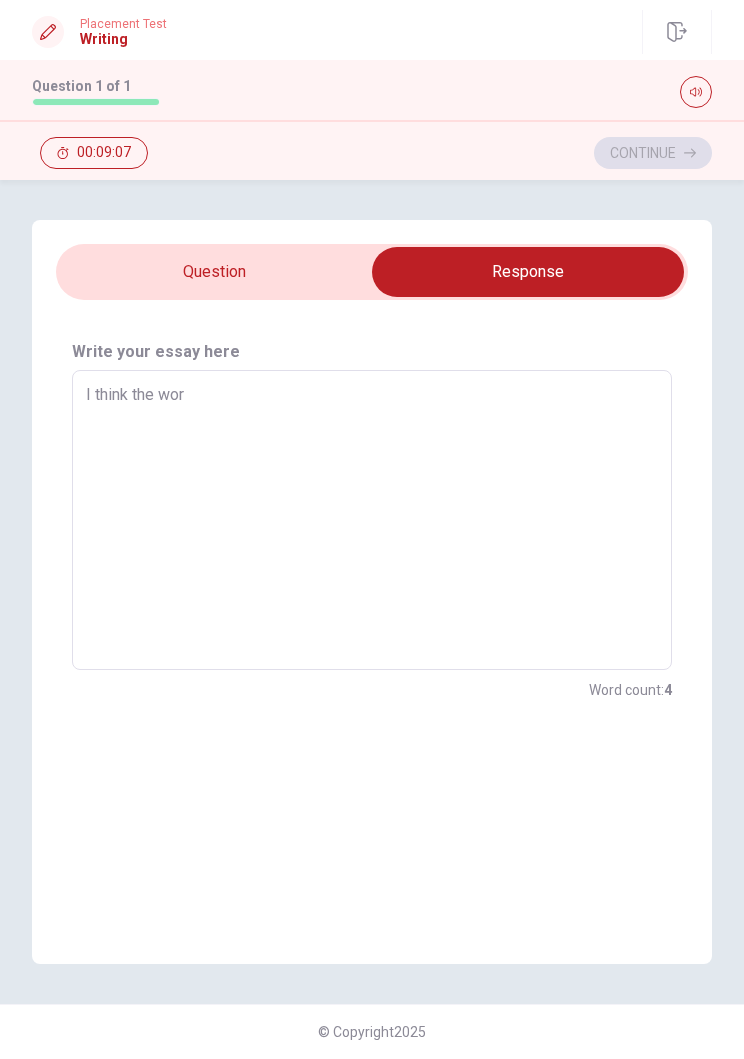 type on "x" 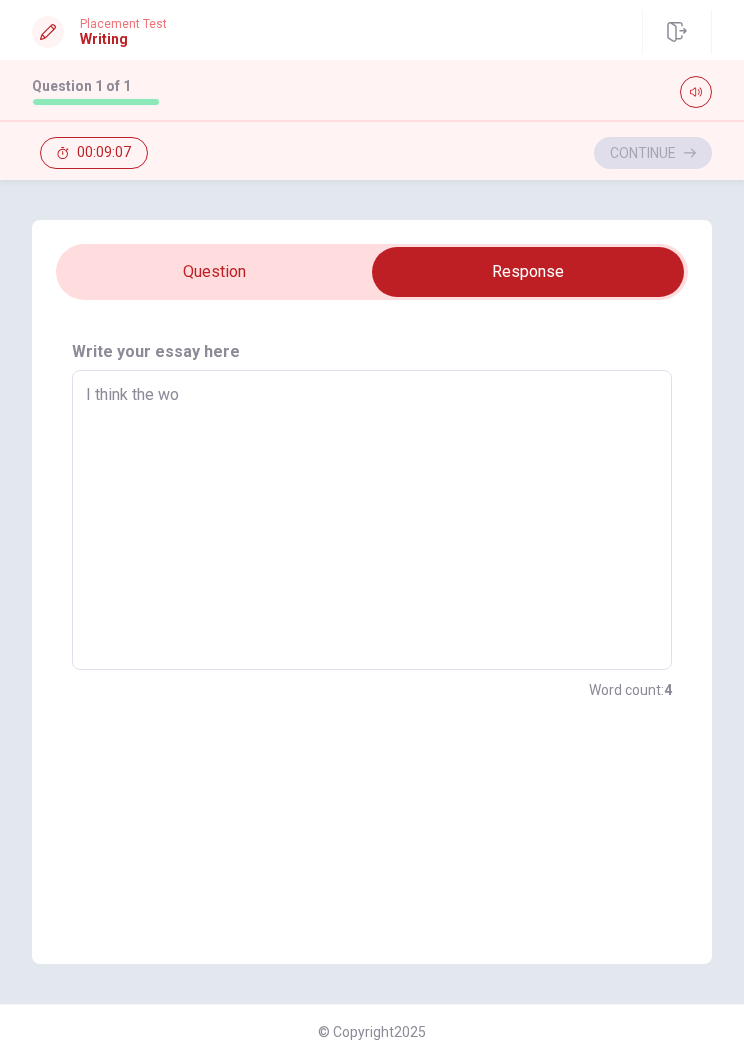type on "x" 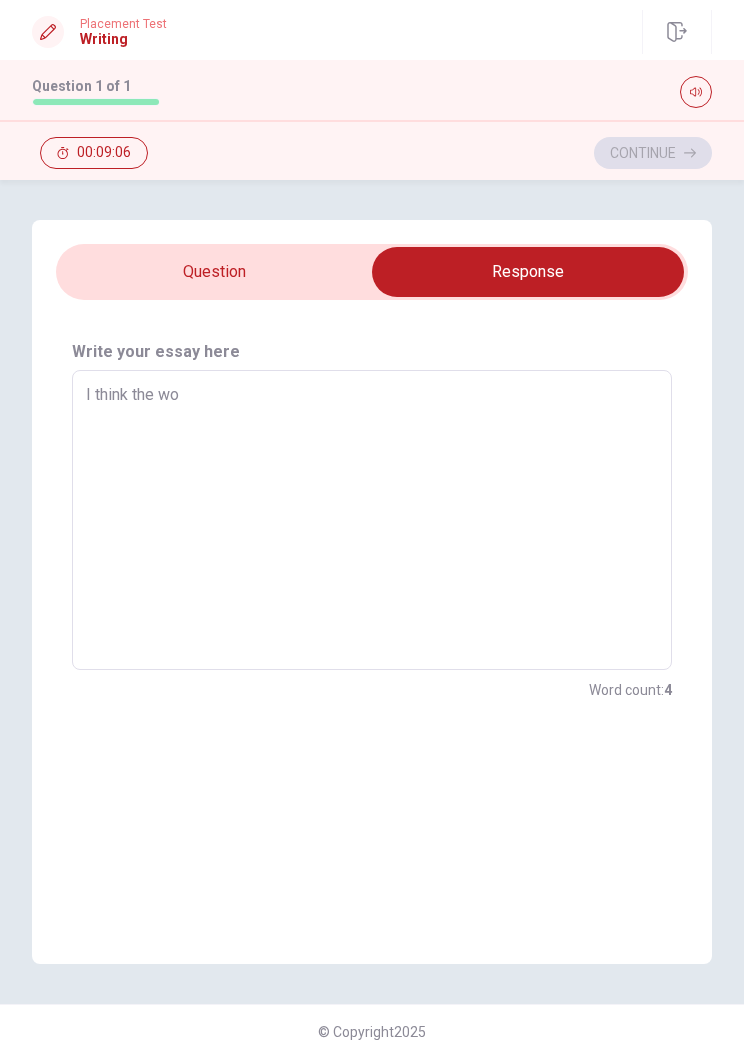 type on "I think the w" 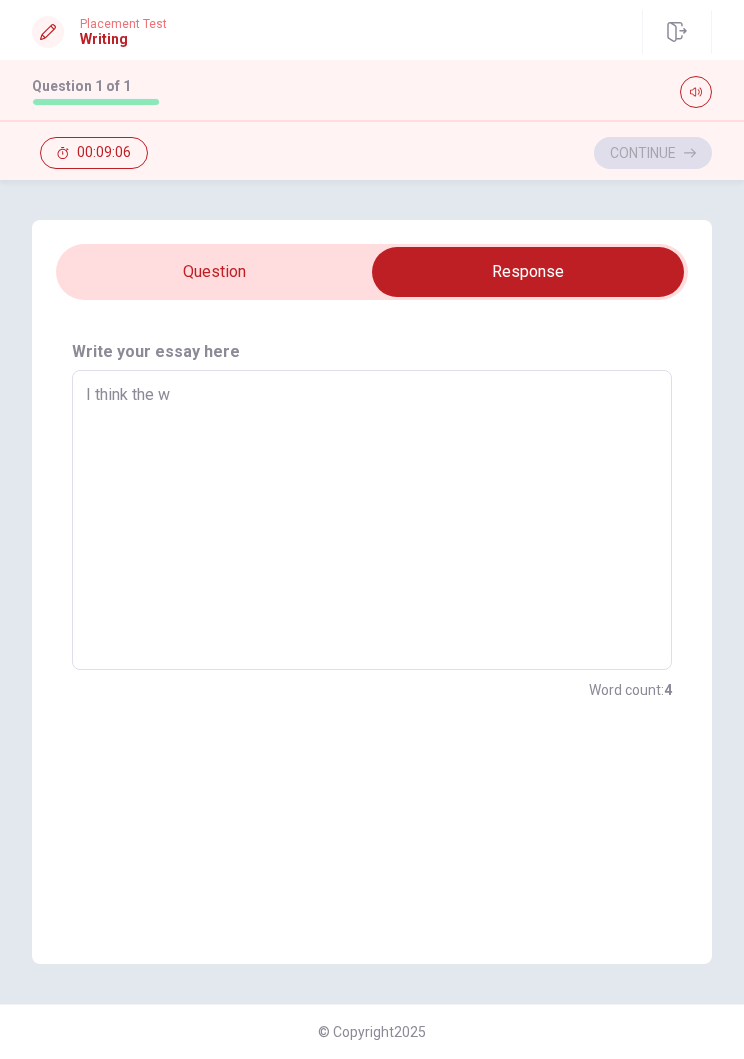 type on "x" 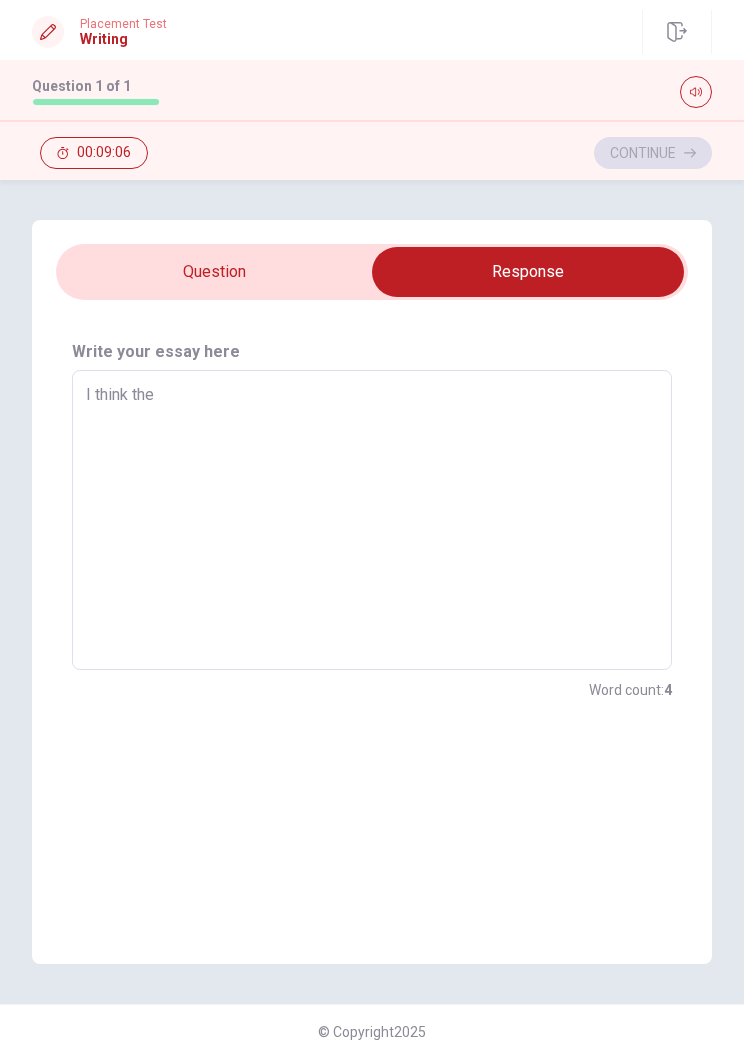 type on "x" 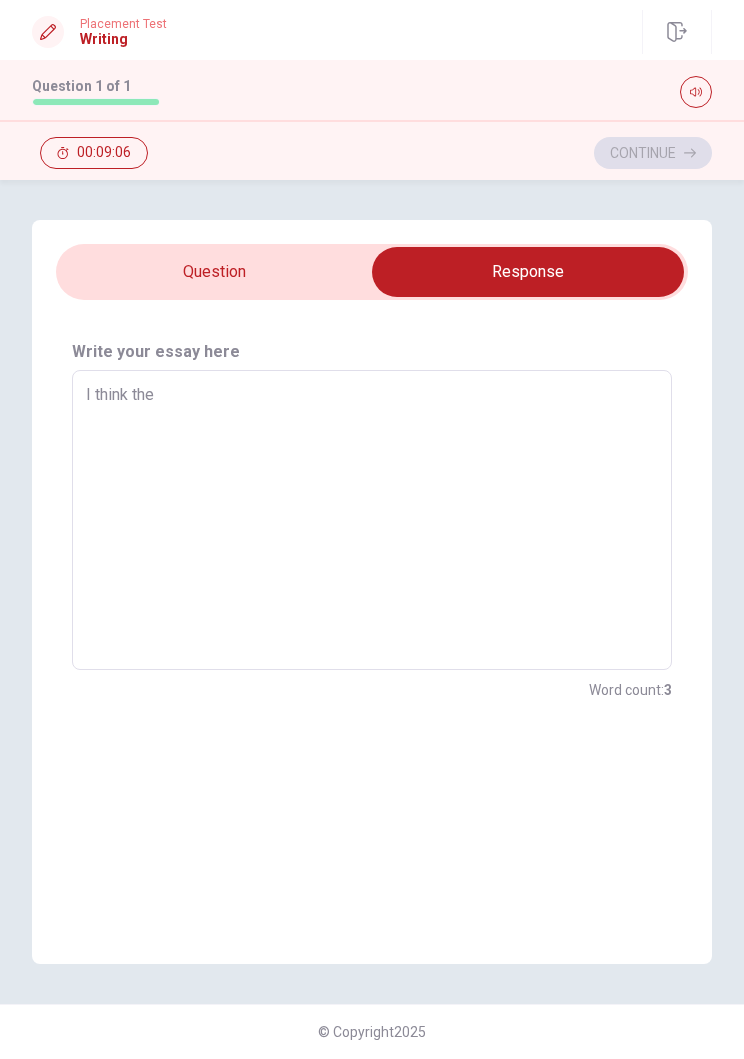 type on "I think th" 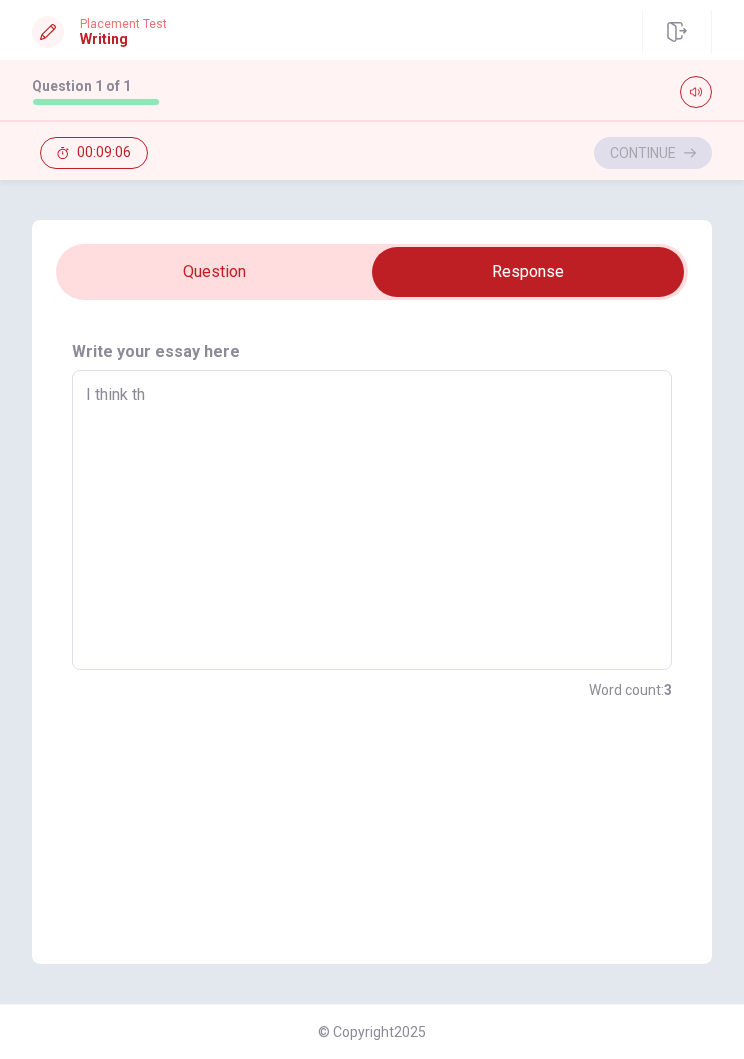 type on "x" 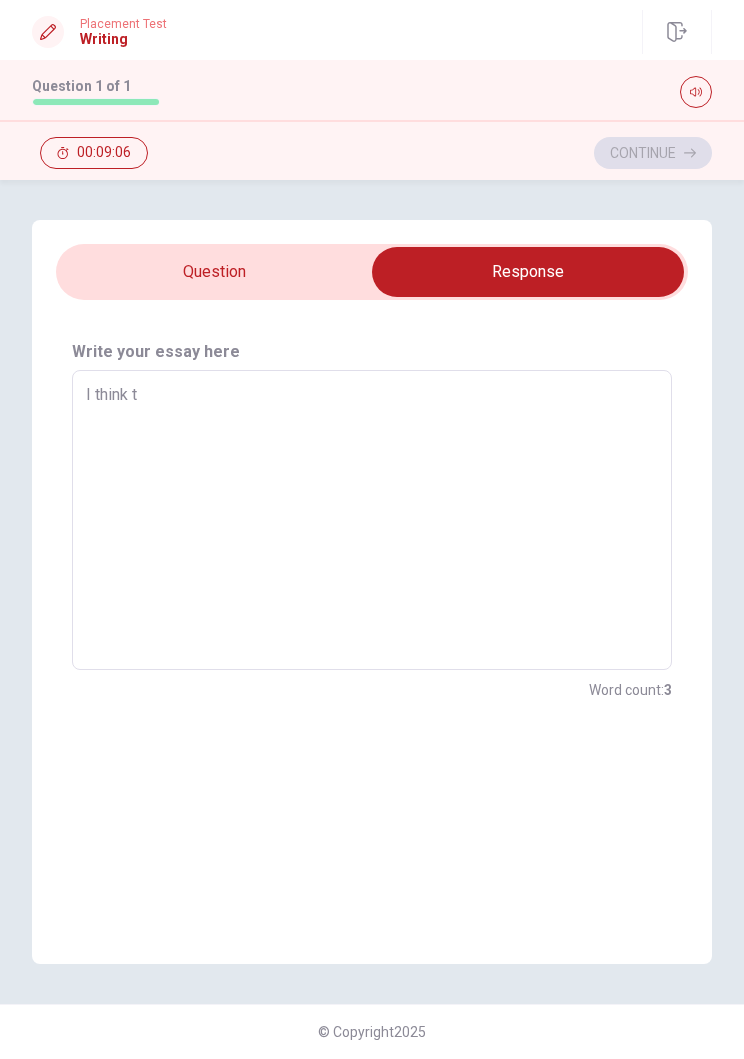 type on "x" 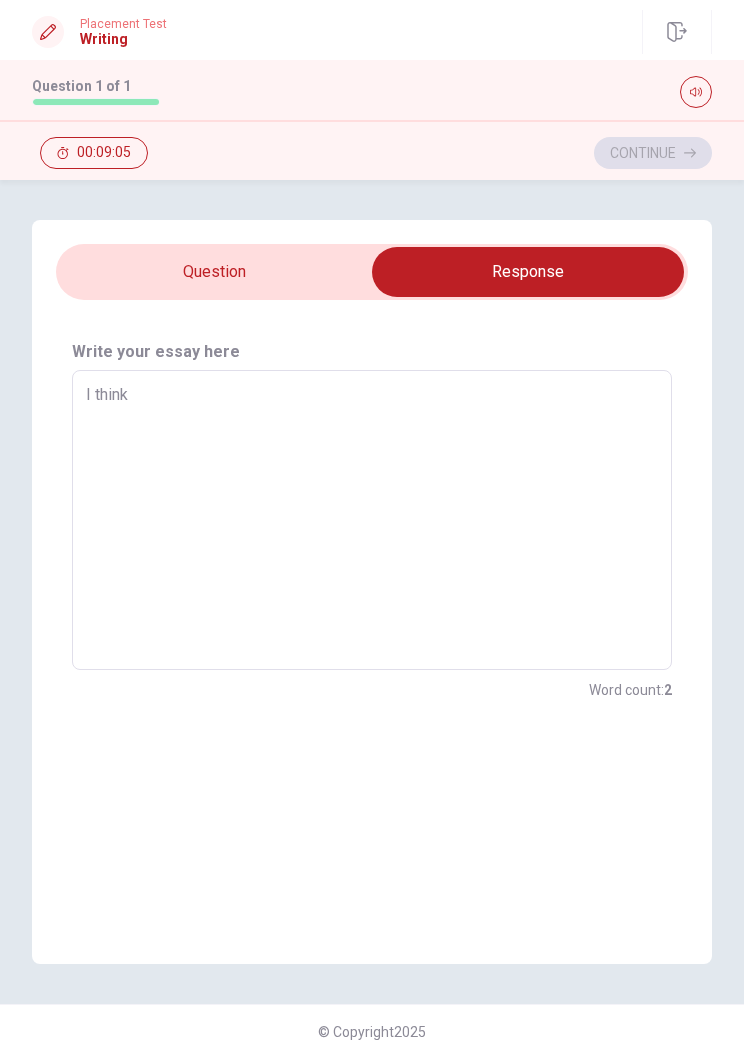 type on "x" 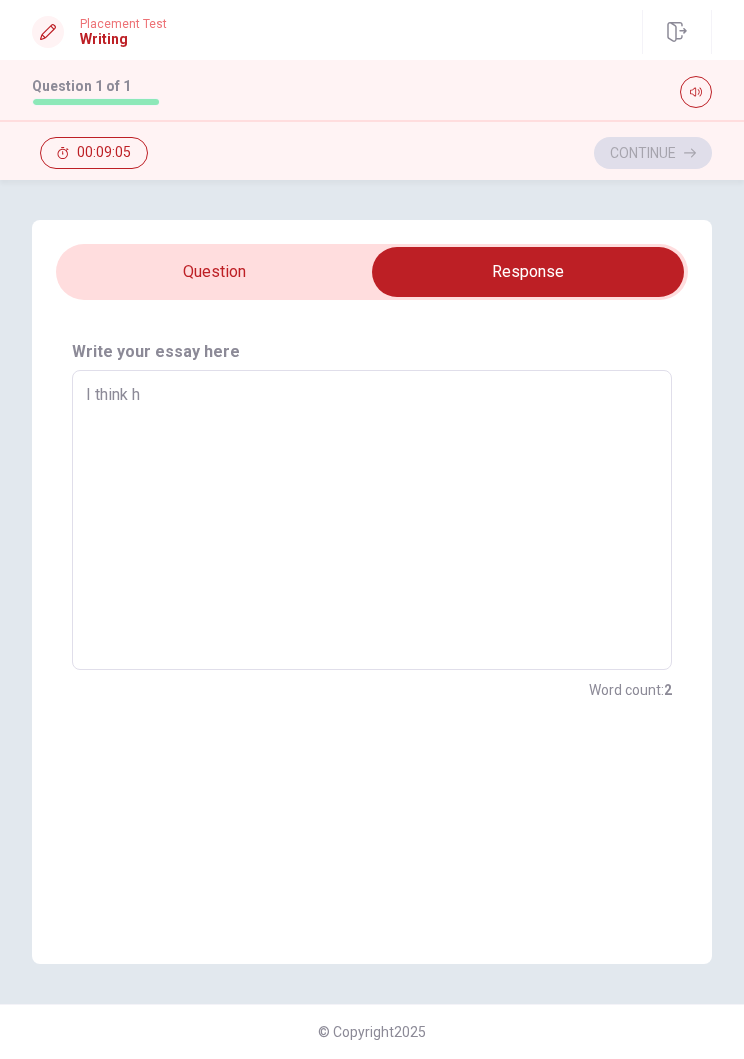 type on "x" 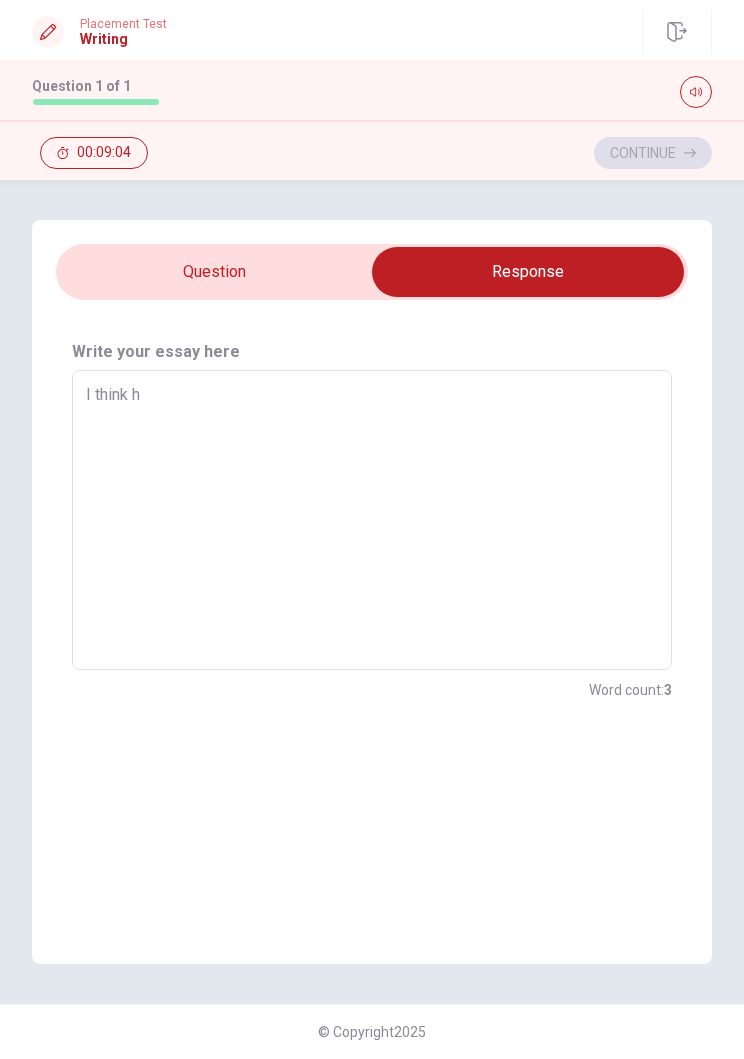 type on "I think hu" 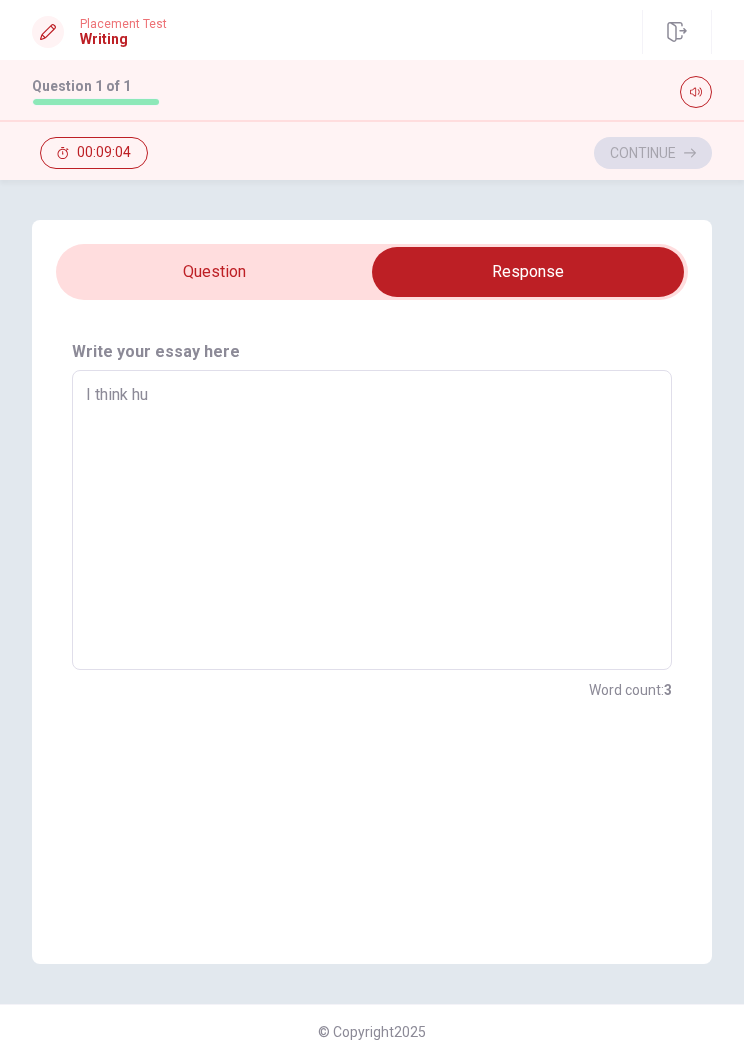 type on "x" 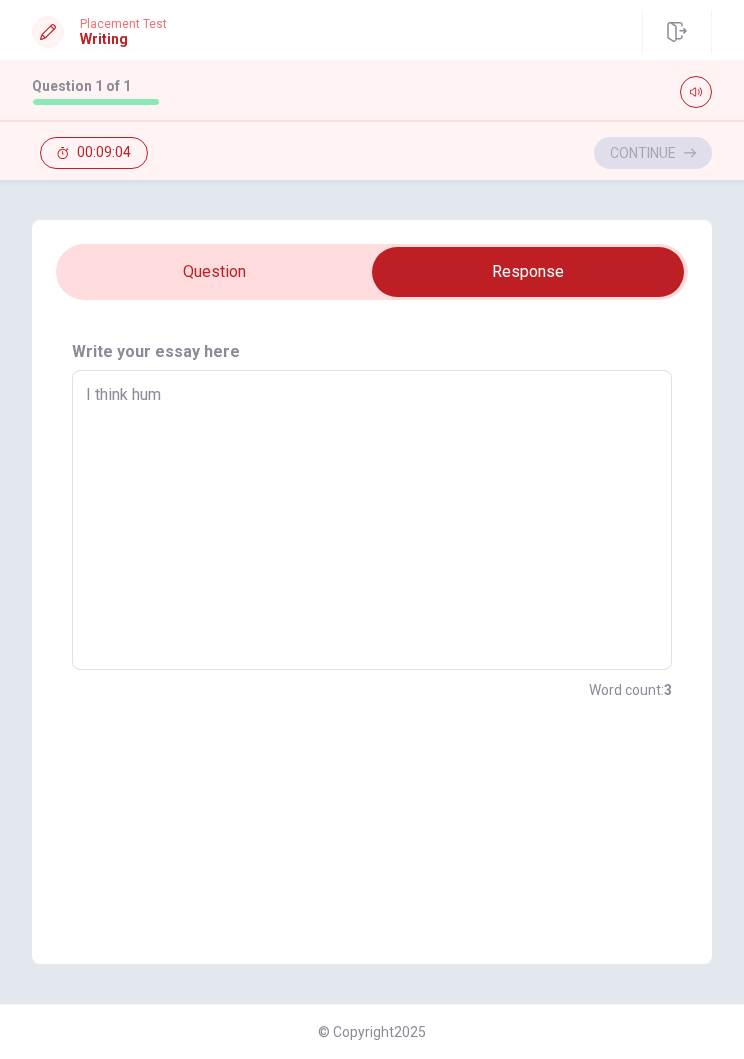 type on "x" 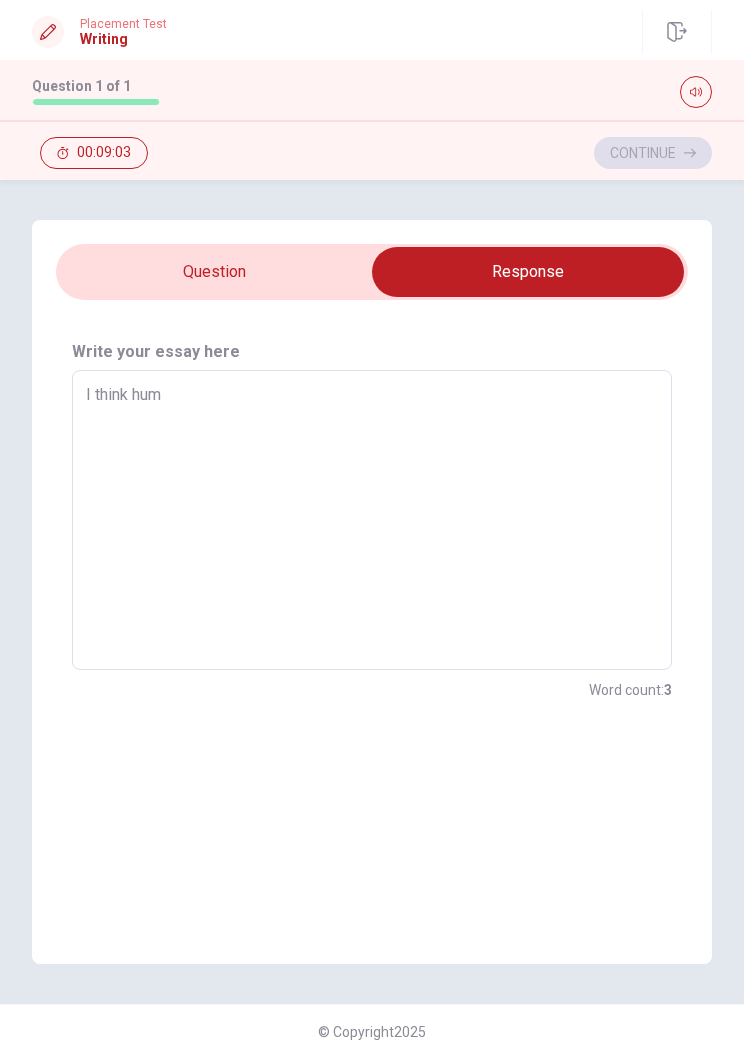 type on "I think huma" 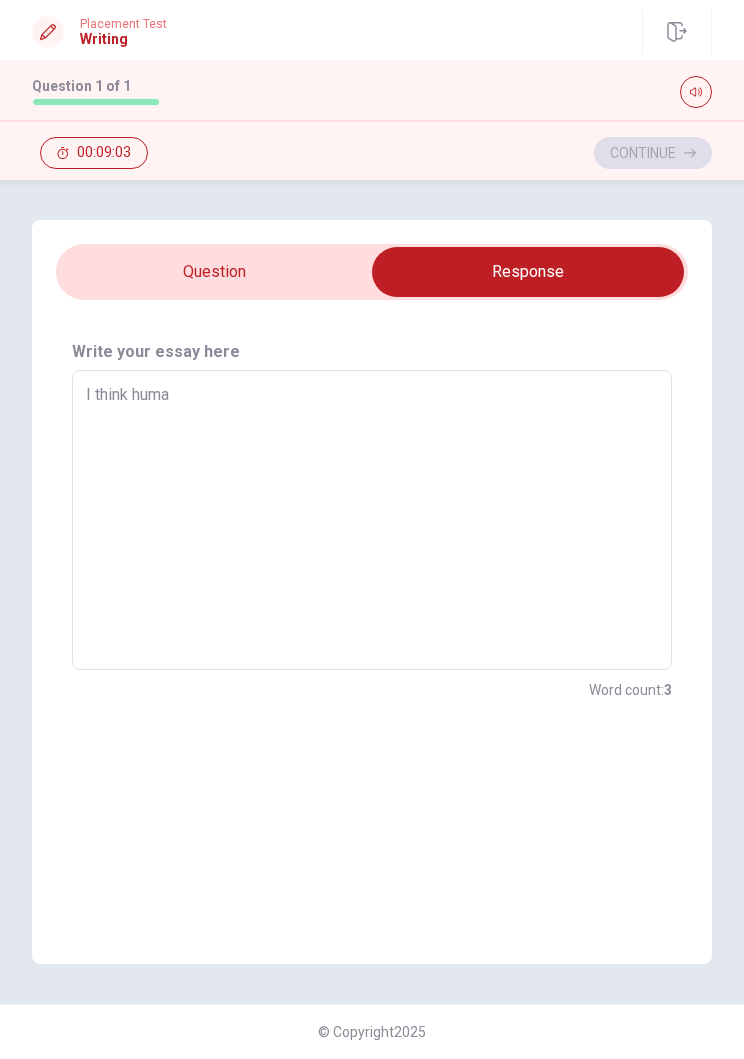 type on "x" 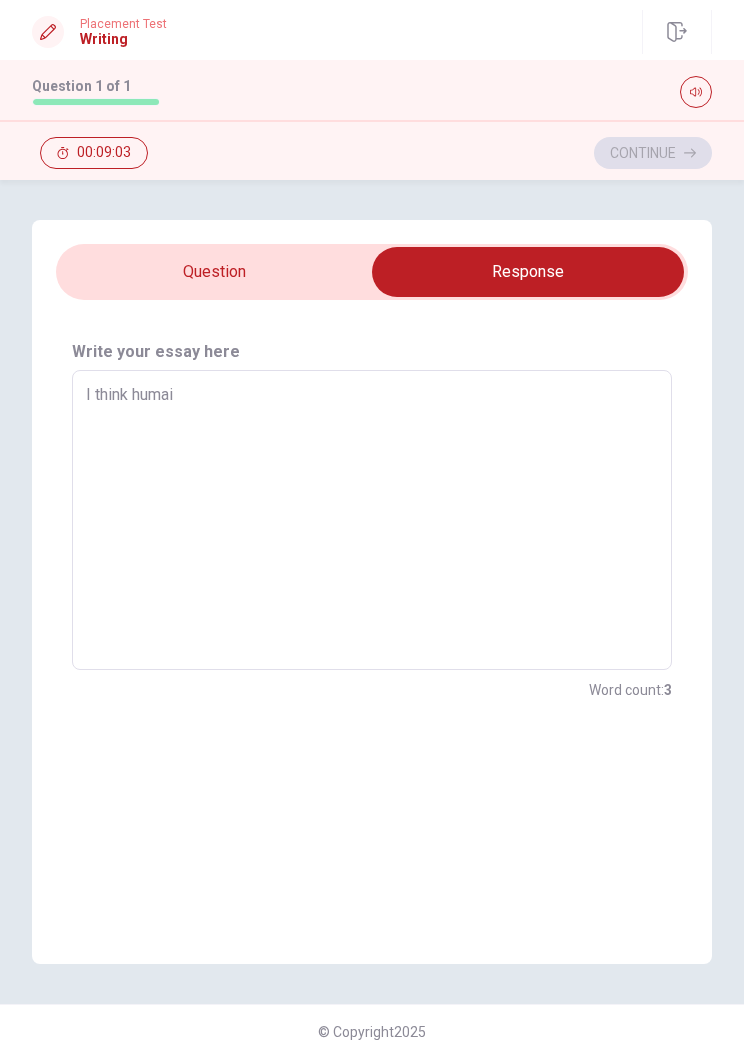 type on "x" 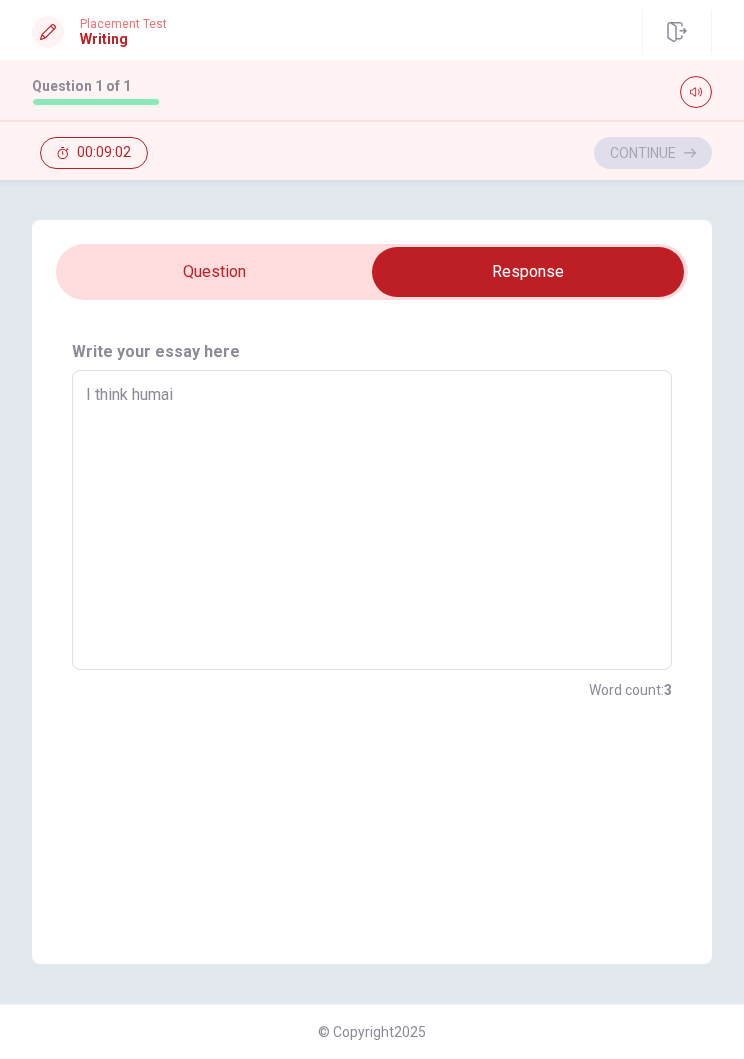 type on "I think huma" 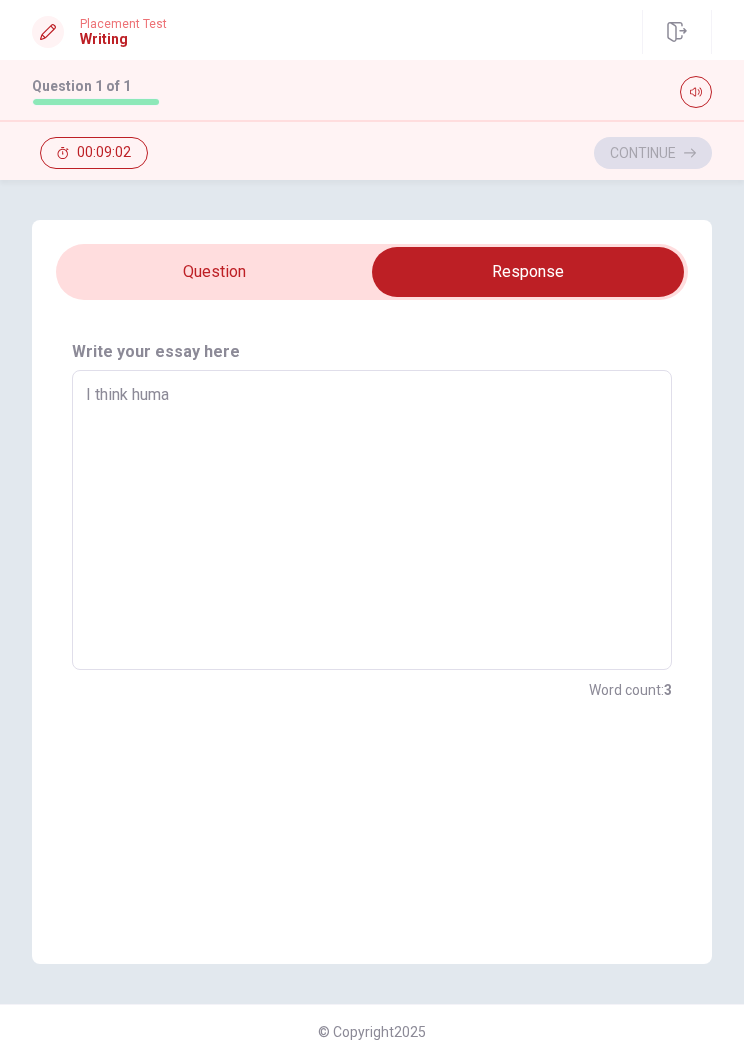 type on "x" 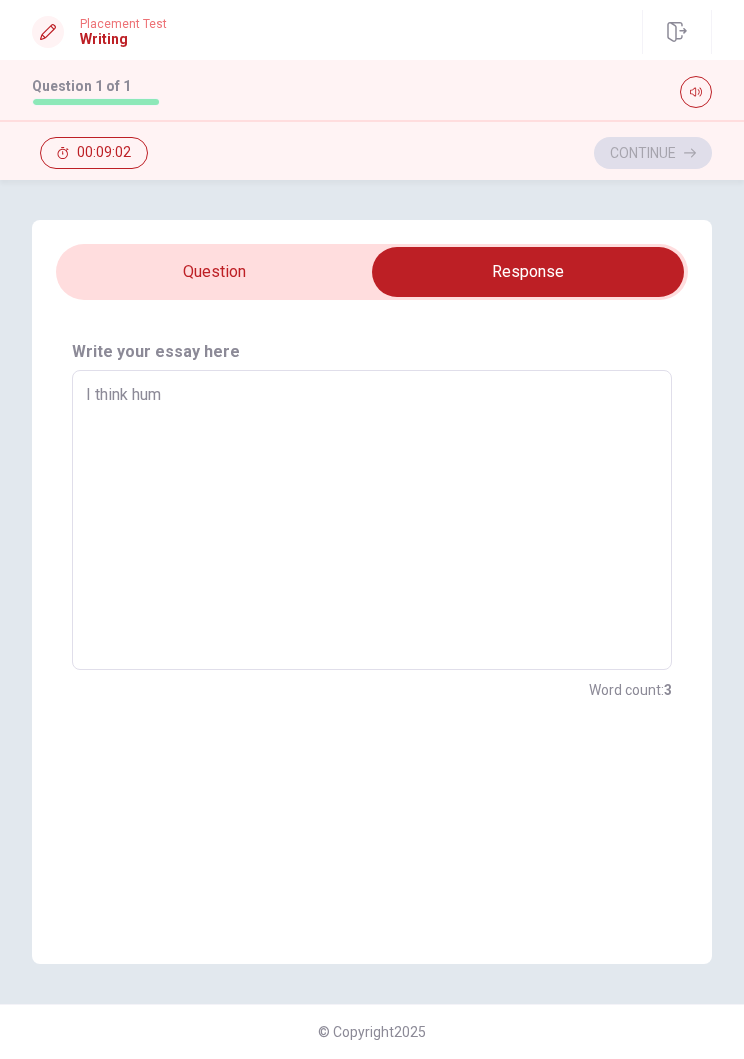 type on "x" 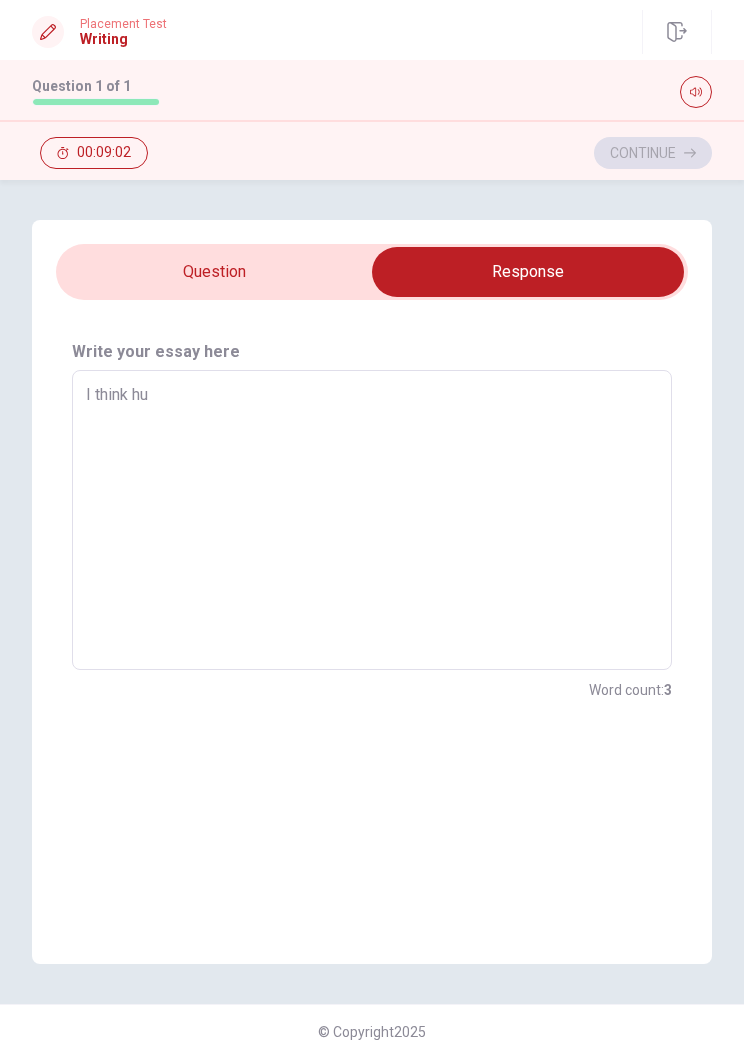 type on "x" 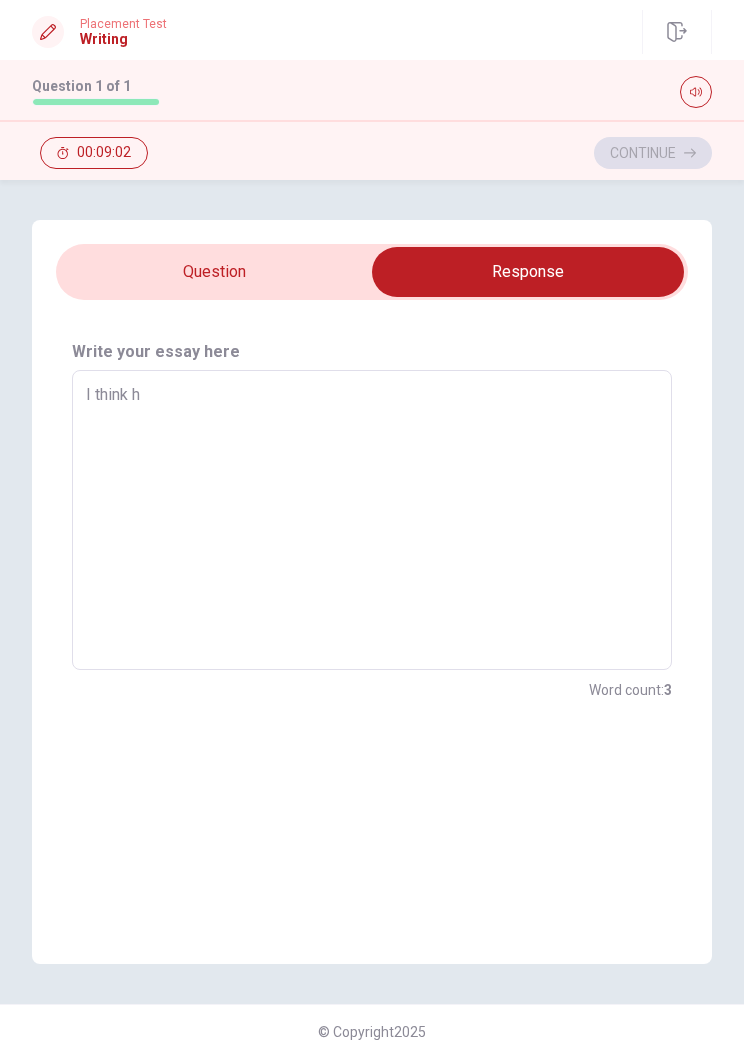 type on "x" 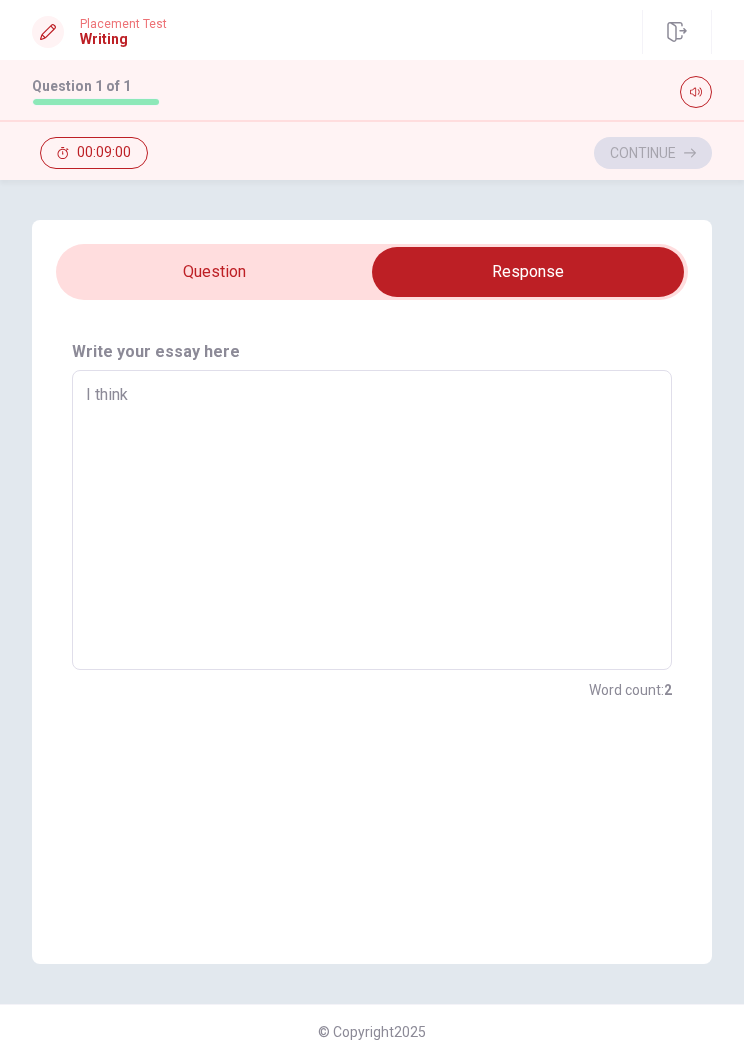 type on "x" 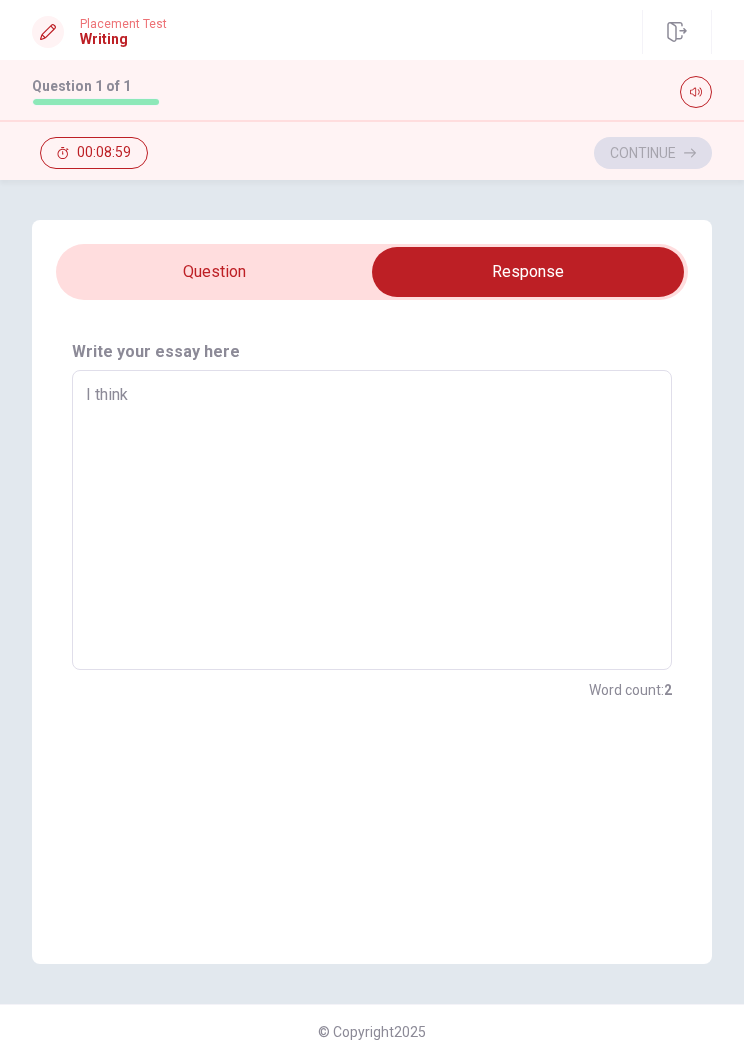 type on "I think h" 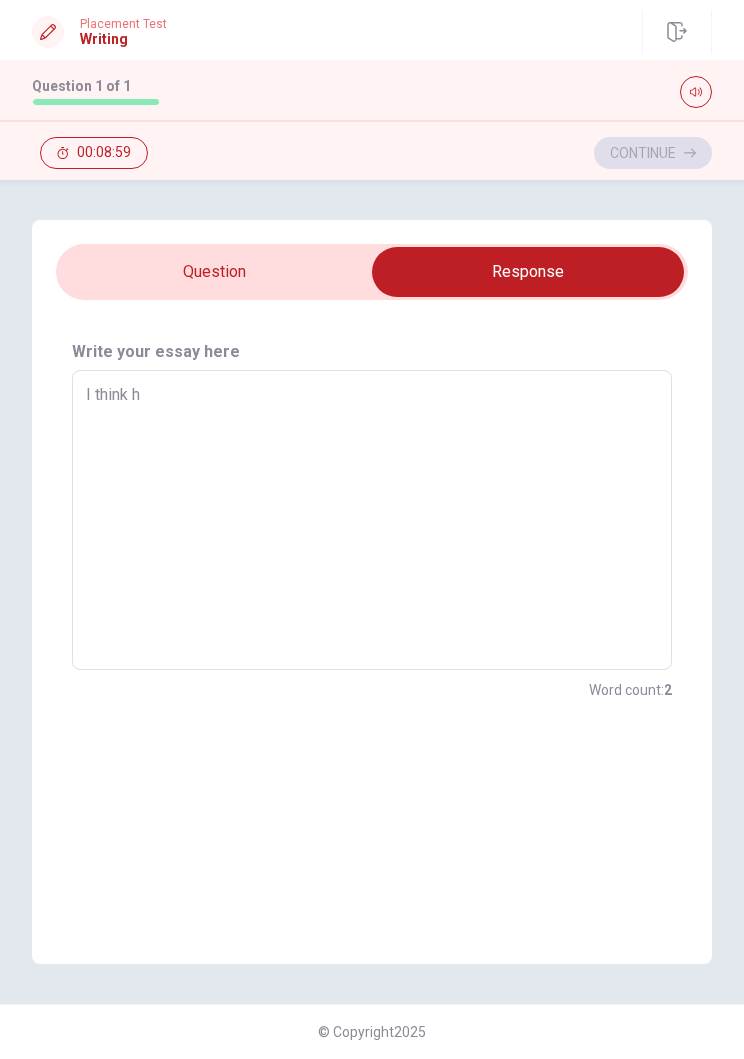 type on "x" 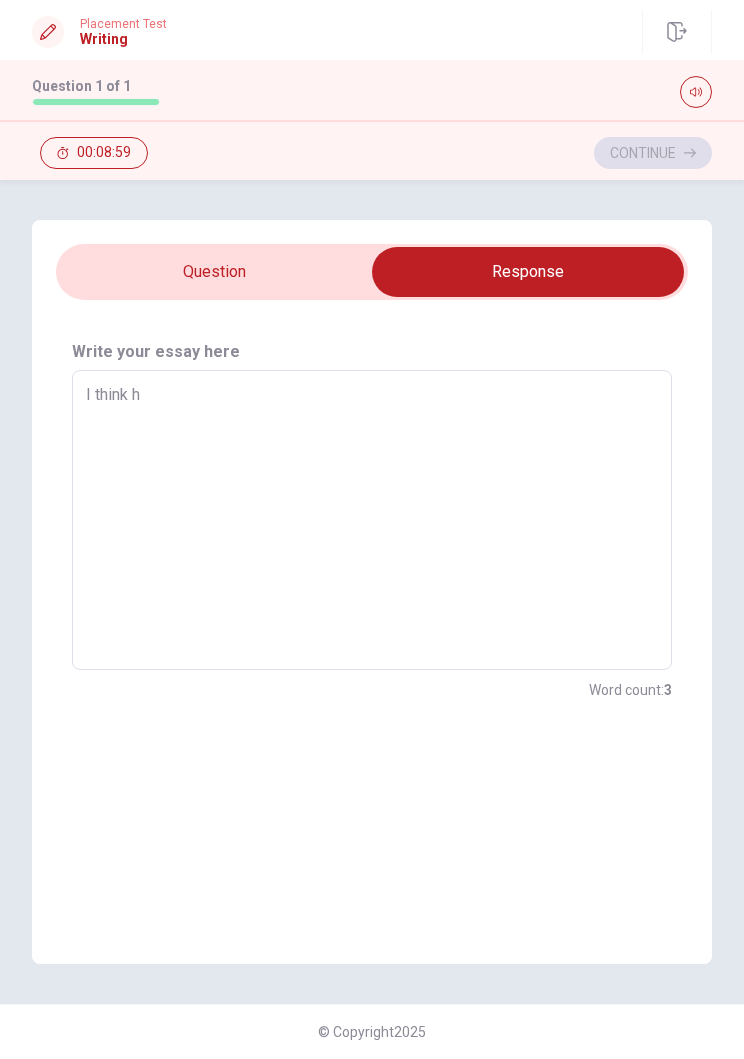 type on "I think hu" 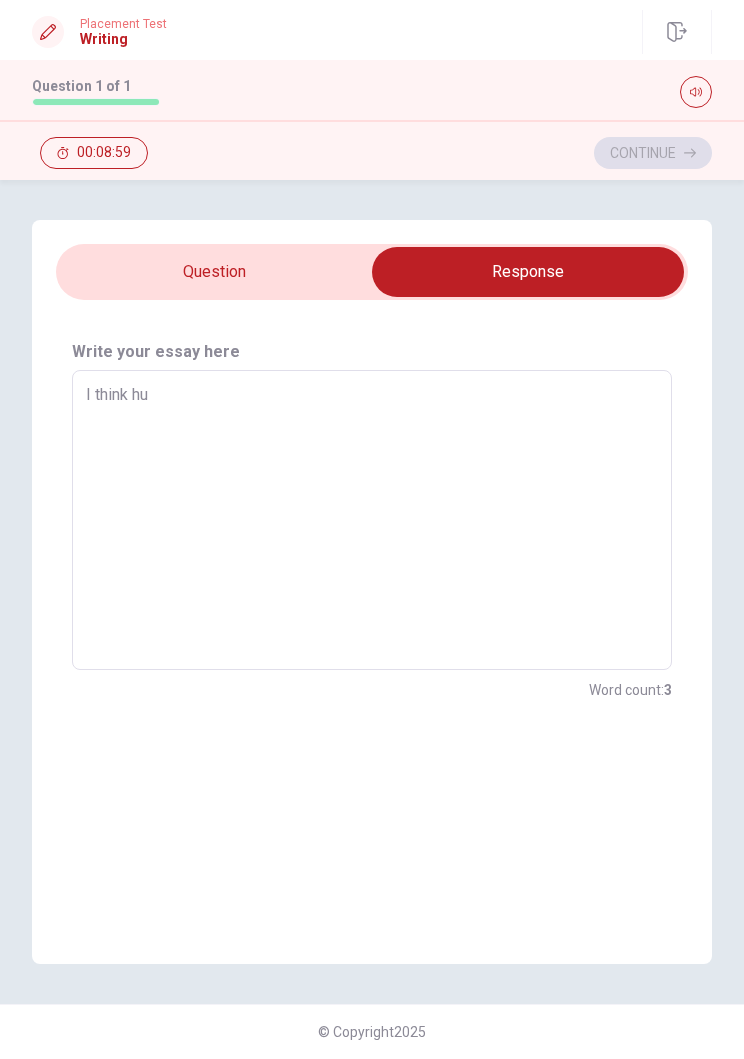 type on "x" 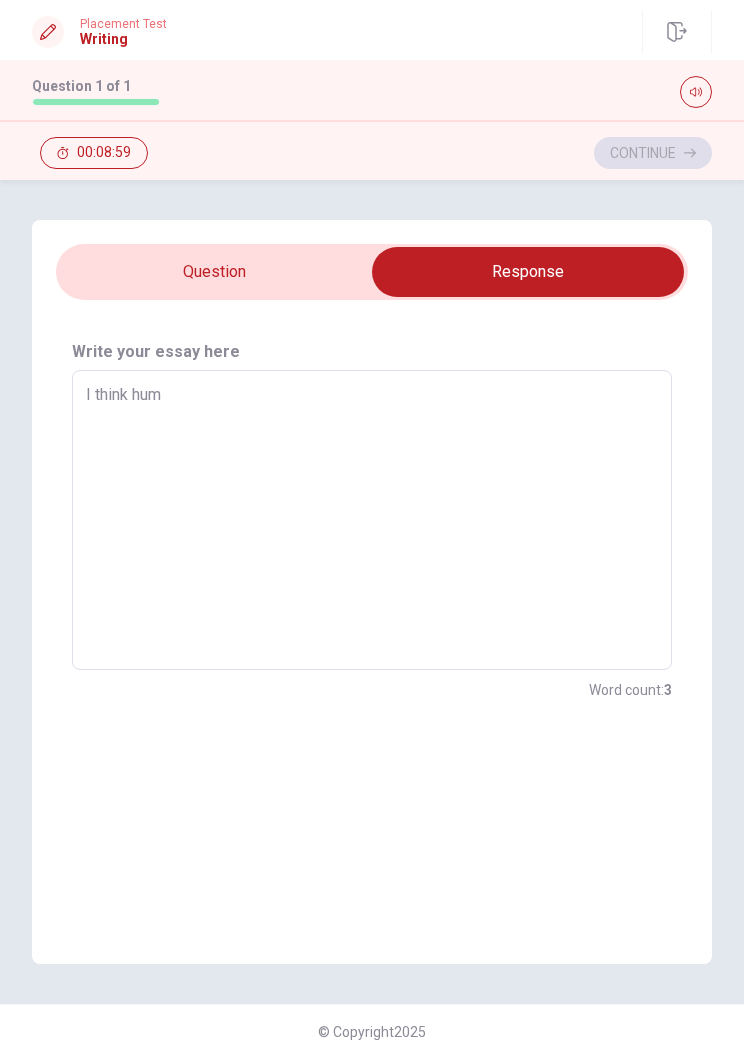 type on "x" 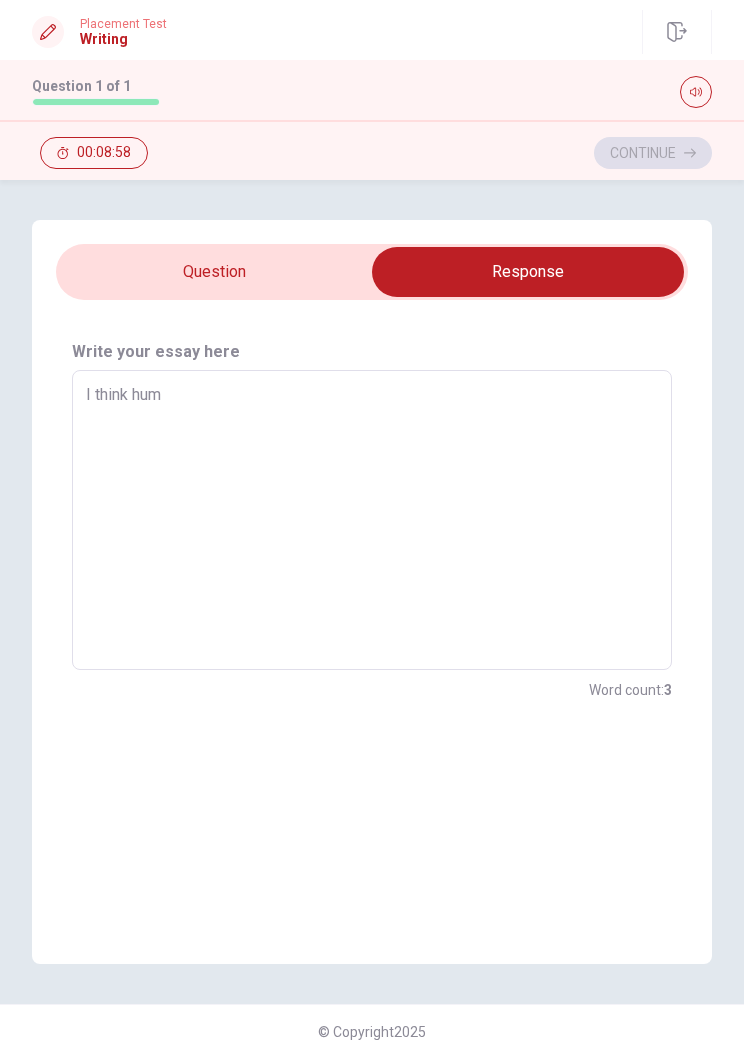 type on "I think huma" 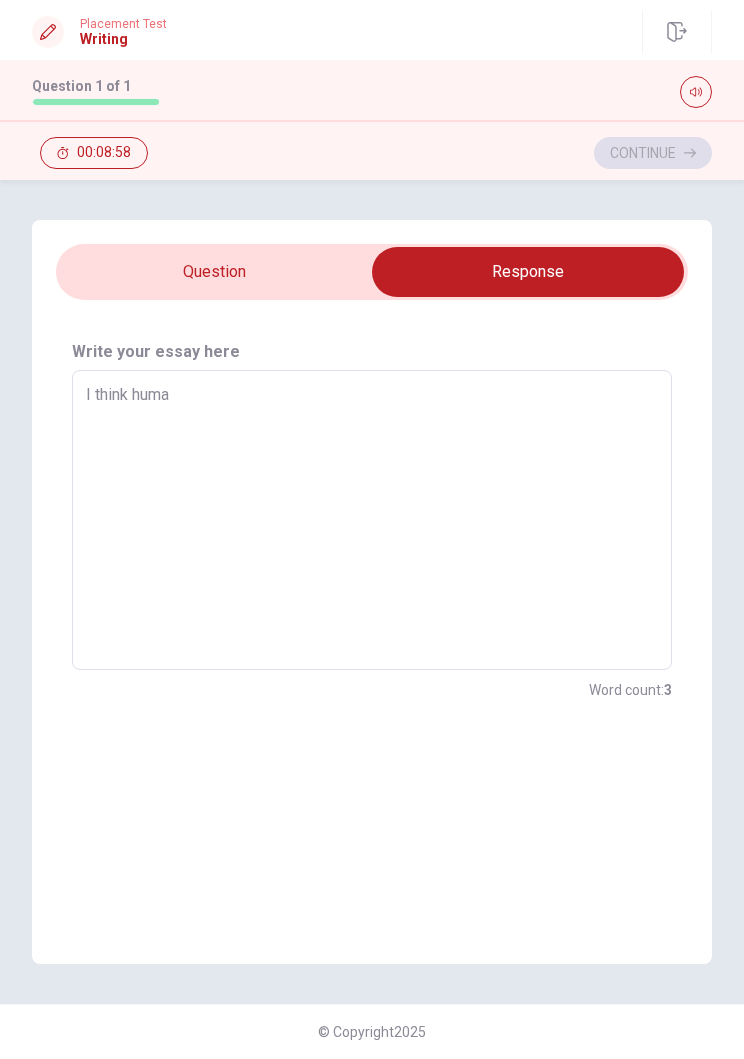 type on "x" 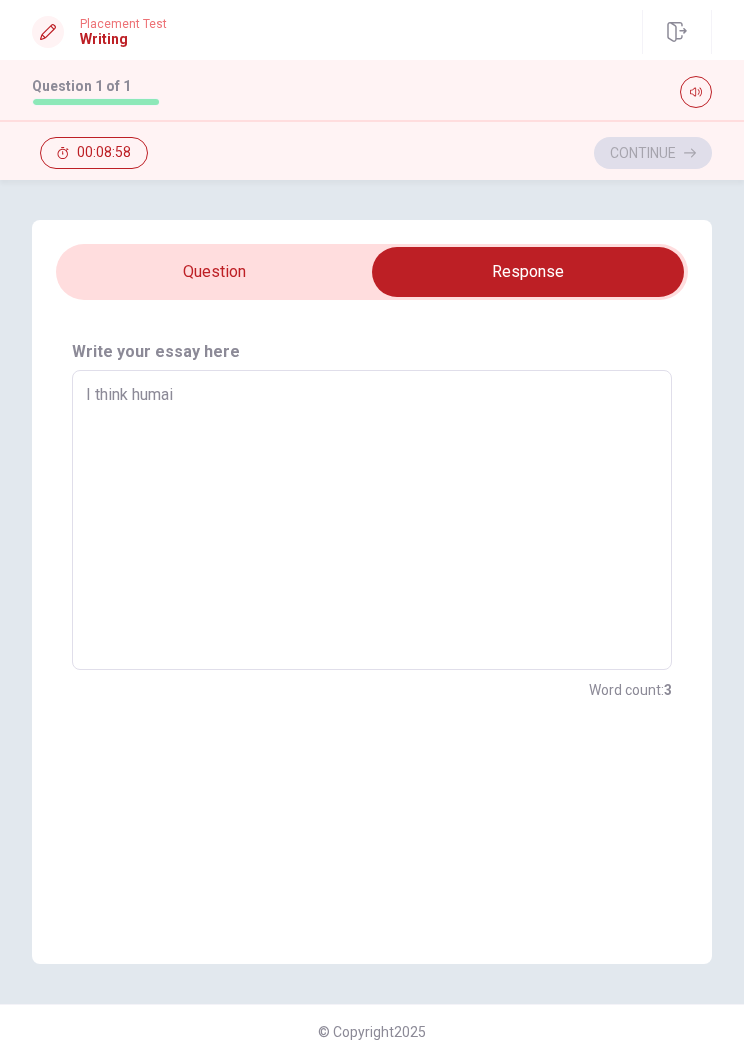 type on "x" 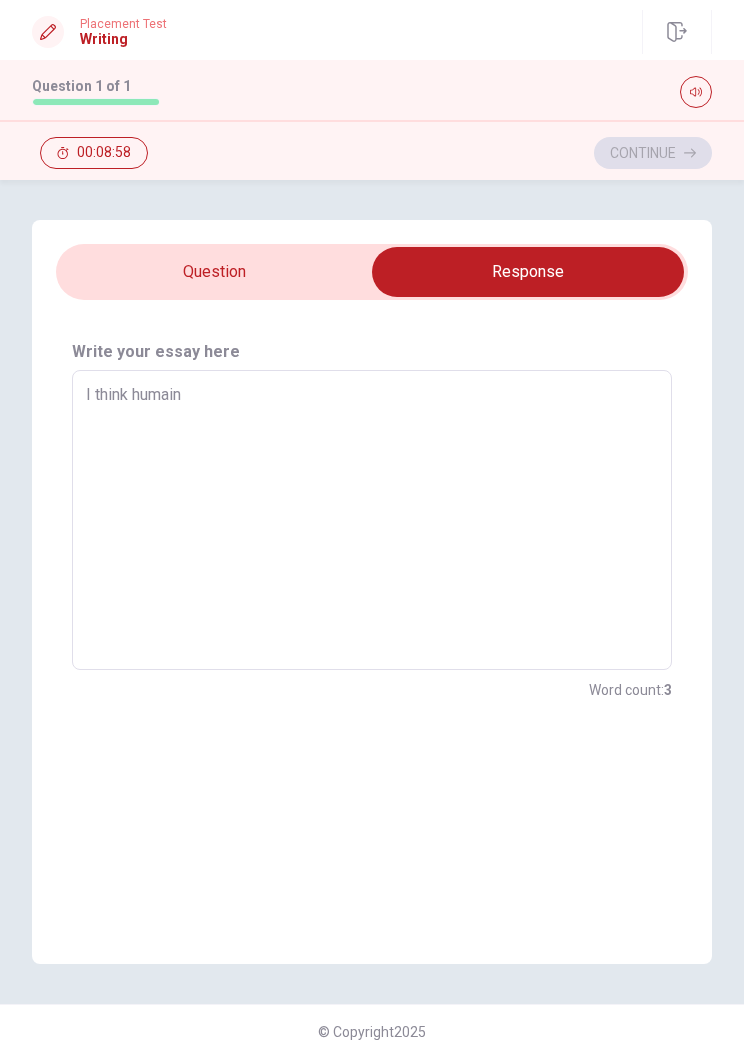 type on "x" 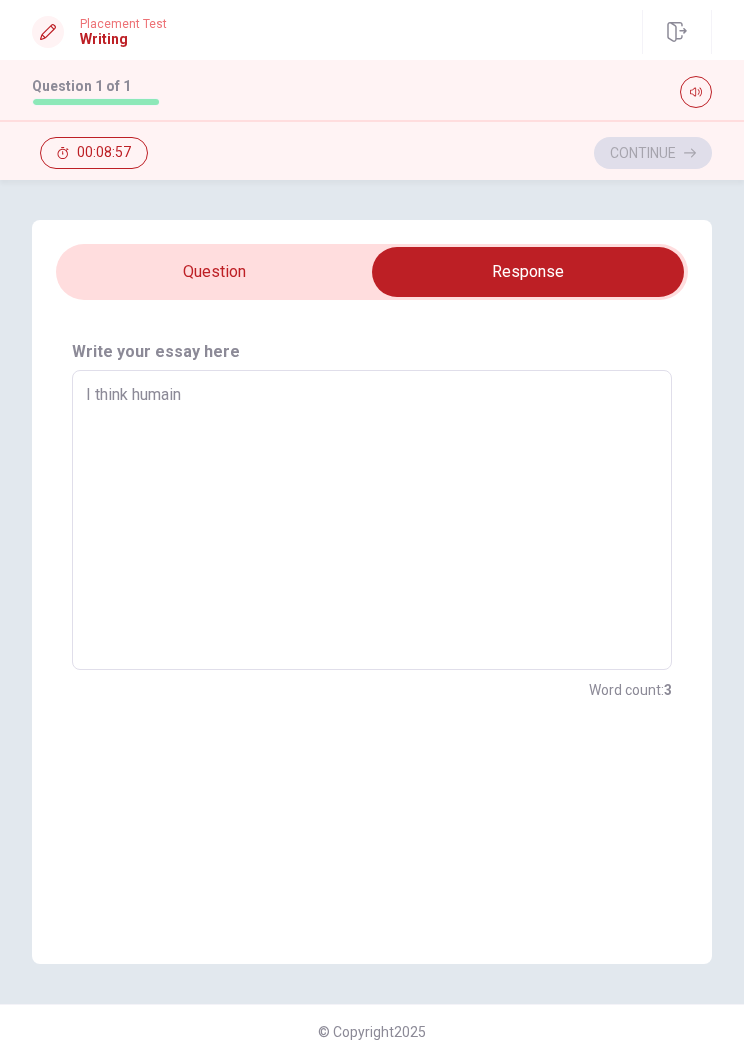 type on "I think humains" 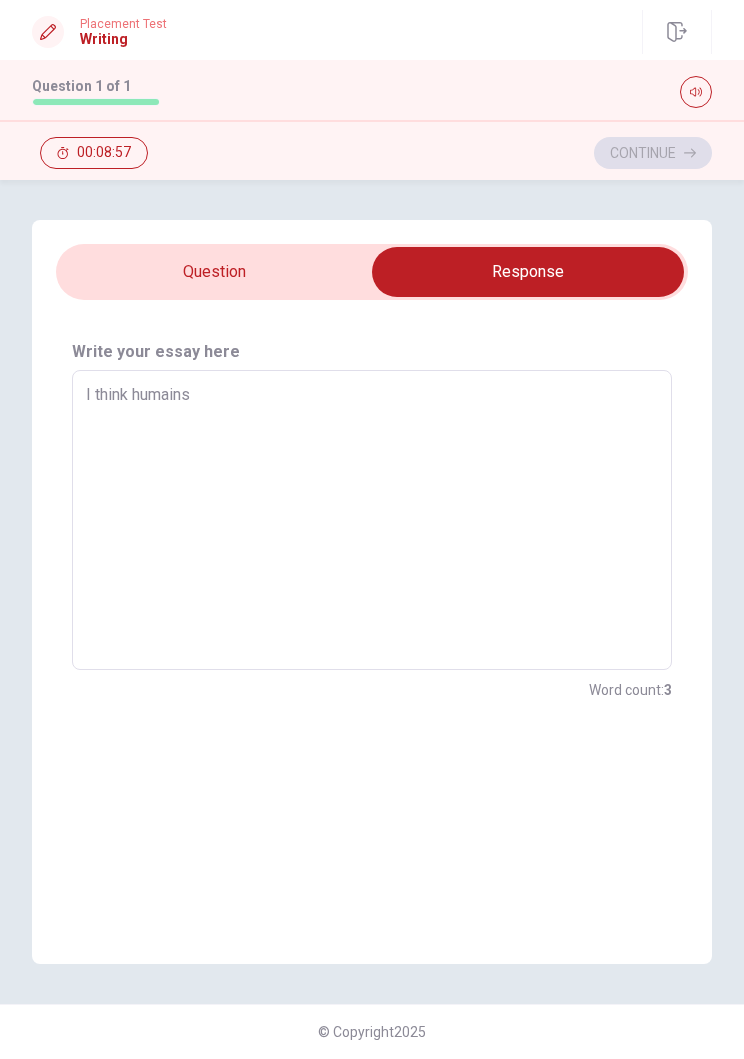 type on "x" 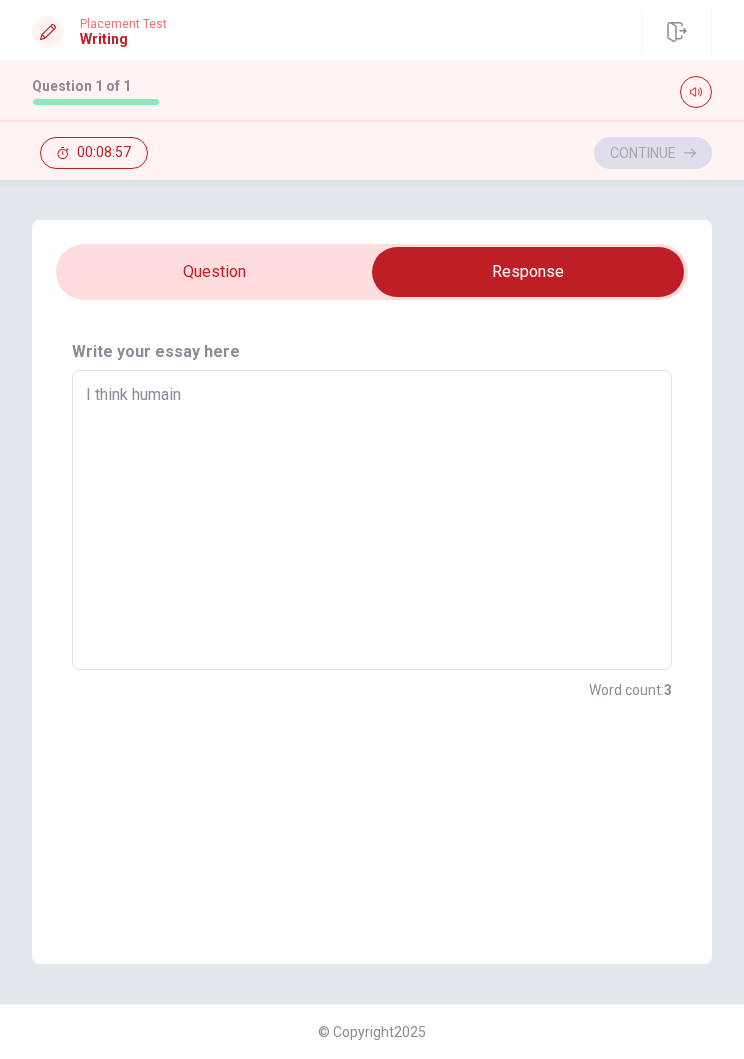 type on "x" 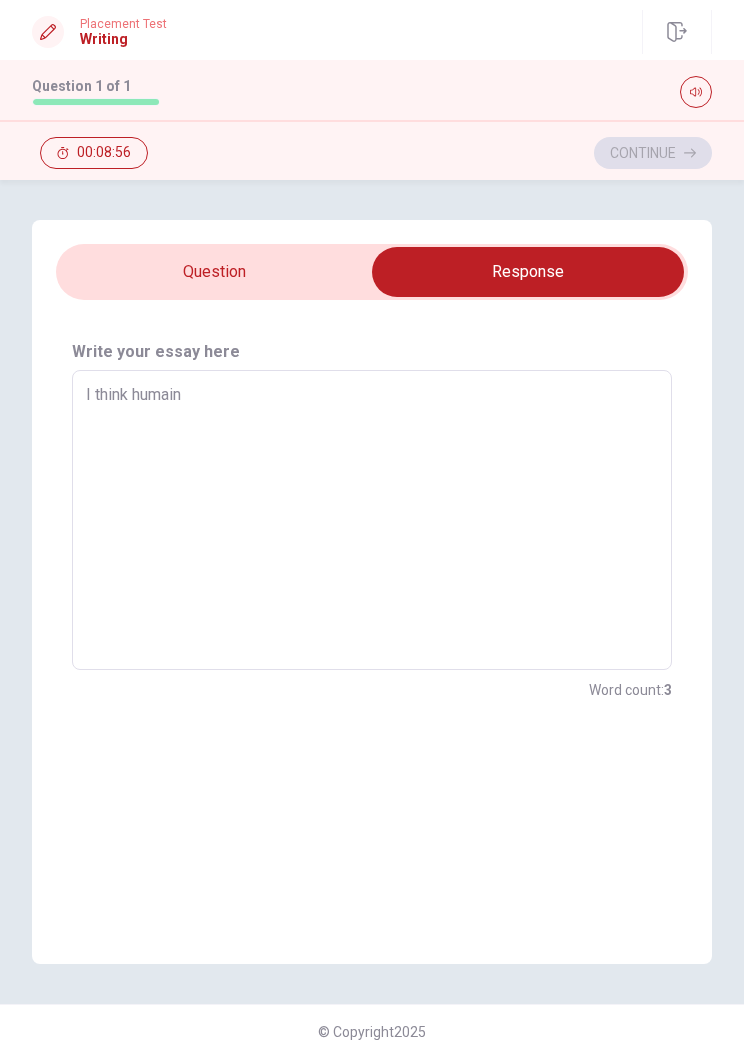 type on "I think humain" 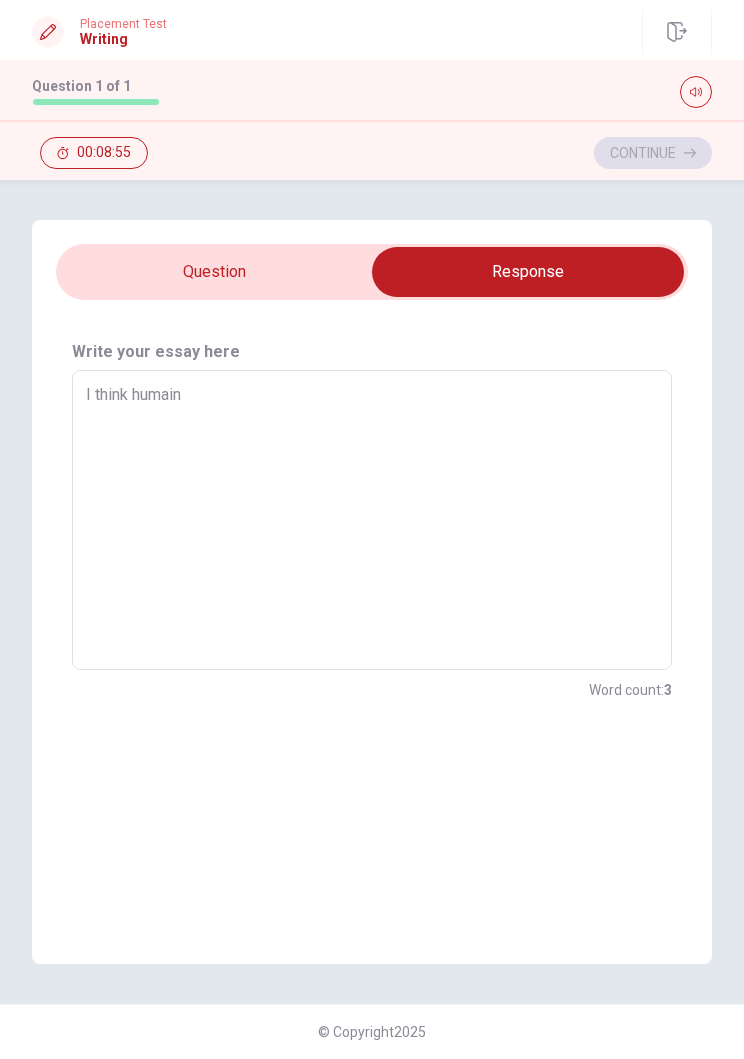type on "I think humain l" 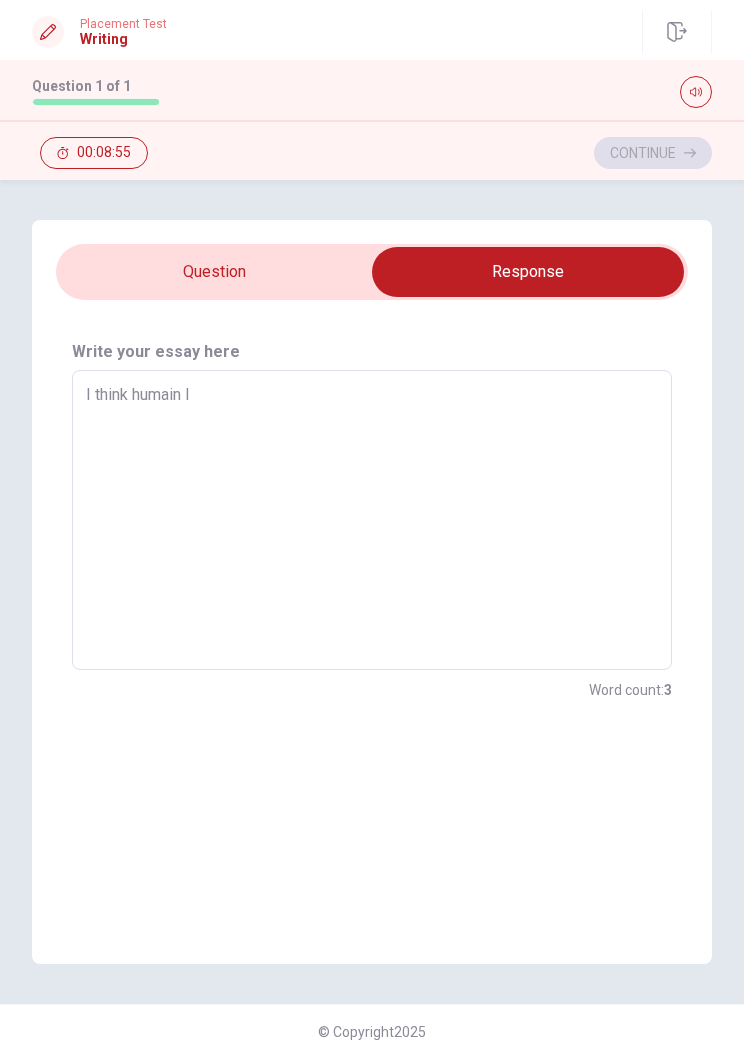 type on "x" 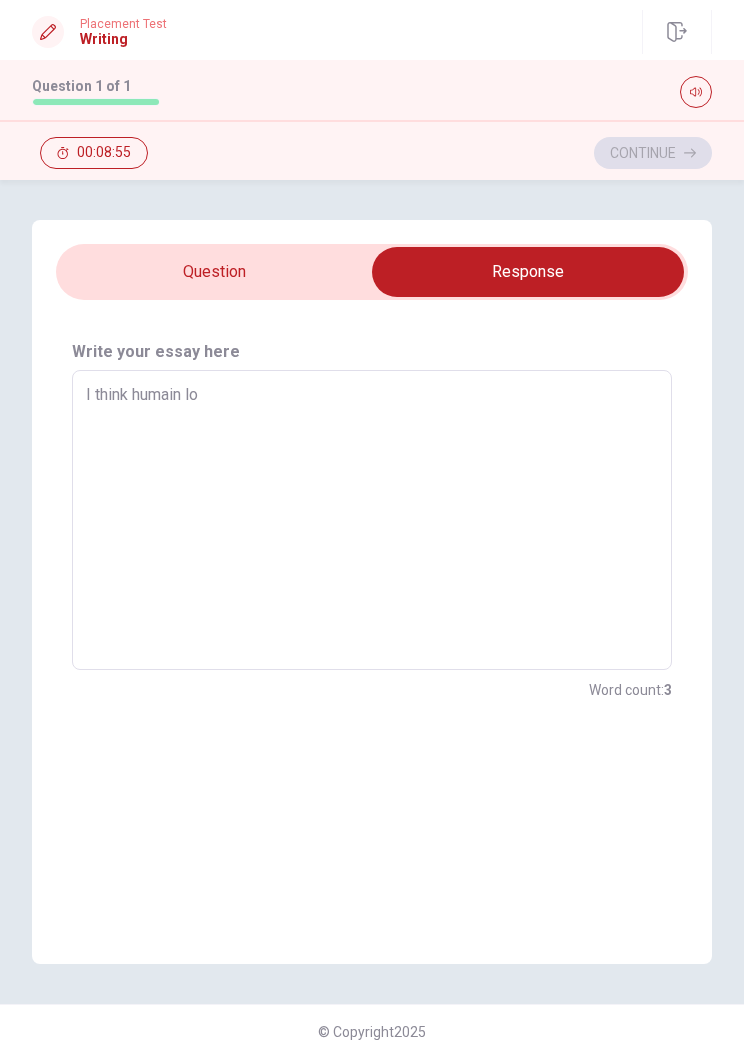 type on "x" 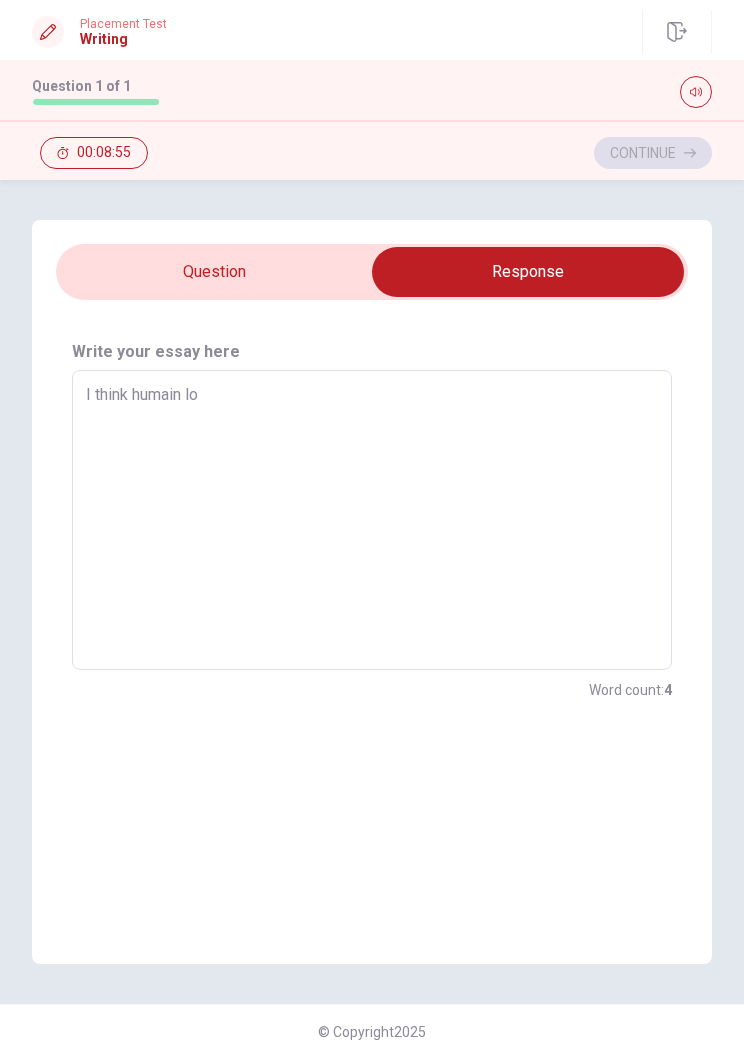 type on "I think humain los" 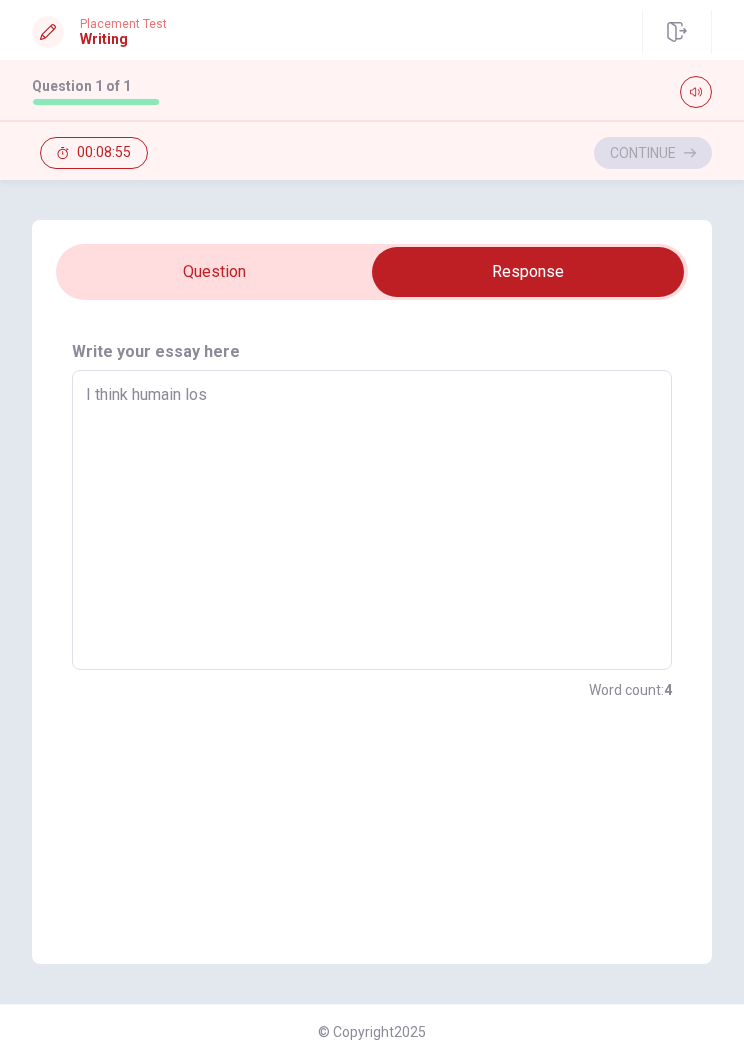 type on "x" 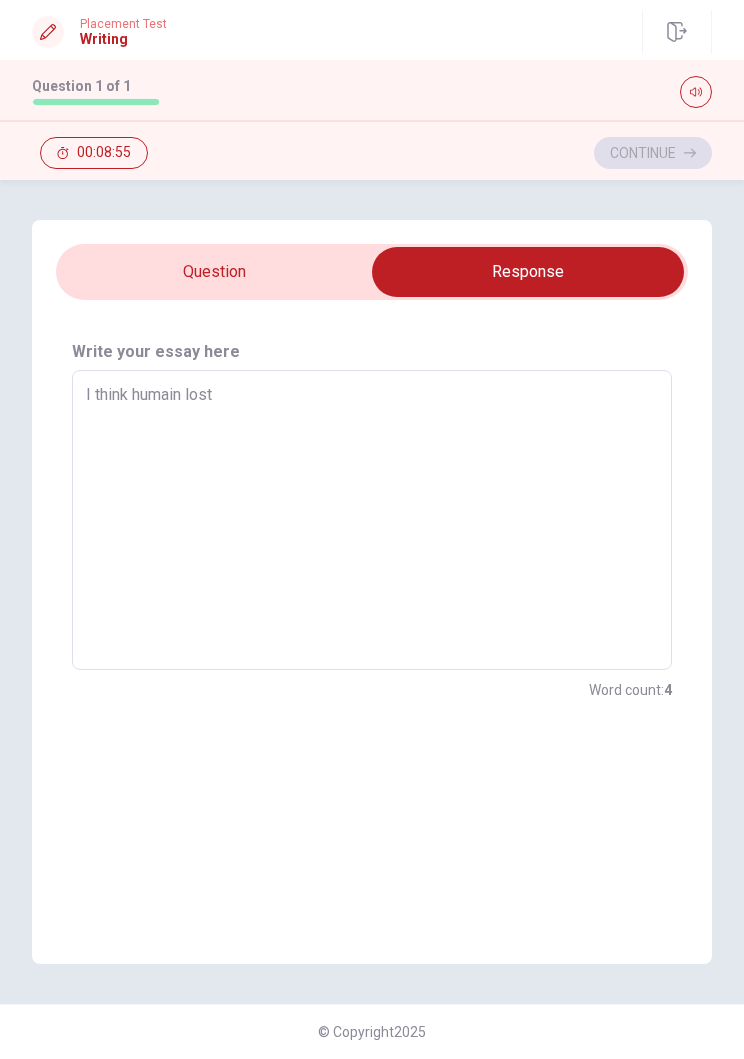 type on "x" 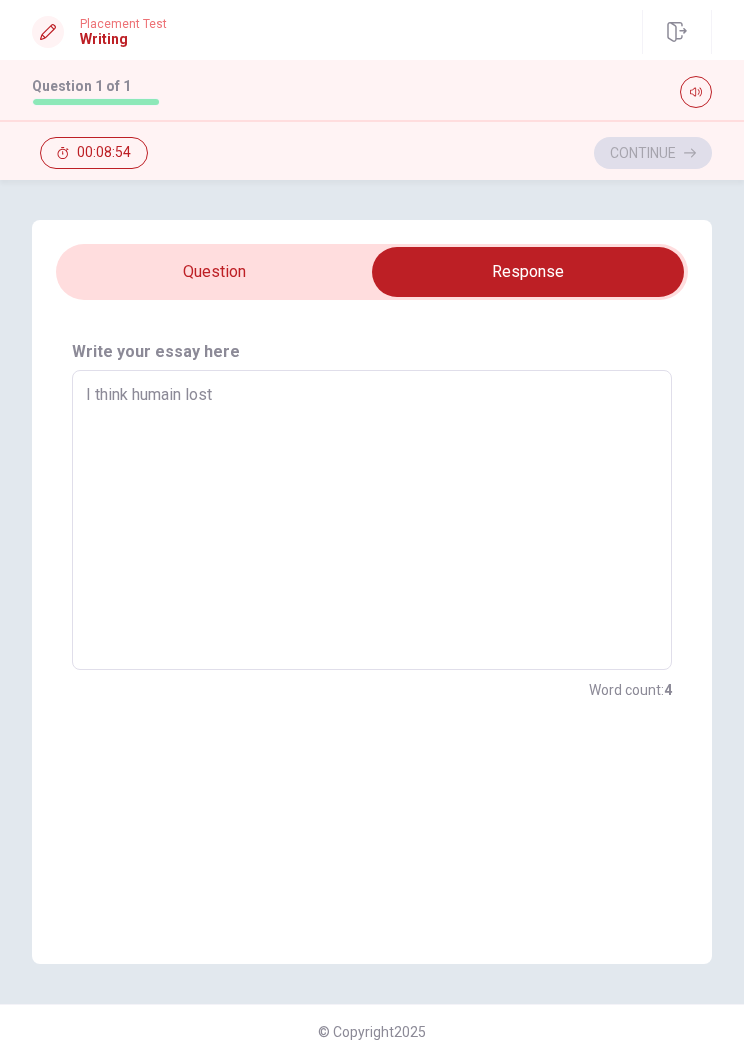 type on "I think humain lost" 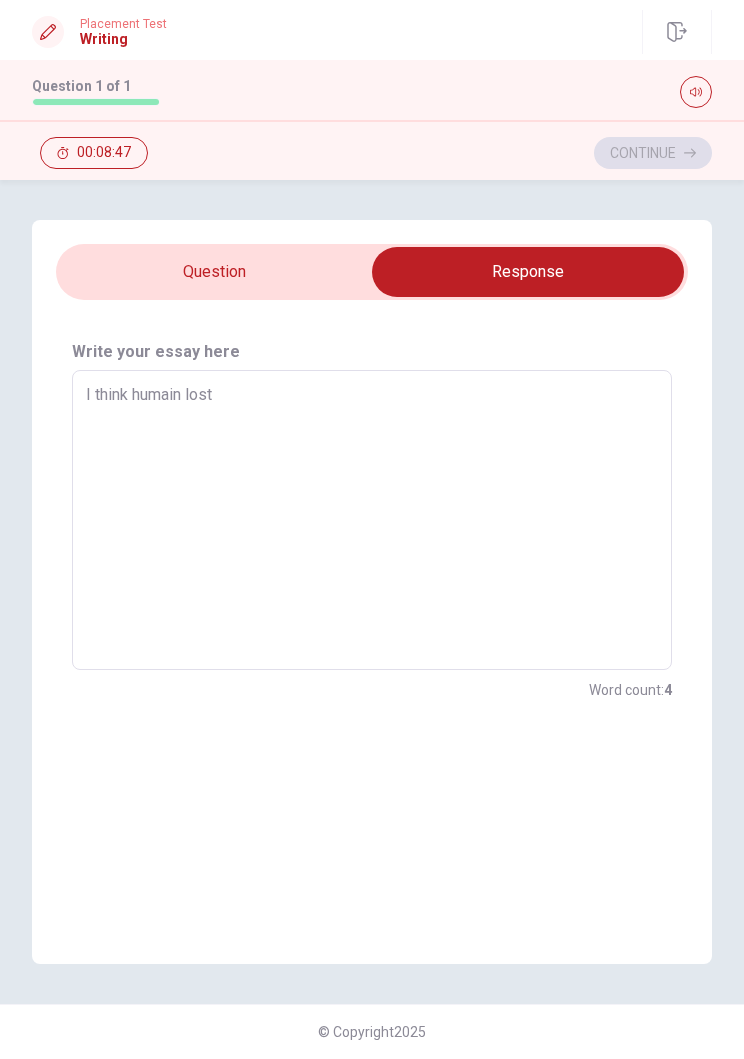type on "x" 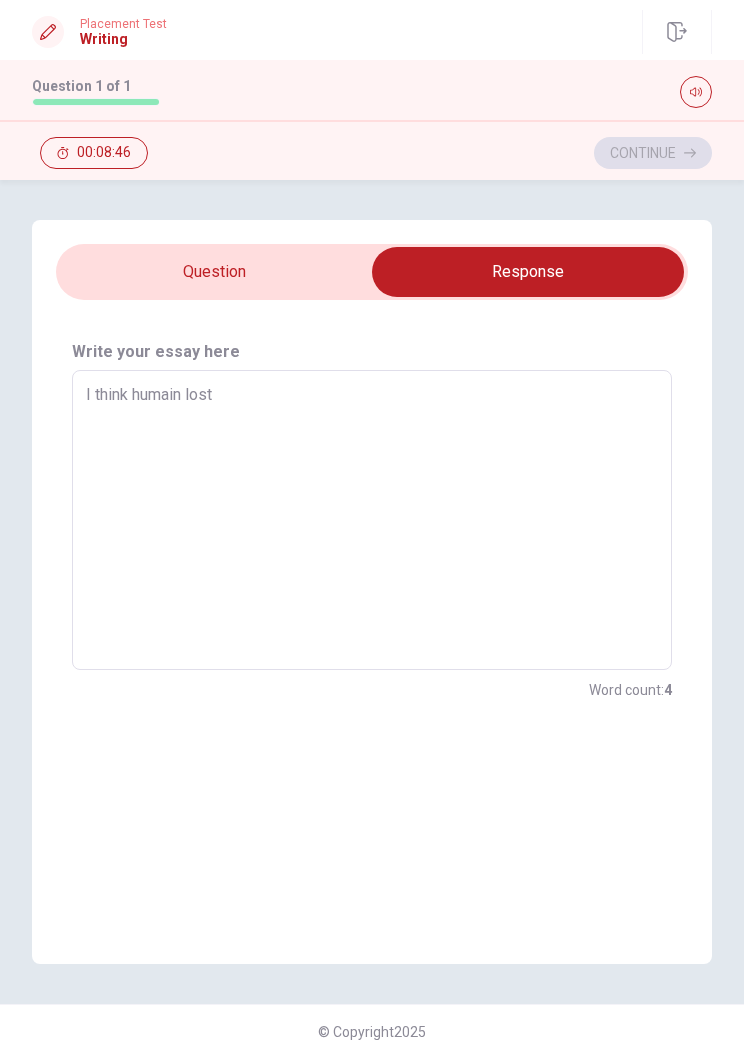type on "I think humain lost f" 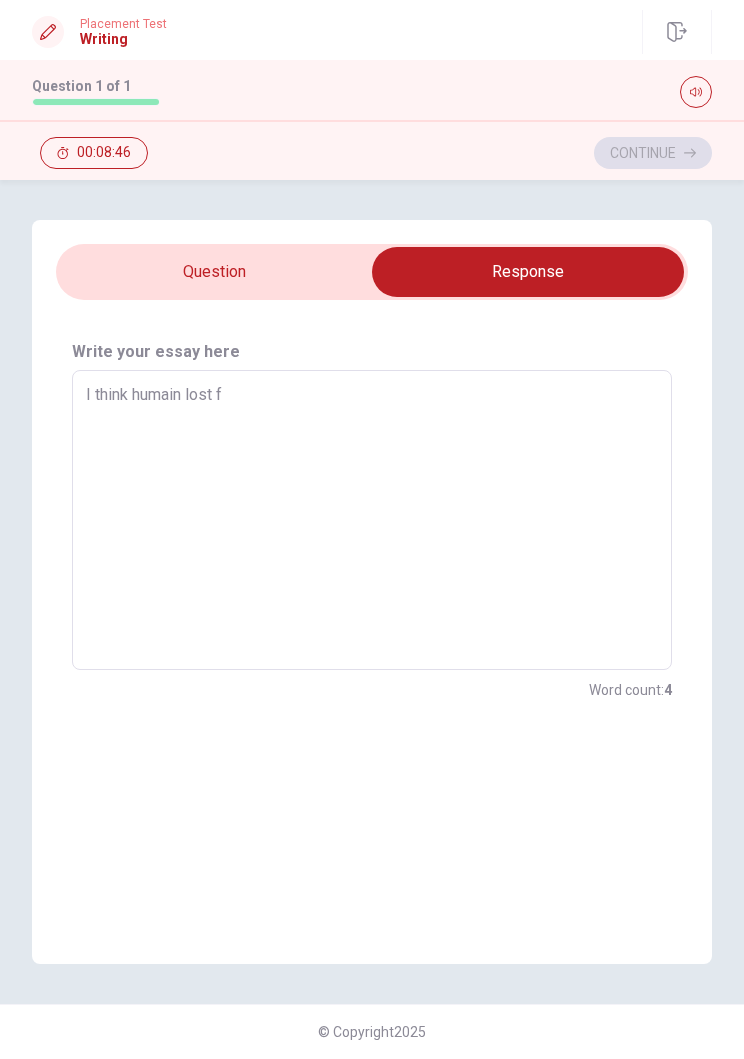 type on "x" 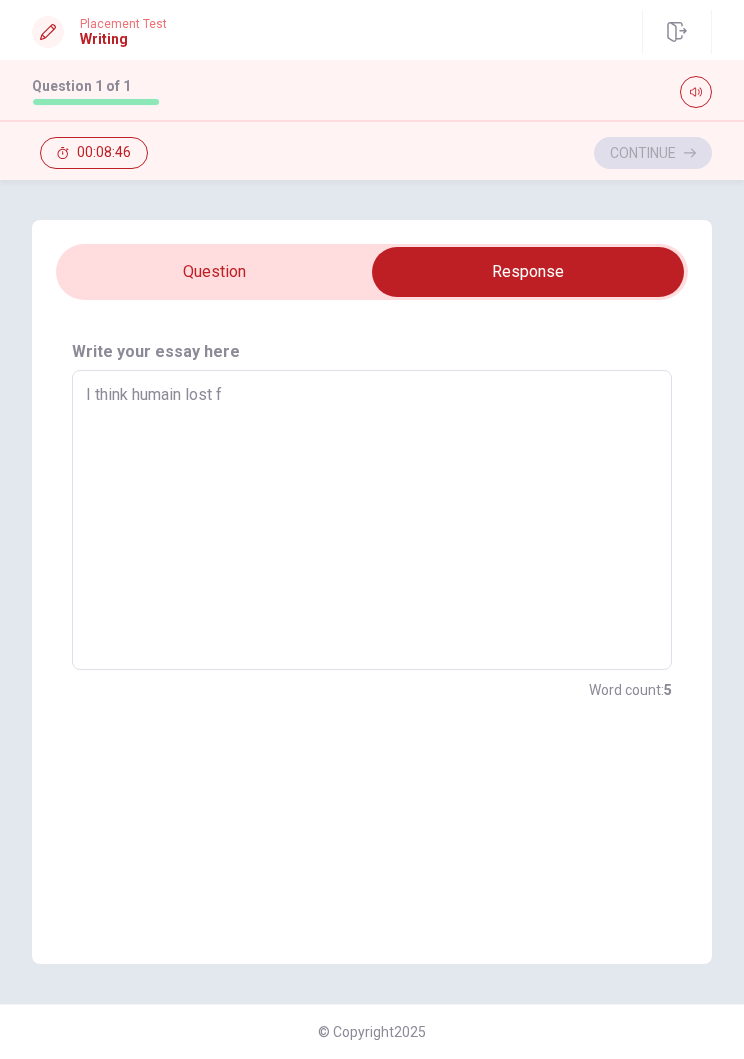 type on "I think humain lost fe" 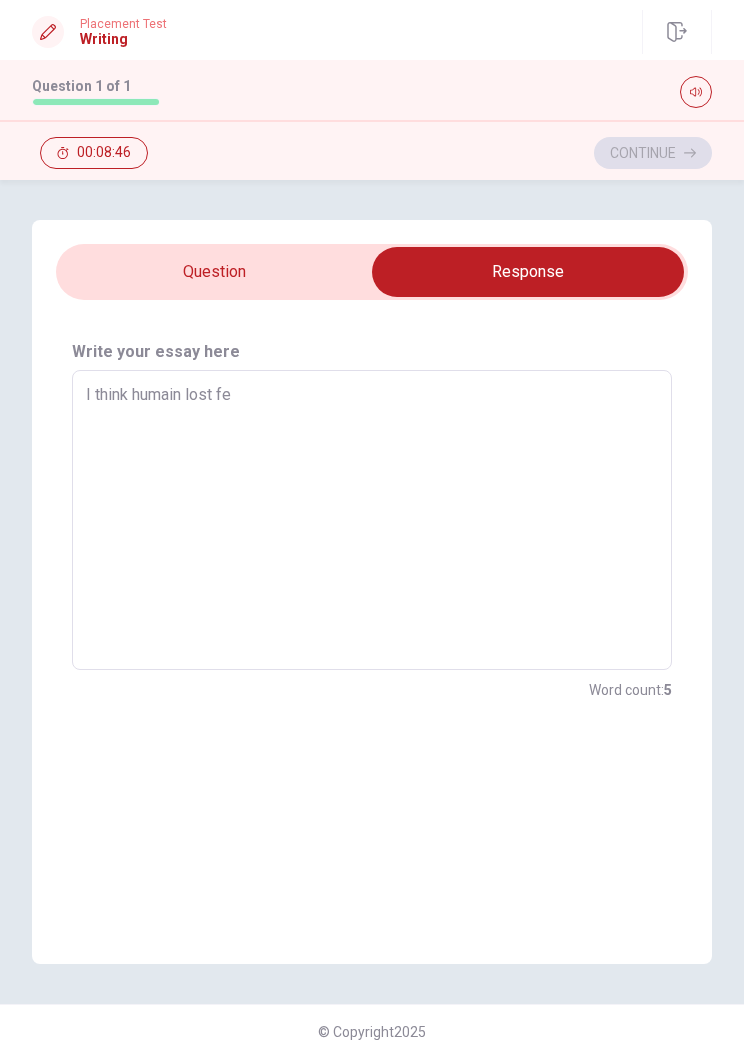 type on "x" 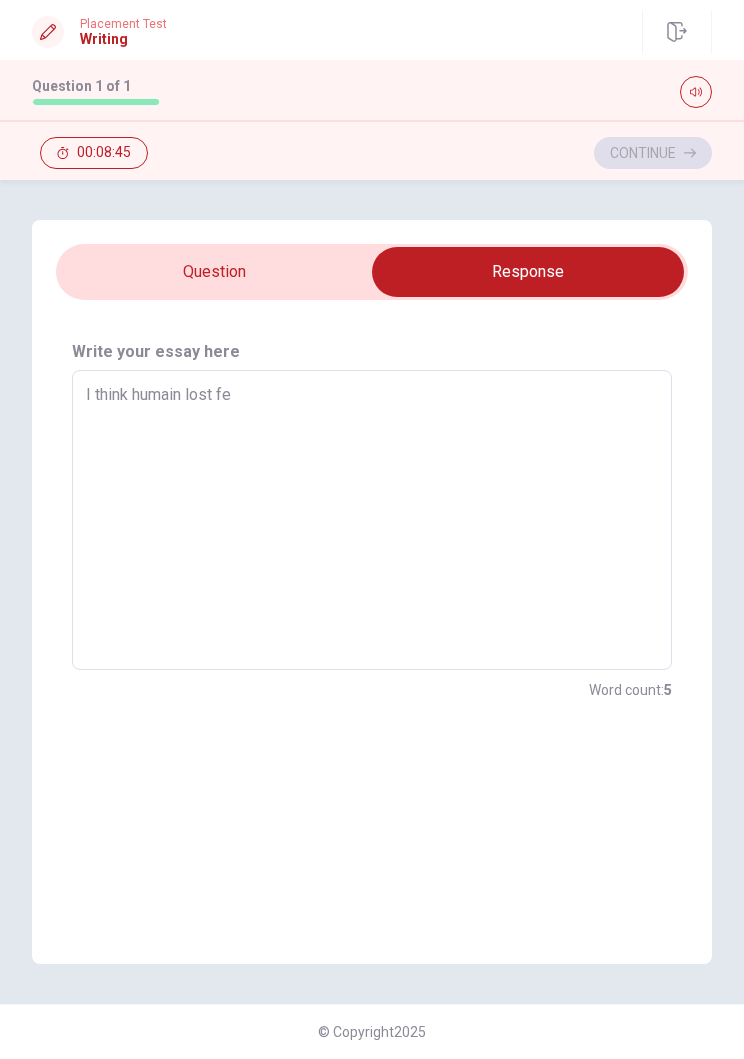 type on "I think humain lost fel" 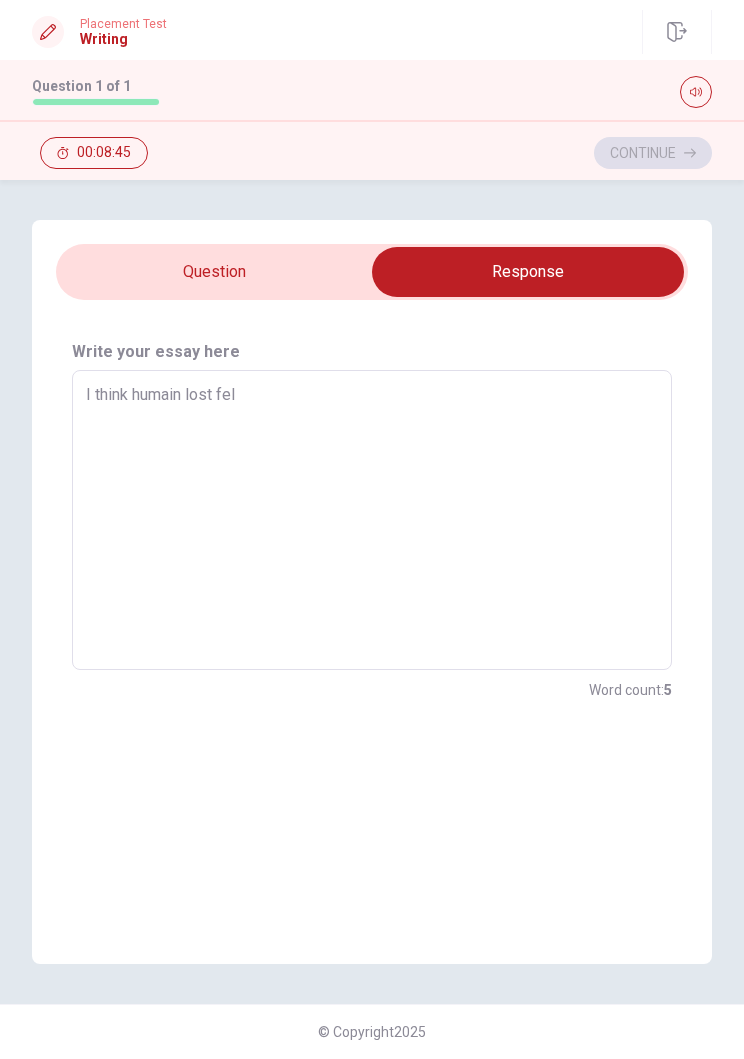 type on "x" 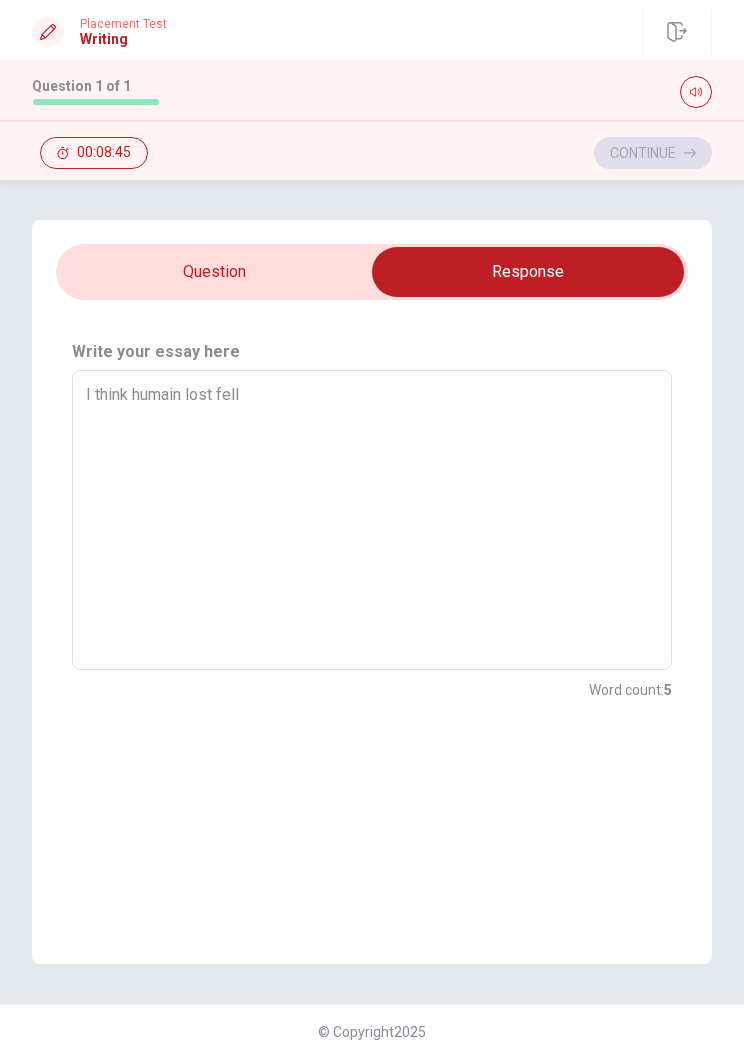 type on "x" 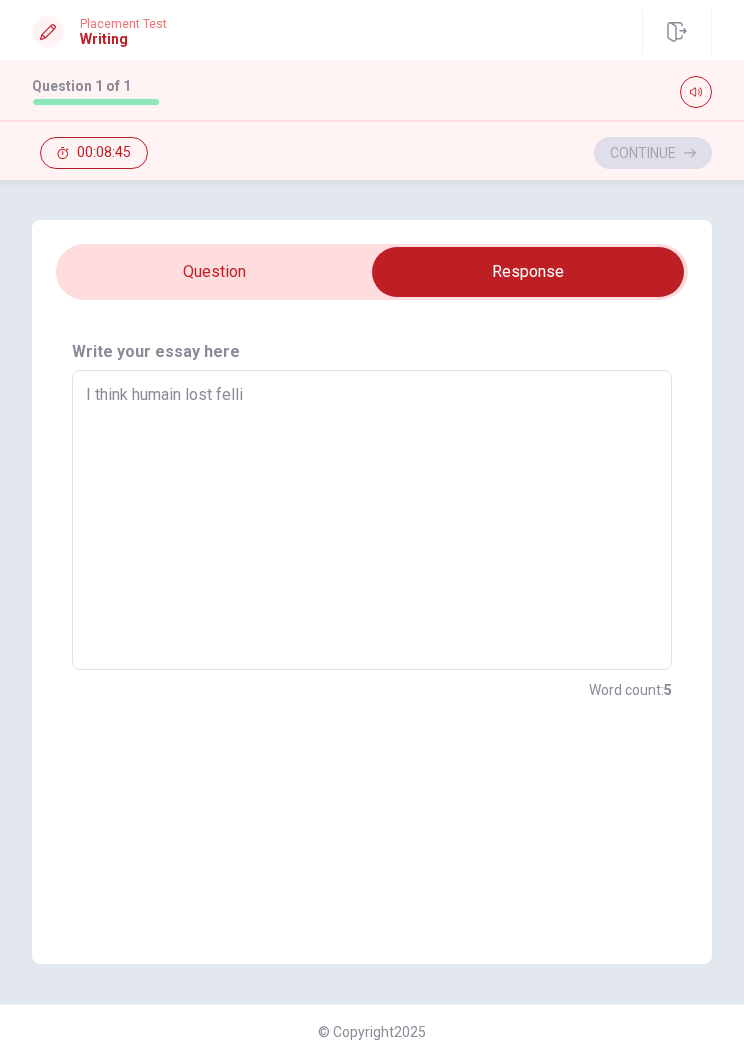 type on "x" 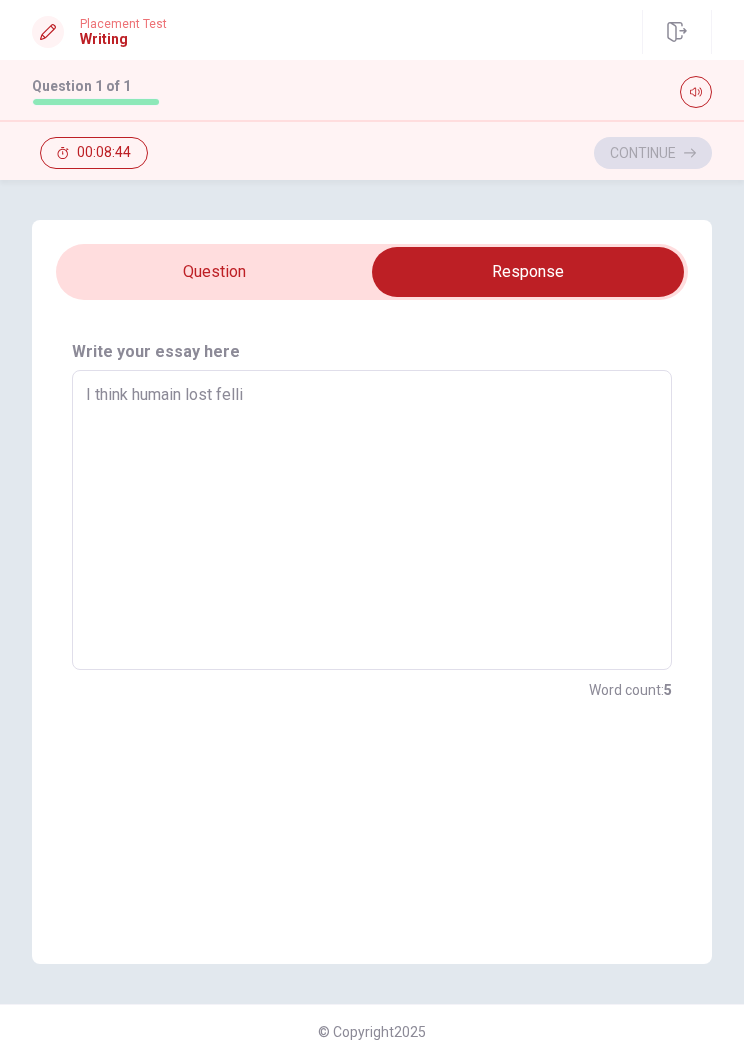 type on "I think humain lost fell" 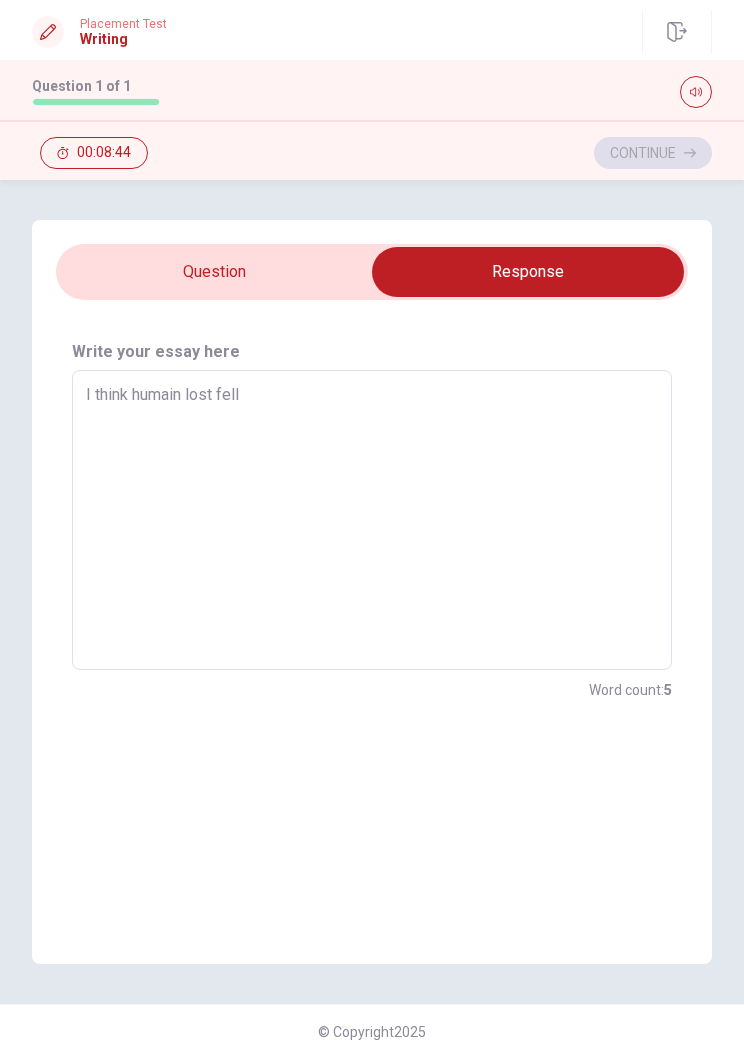 type on "x" 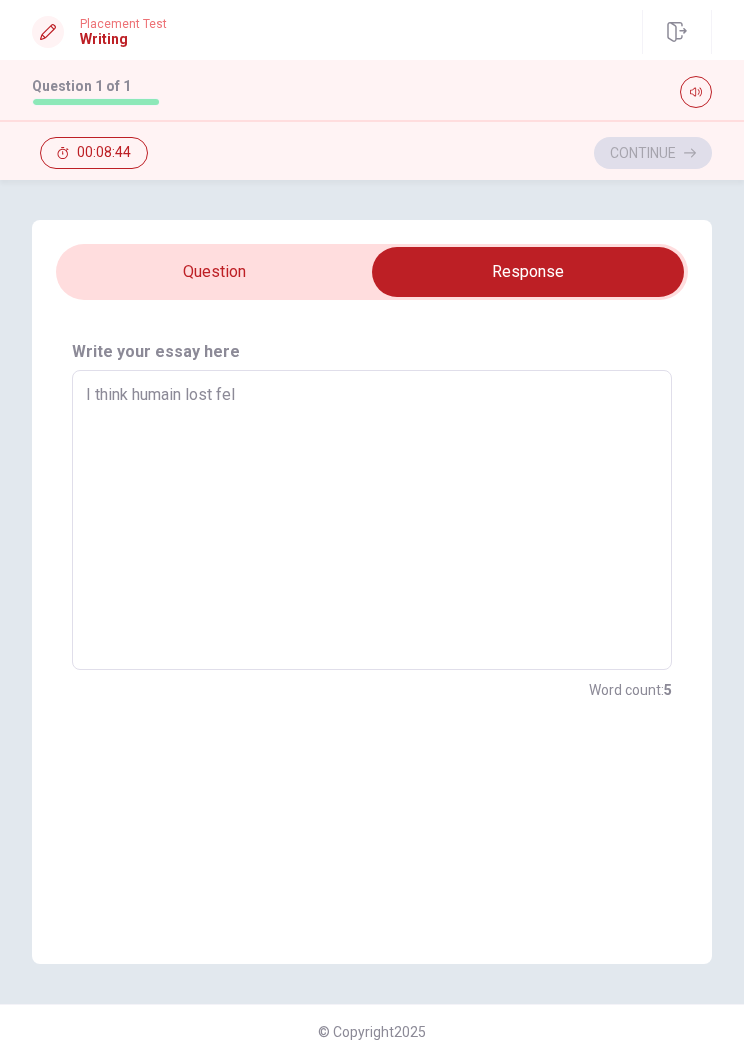 type on "x" 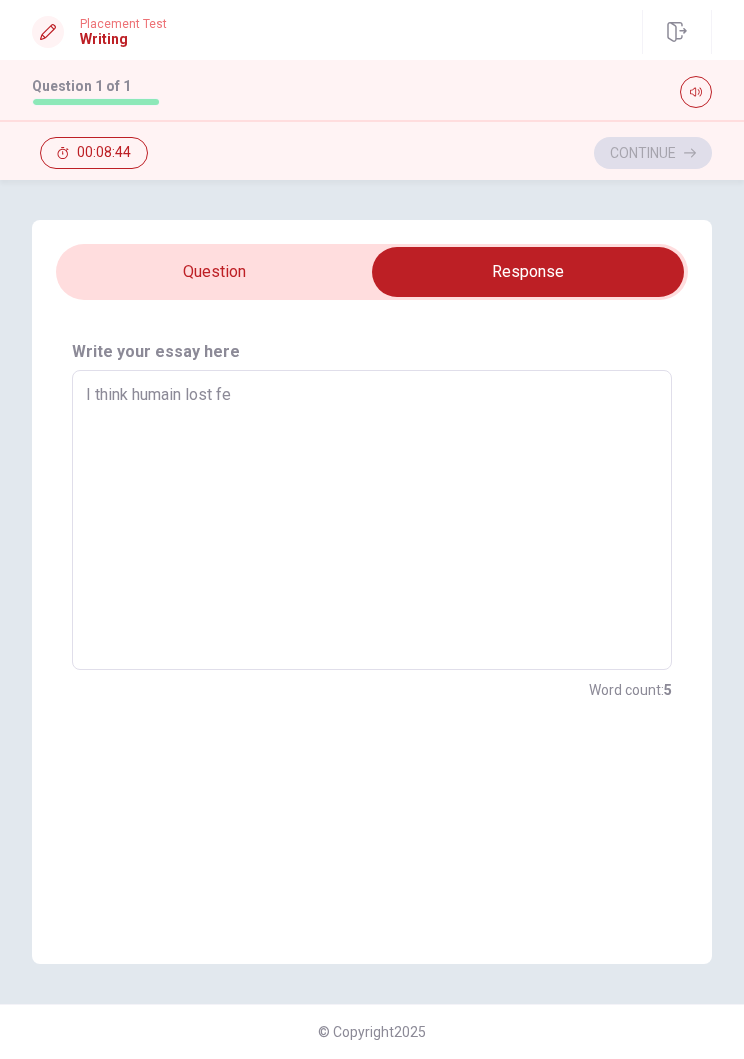 type on "x" 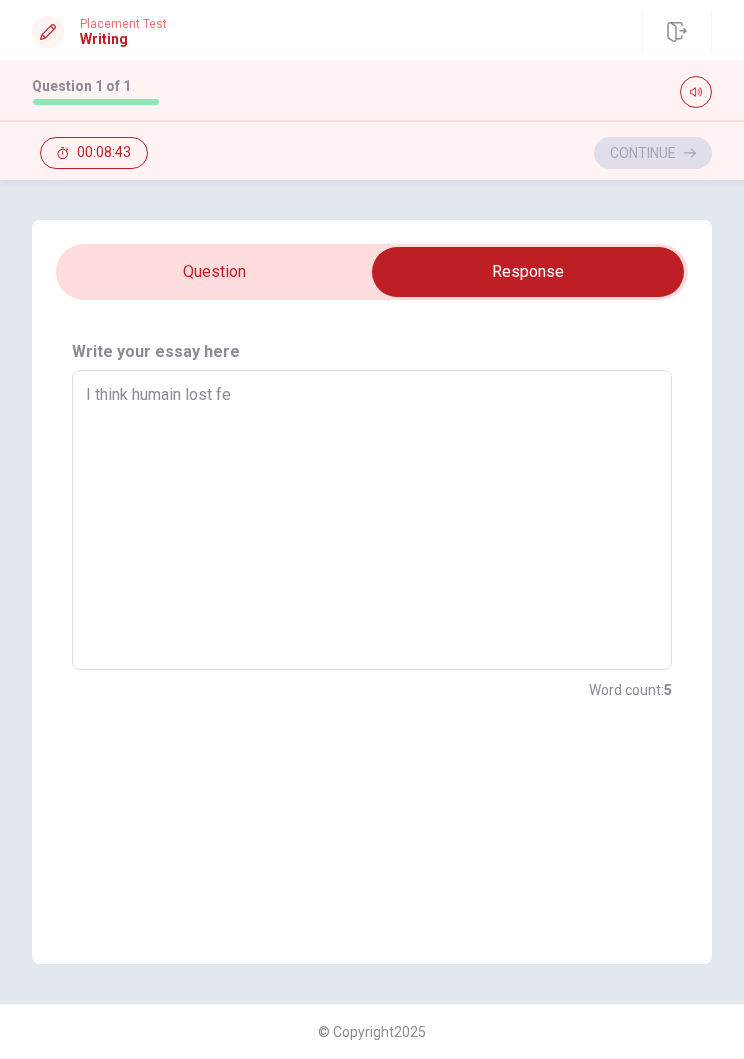 type on "I think humain lost fee" 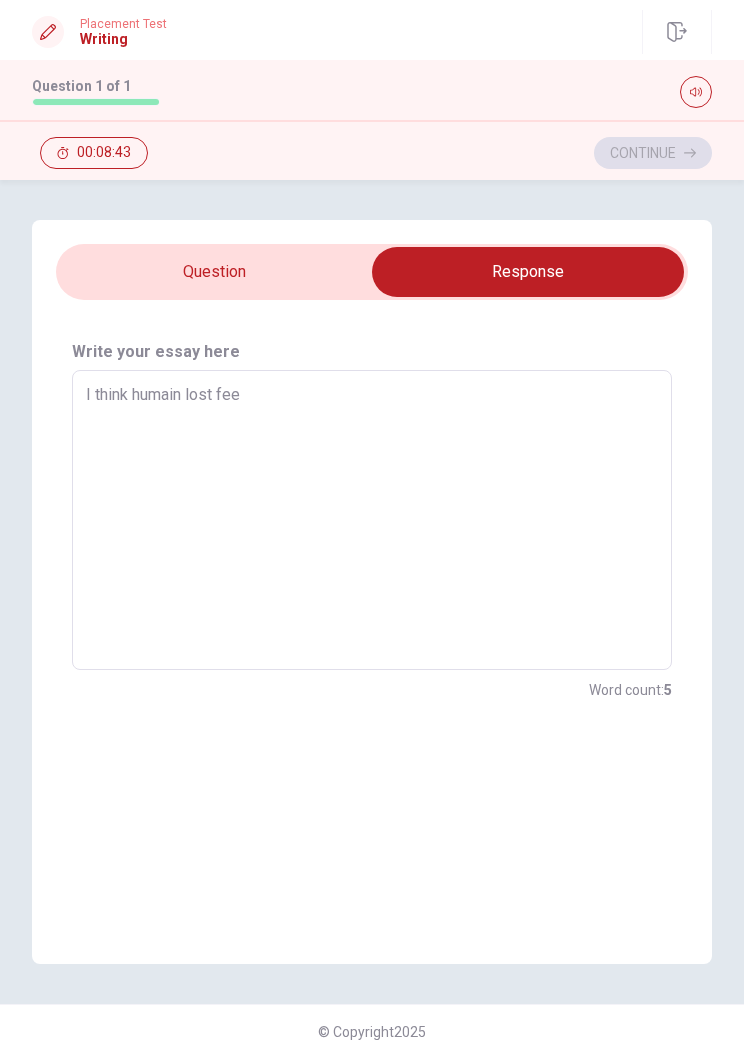 type 